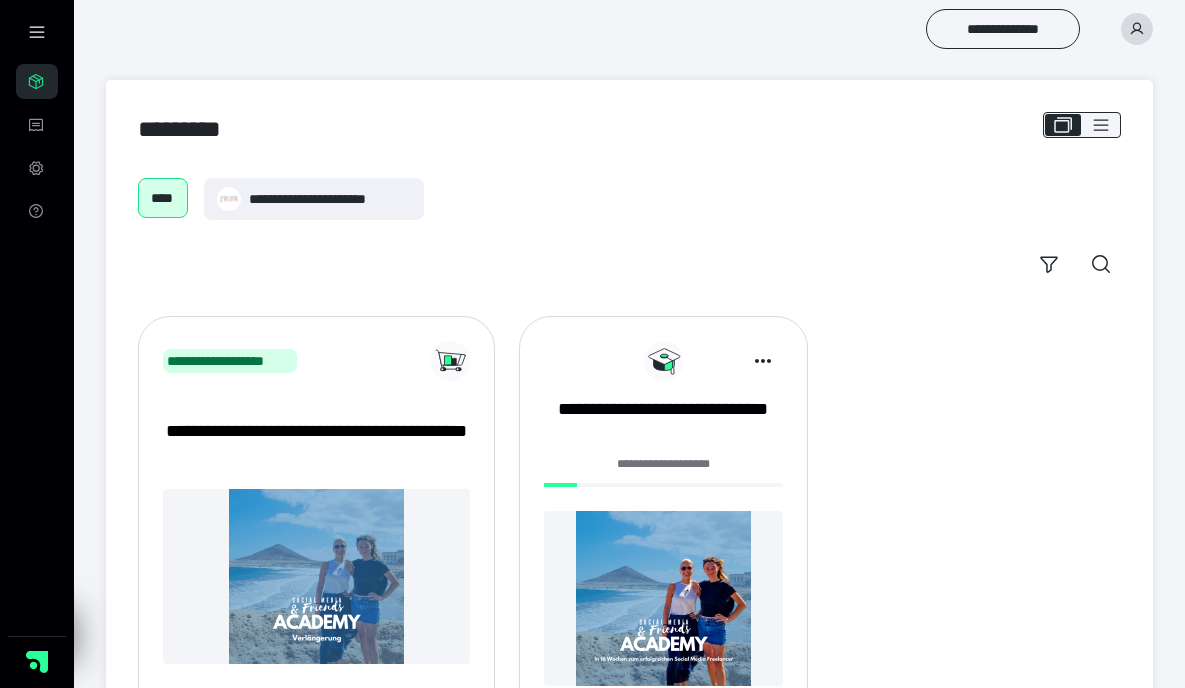 scroll, scrollTop: 0, scrollLeft: 0, axis: both 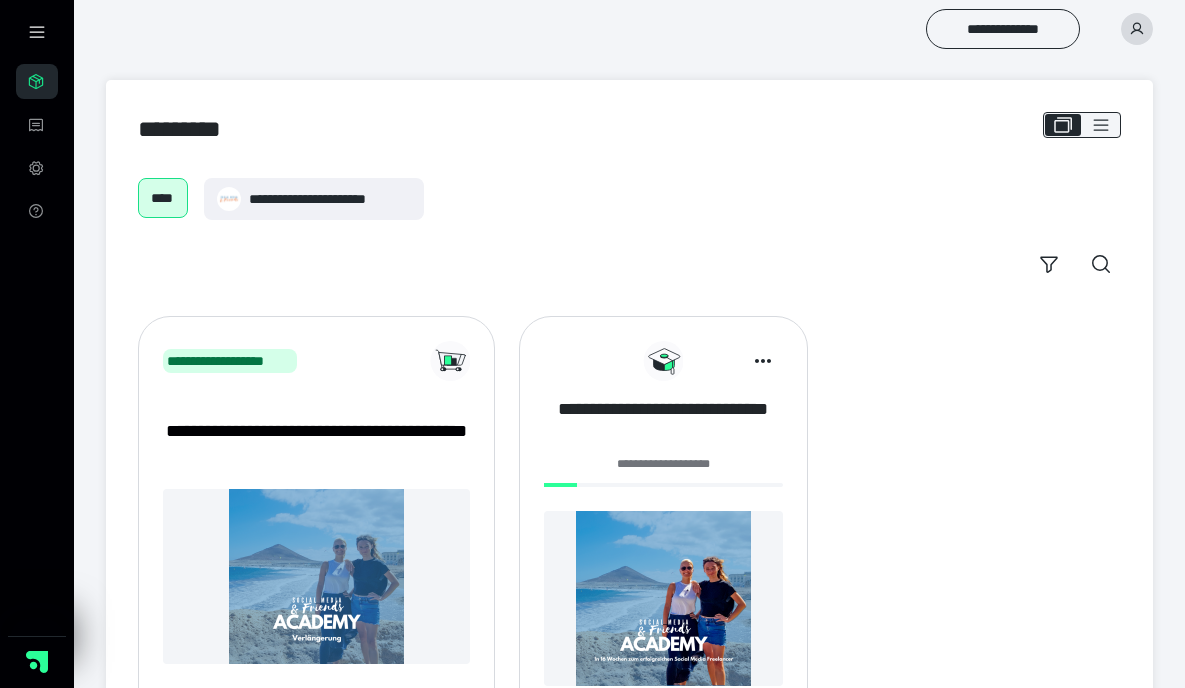 click on "**********" at bounding box center (663, 422) 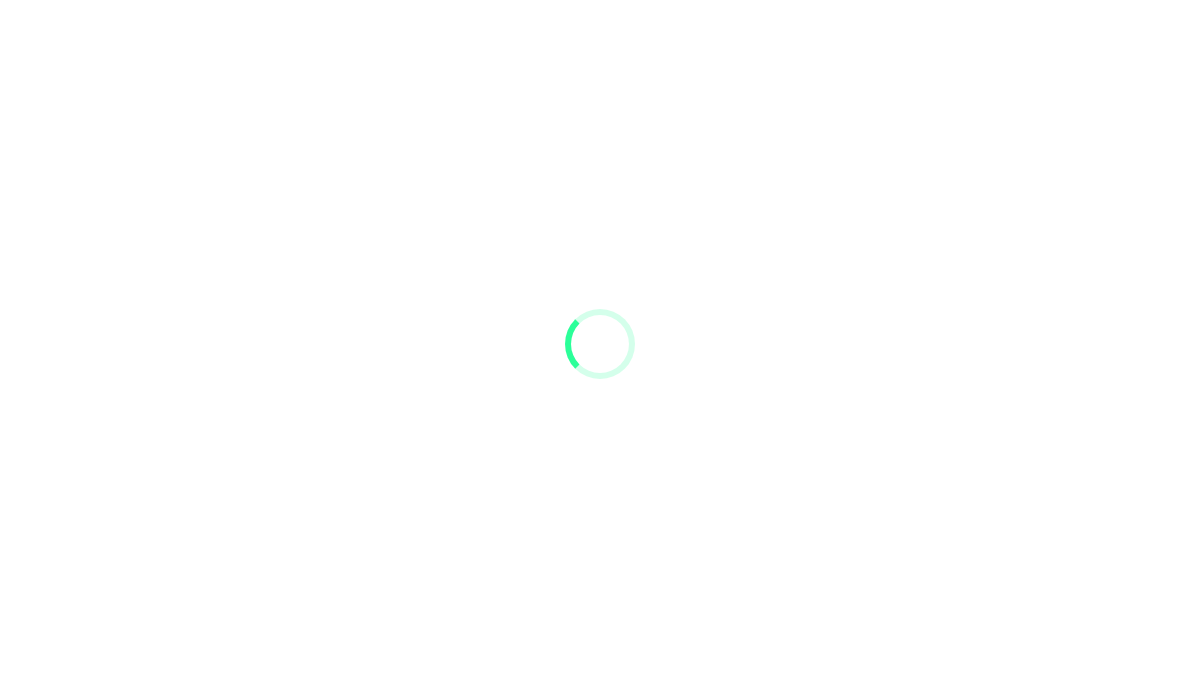 scroll, scrollTop: 0, scrollLeft: 0, axis: both 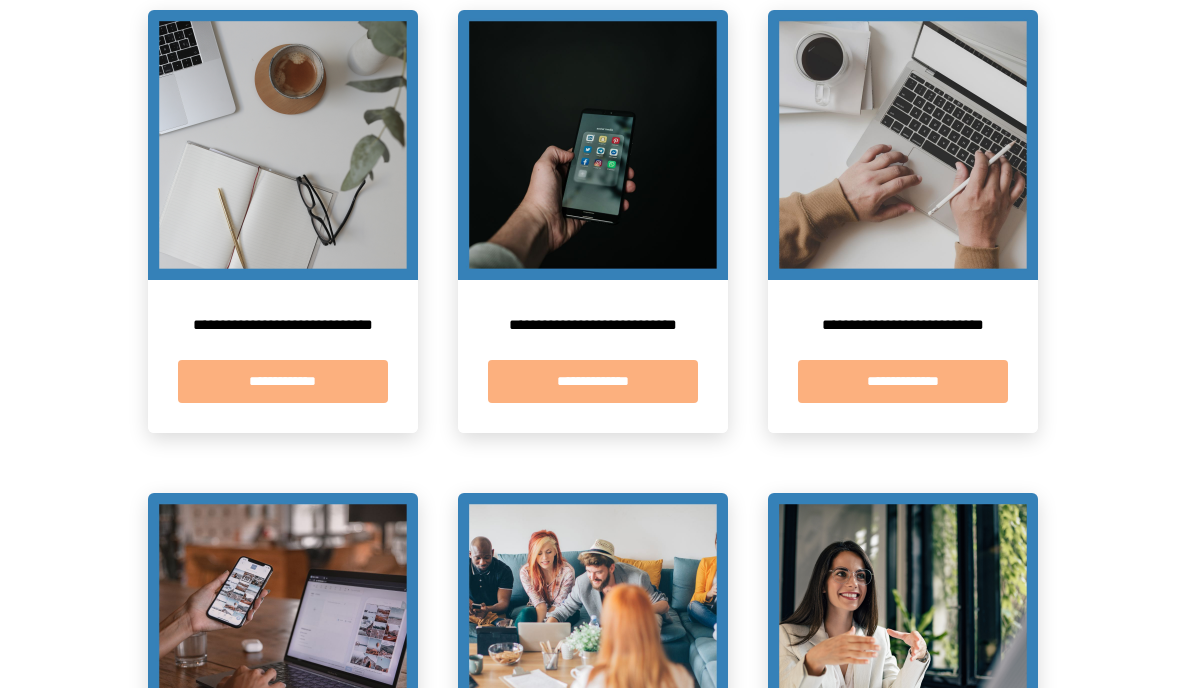 click on "**********" at bounding box center [593, 381] 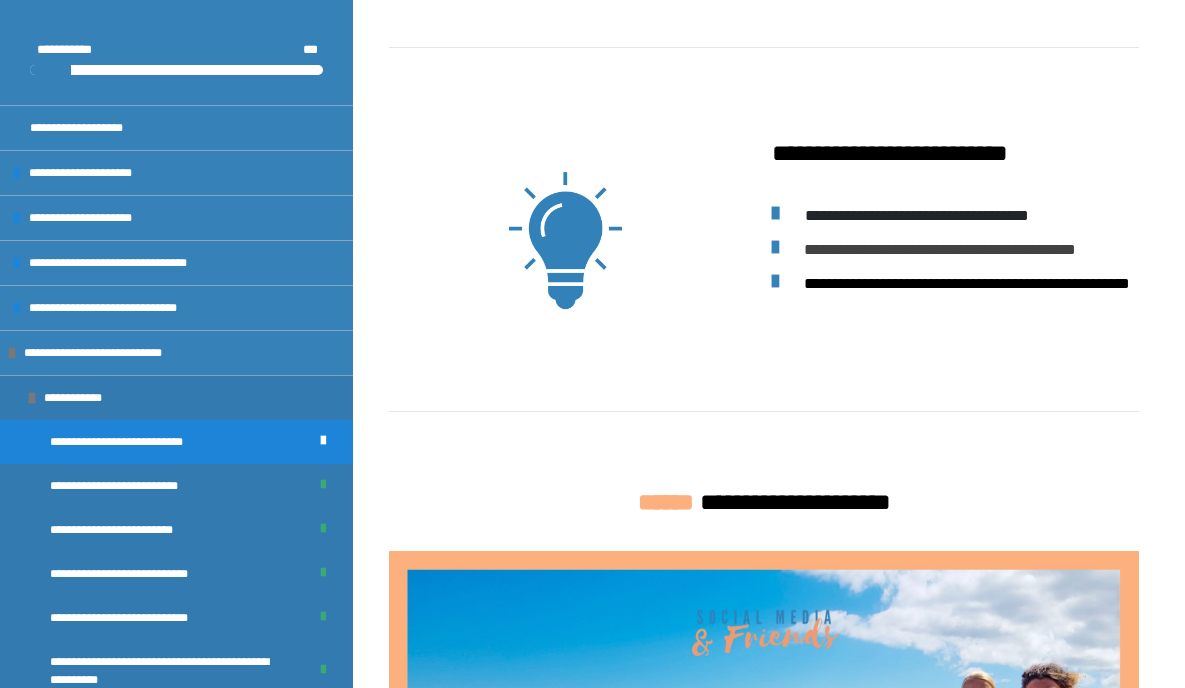 scroll, scrollTop: 636, scrollLeft: 0, axis: vertical 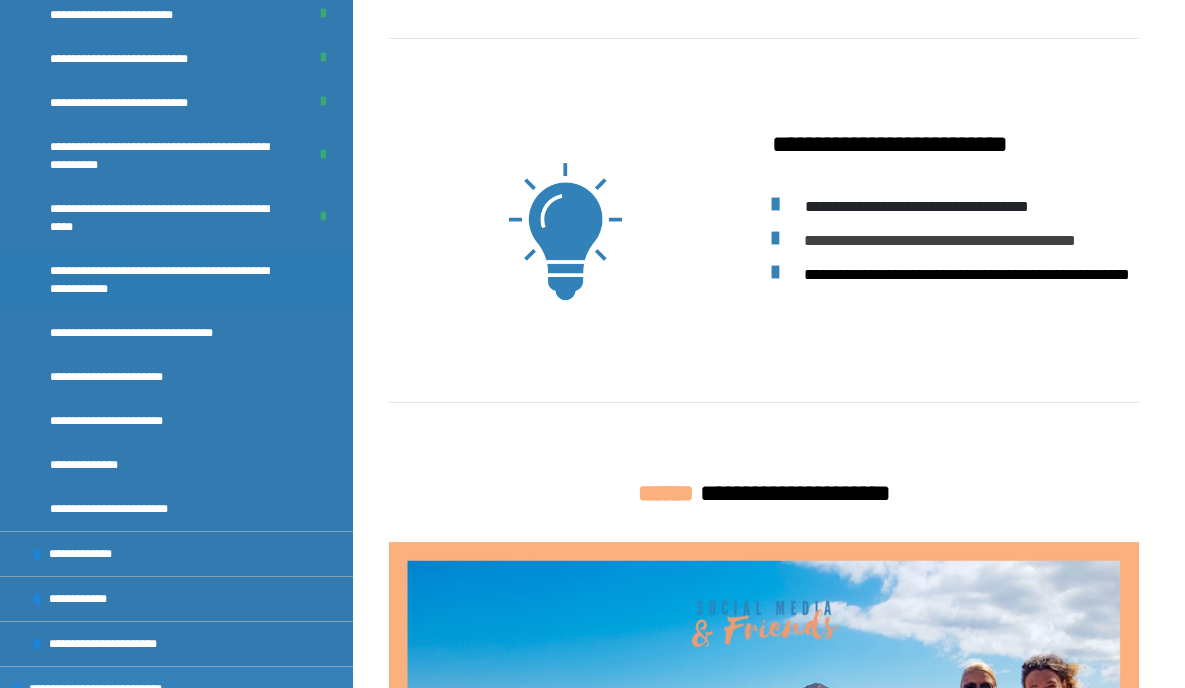 click on "**********" at bounding box center (171, 280) 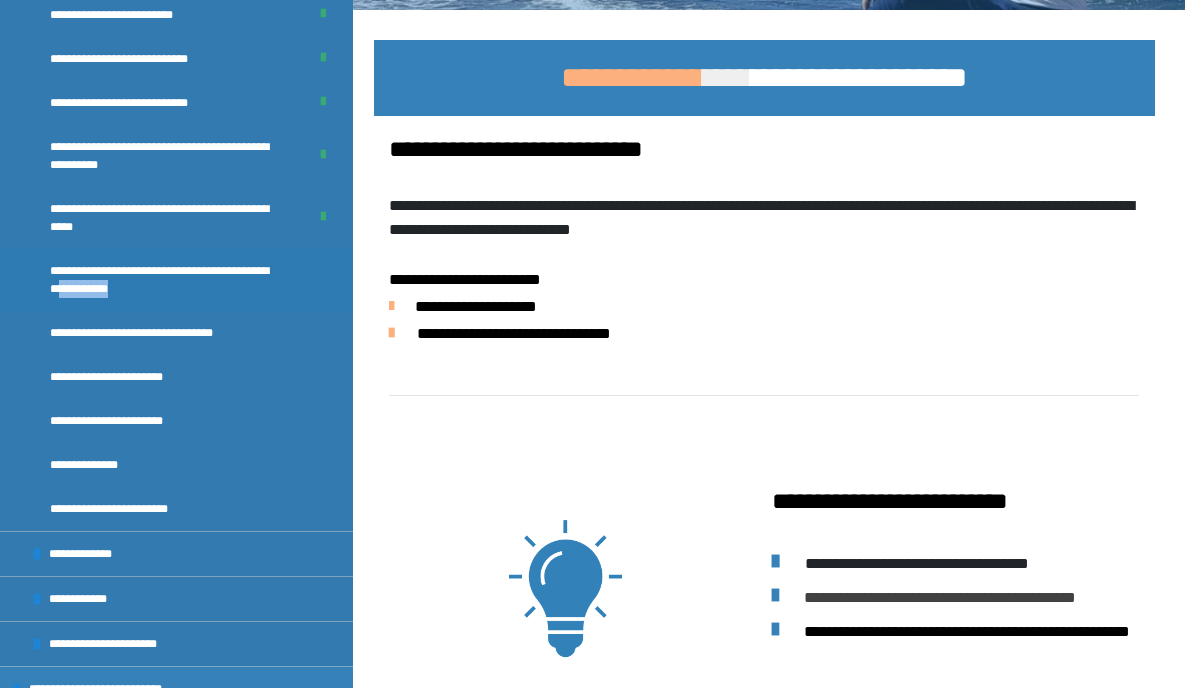 click on "**********" at bounding box center (171, 280) 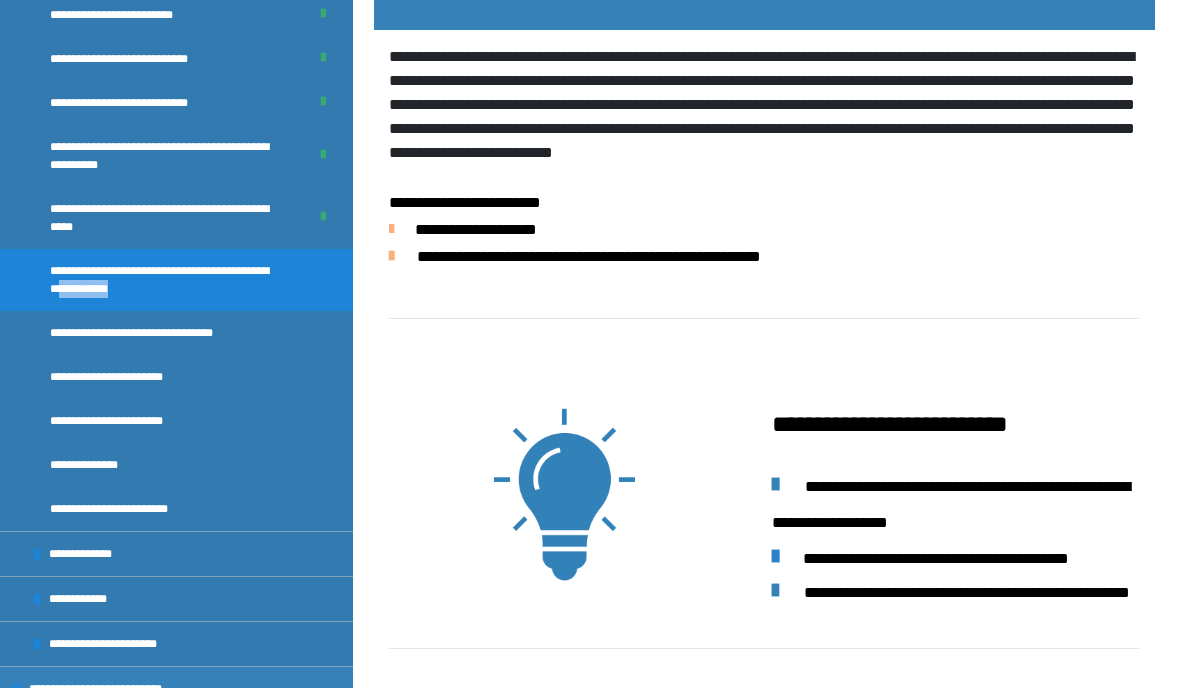 scroll, scrollTop: 465, scrollLeft: 0, axis: vertical 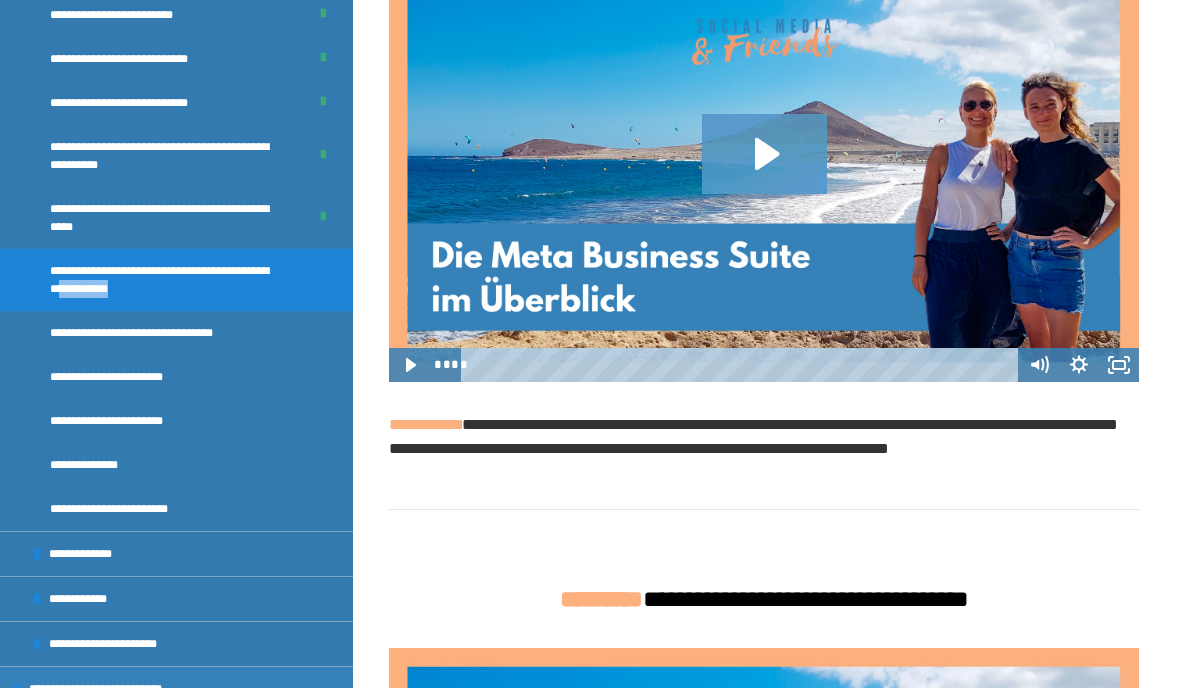 click 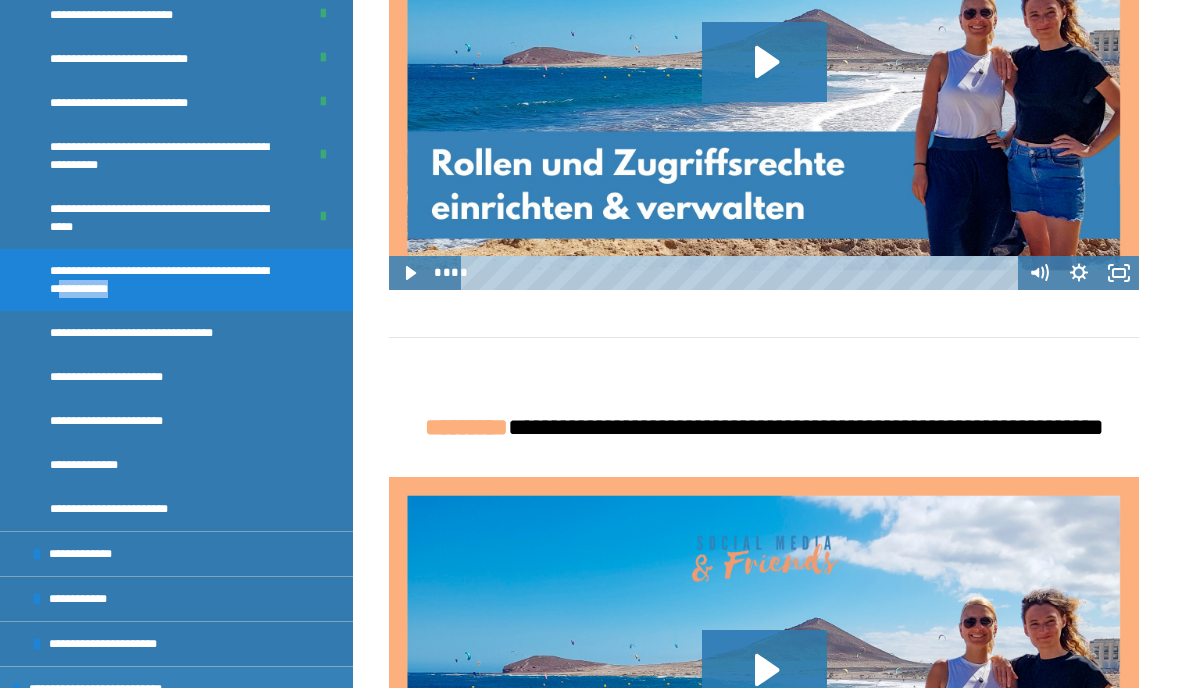 scroll, scrollTop: 2084, scrollLeft: 0, axis: vertical 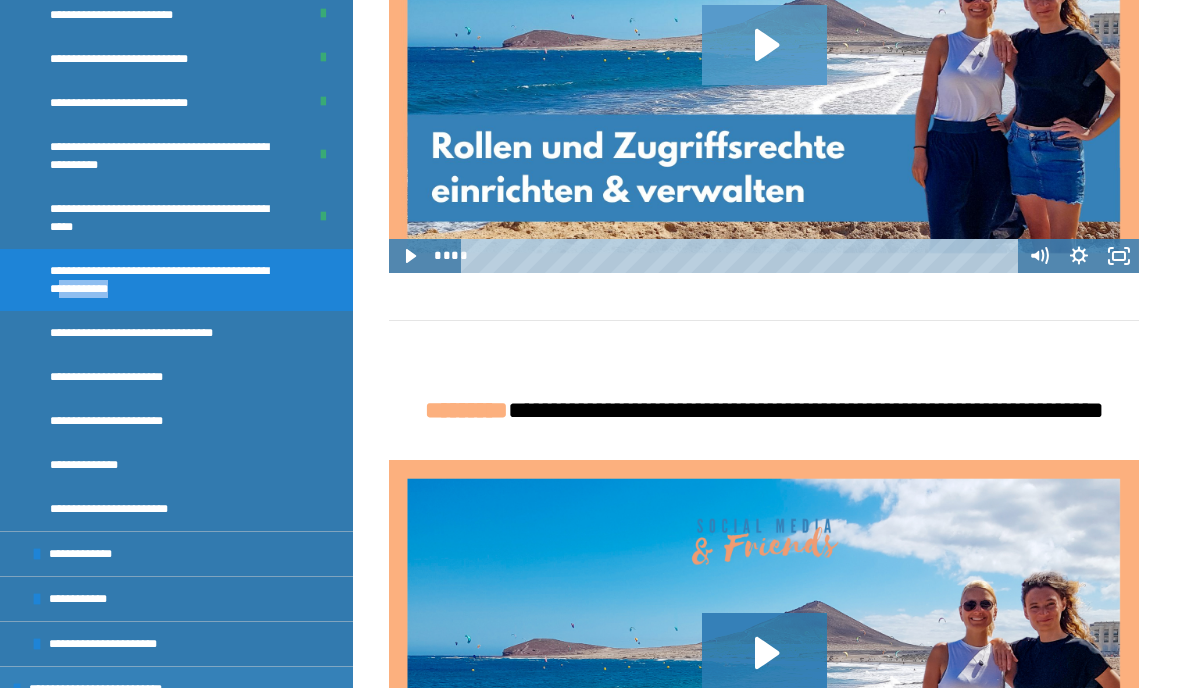 click 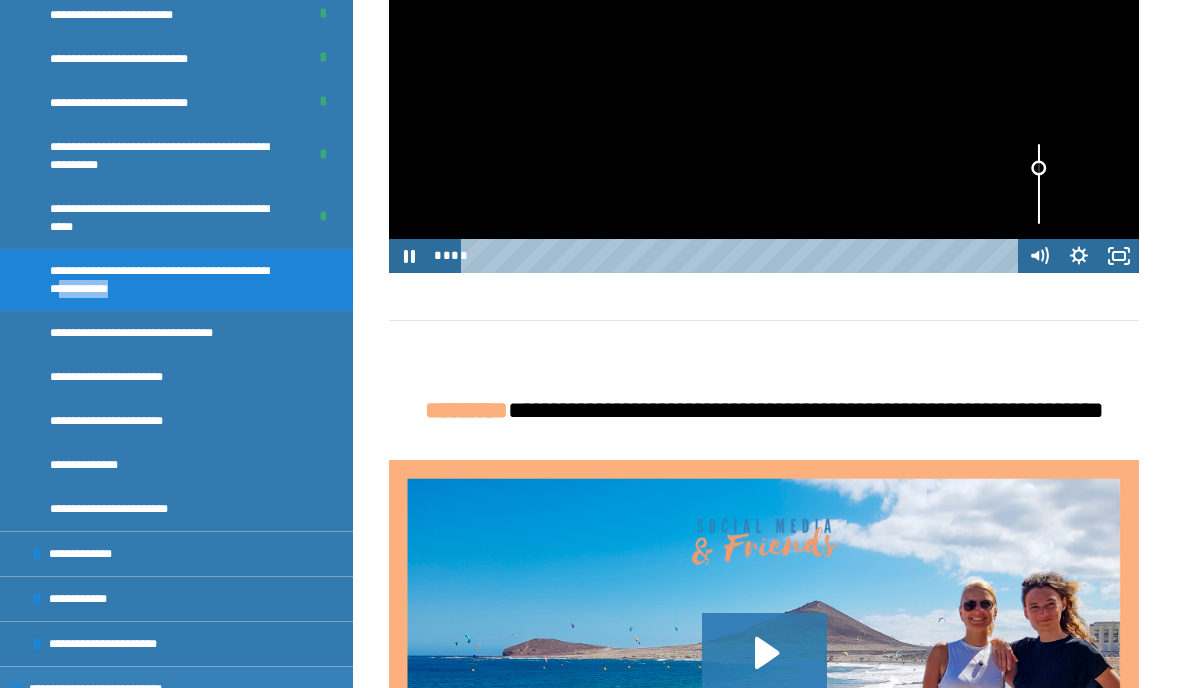 drag, startPoint x: 1041, startPoint y: 345, endPoint x: 1037, endPoint y: 372, distance: 27.294687 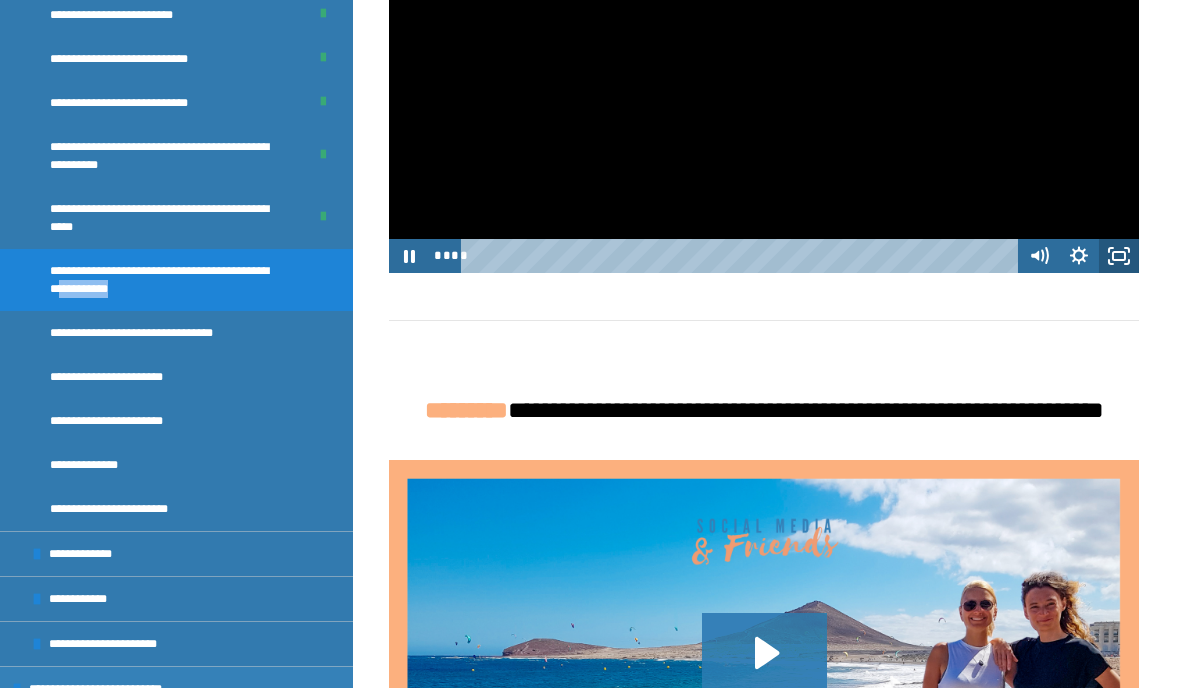 click 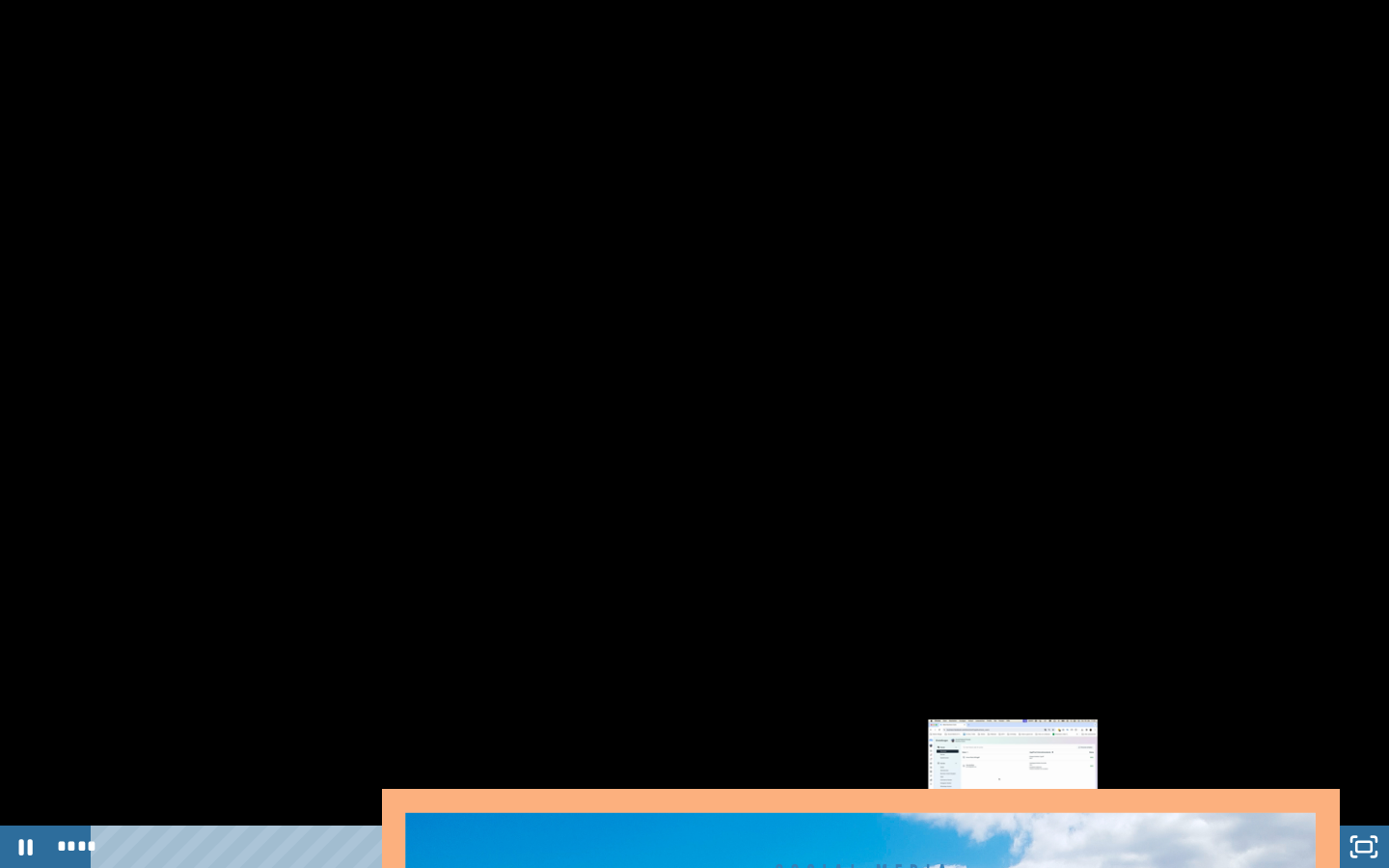 drag, startPoint x: 1139, startPoint y: 845, endPoint x: 1005, endPoint y: 848, distance: 134.03358 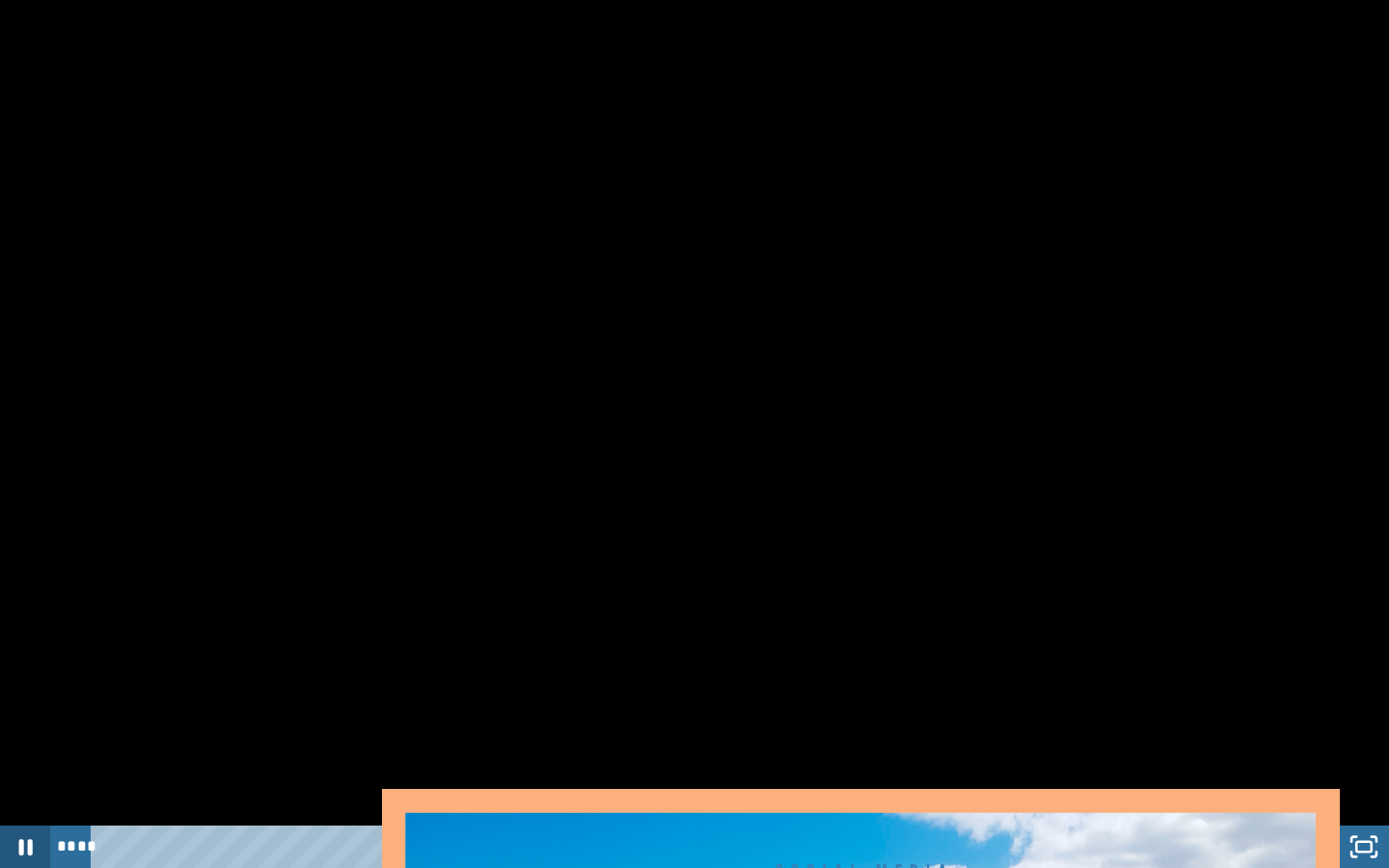 click 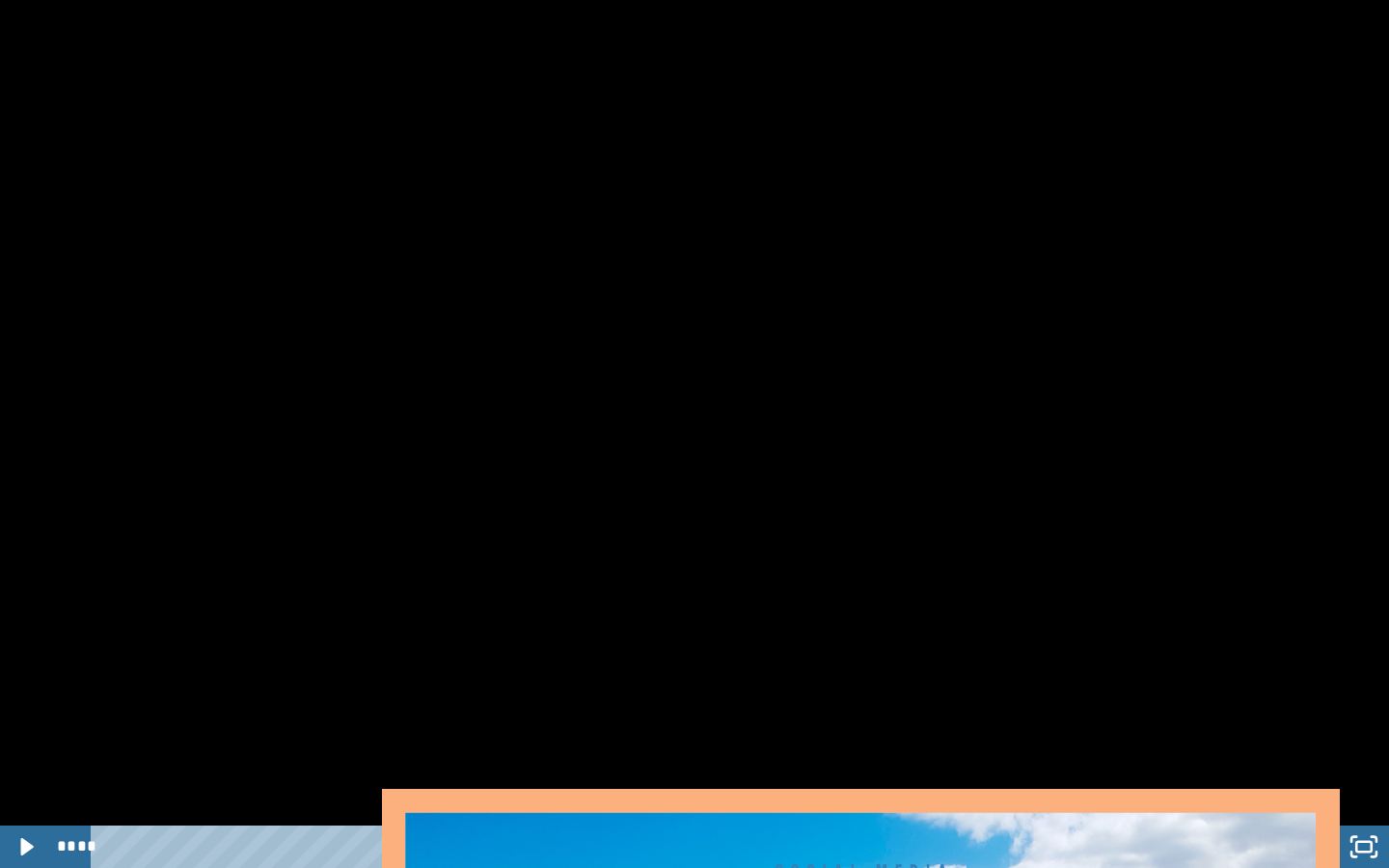 click at bounding box center [694, 434] 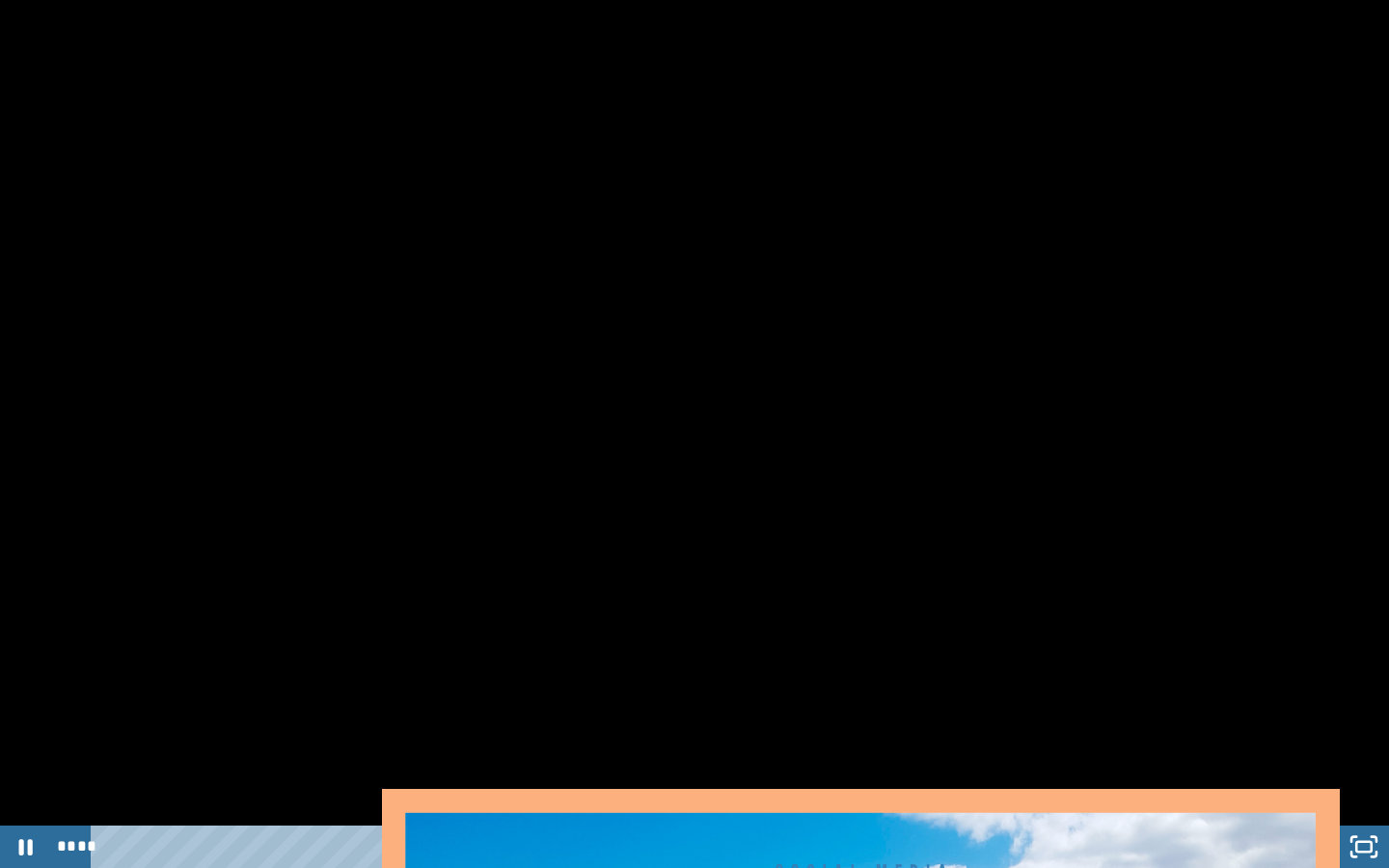 click at bounding box center (694, 434) 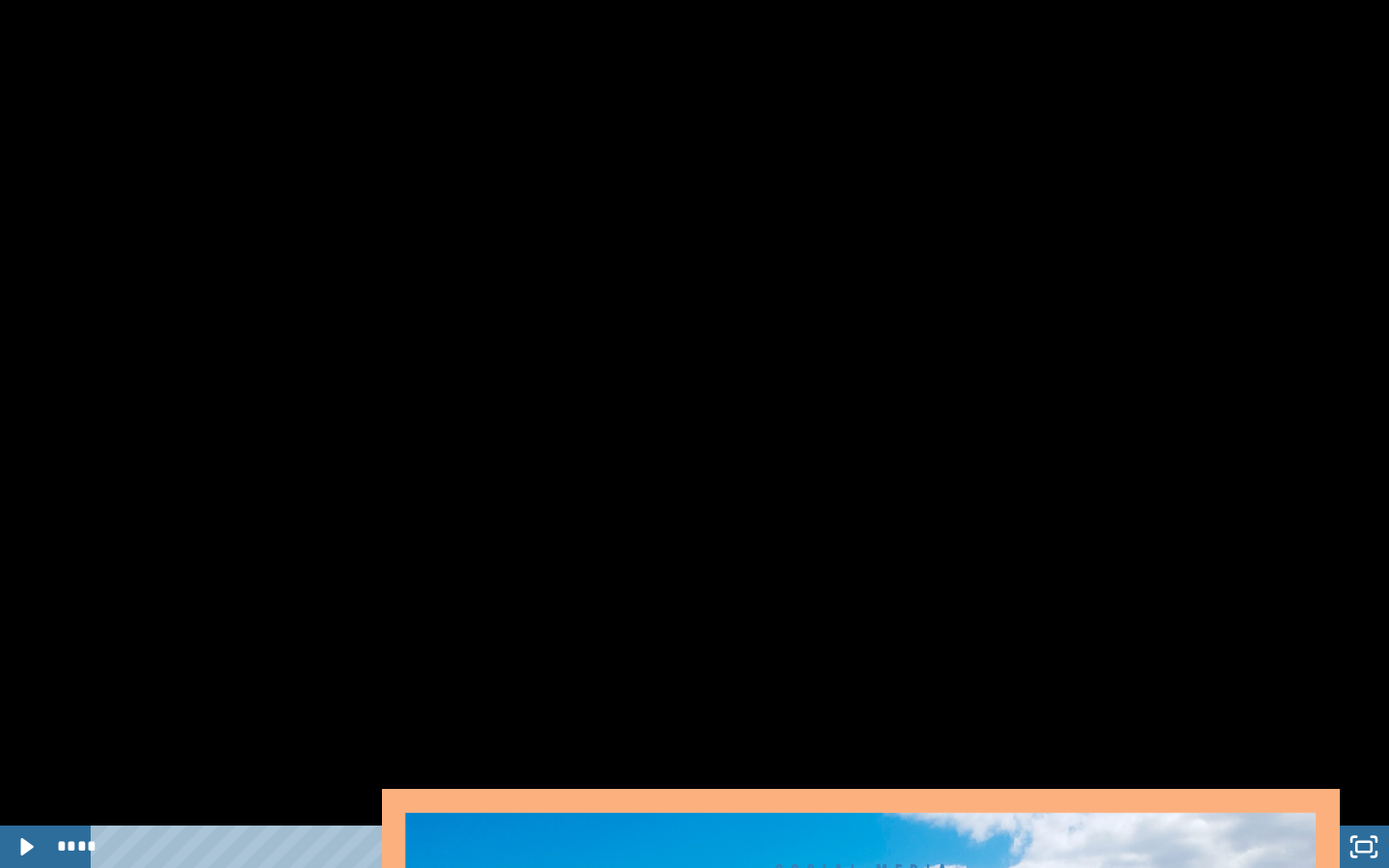 click at bounding box center [694, 434] 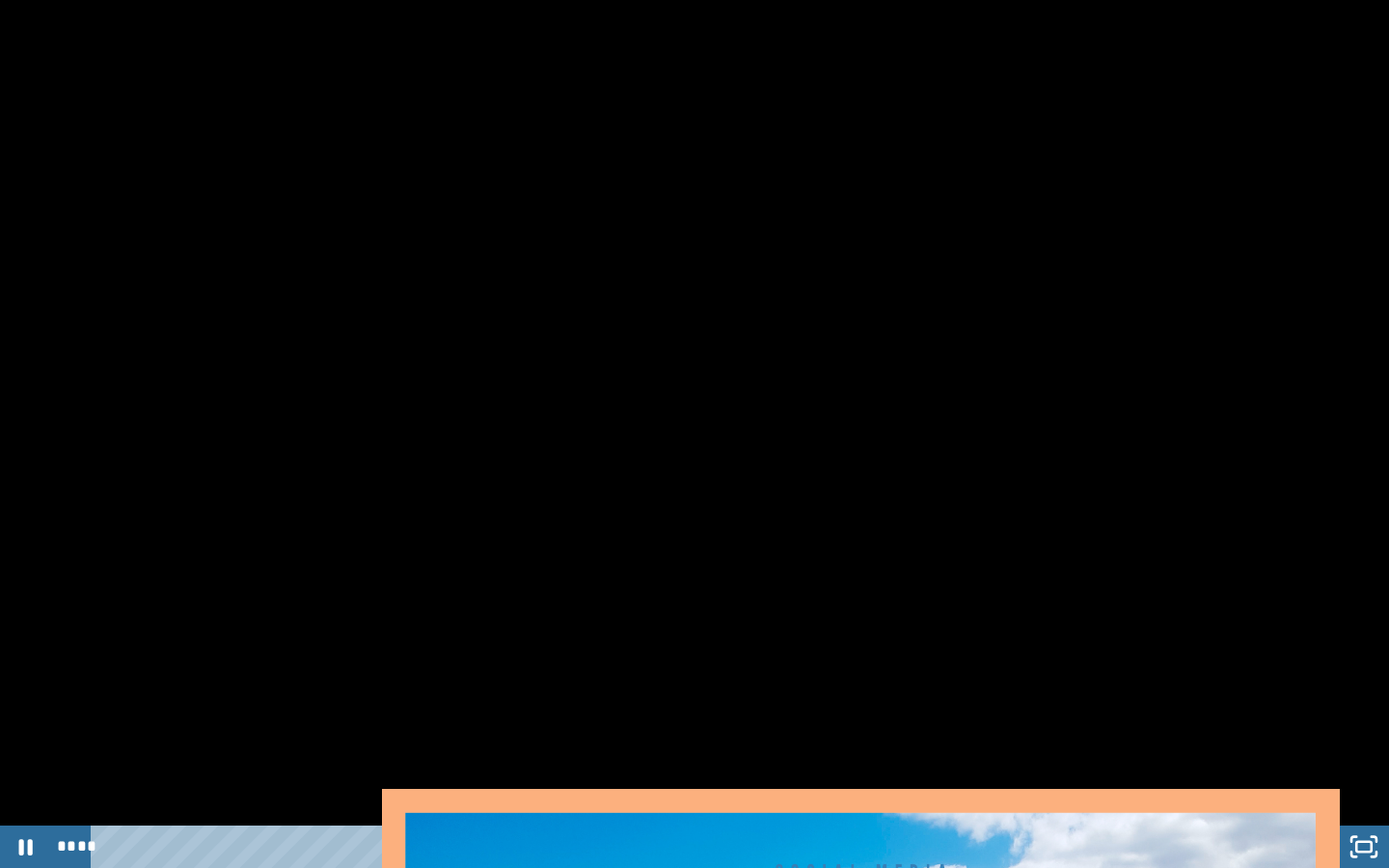 click at bounding box center (694, 434) 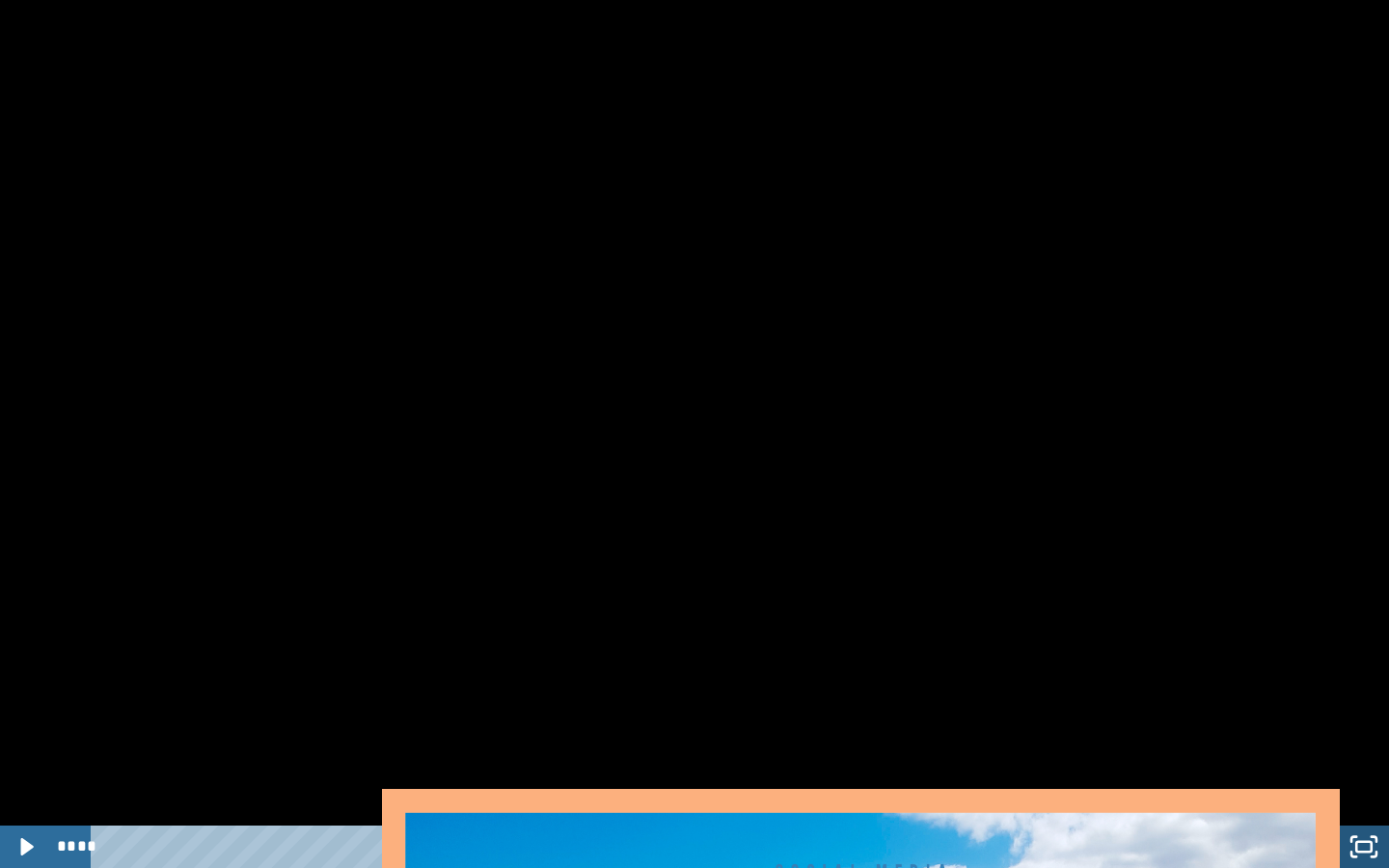 click 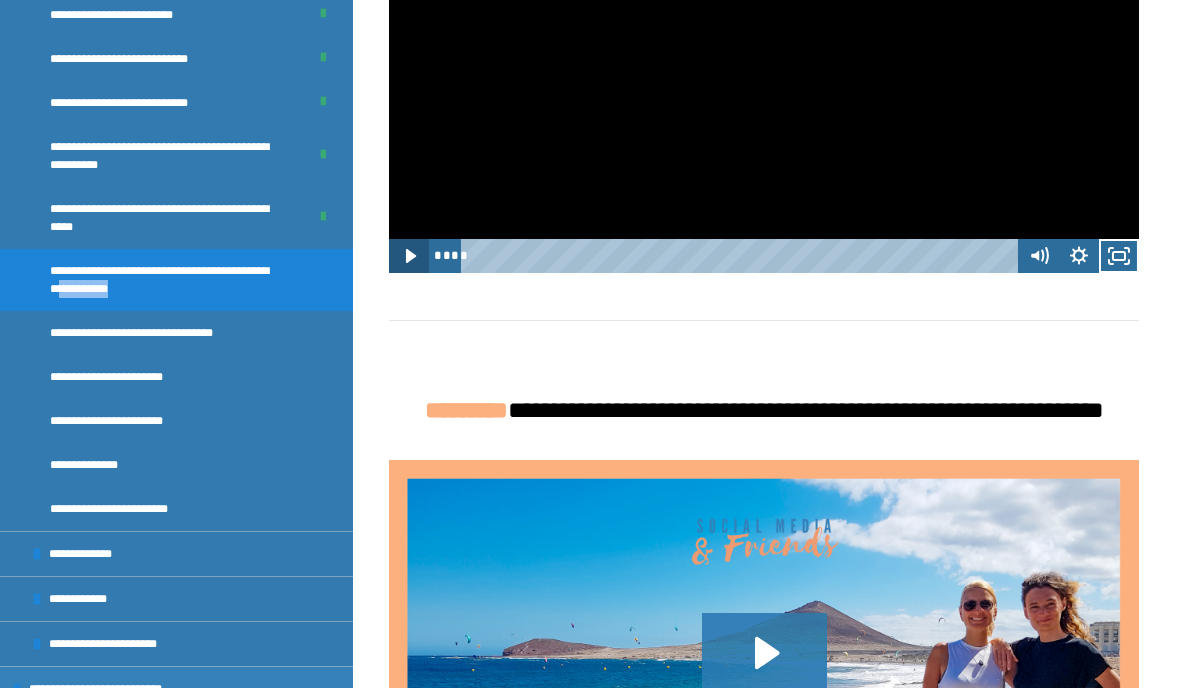 click 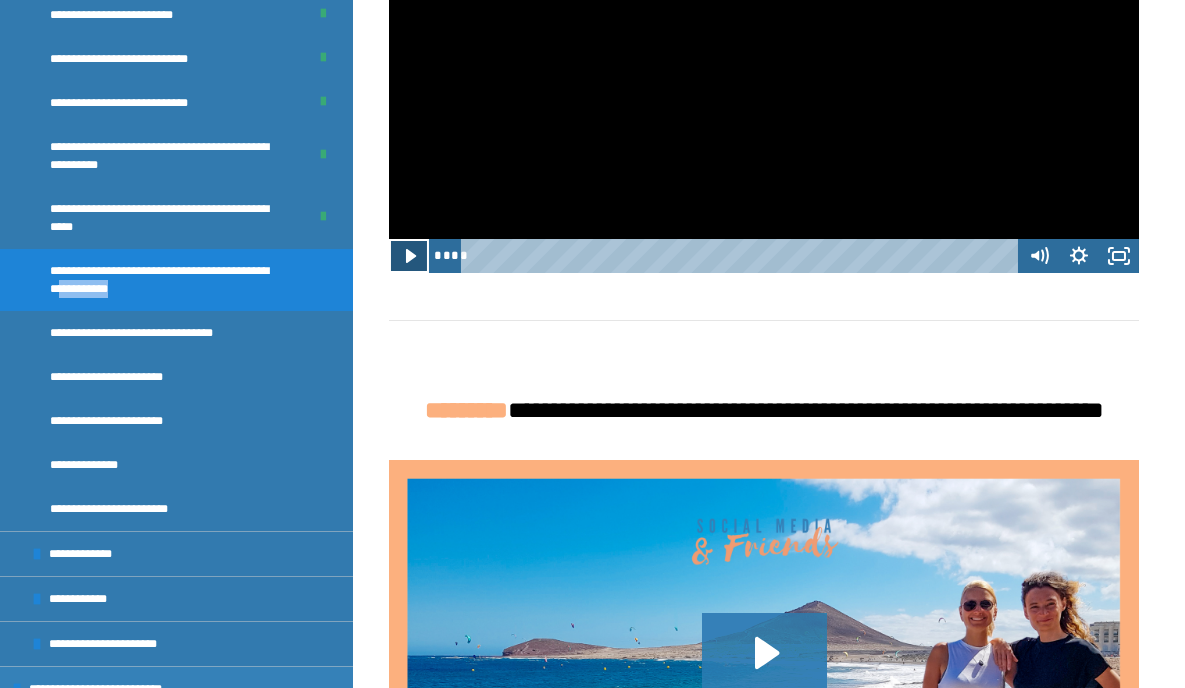 click 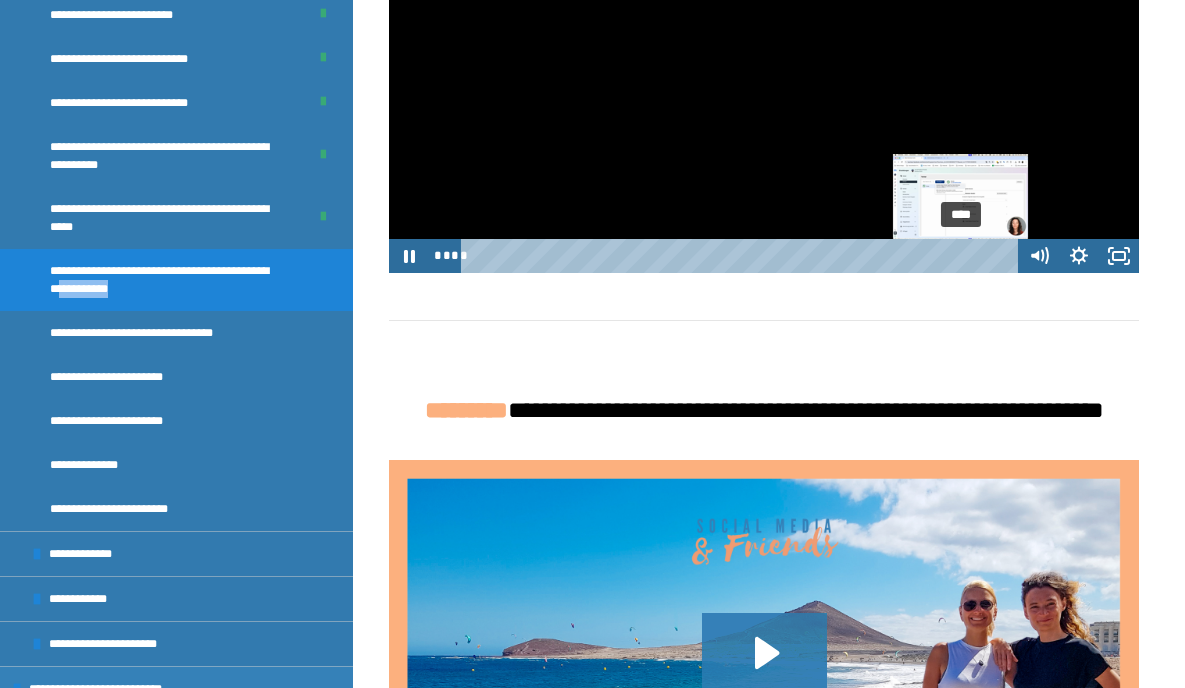 drag, startPoint x: 934, startPoint y: 458, endPoint x: 964, endPoint y: 459, distance: 30.016663 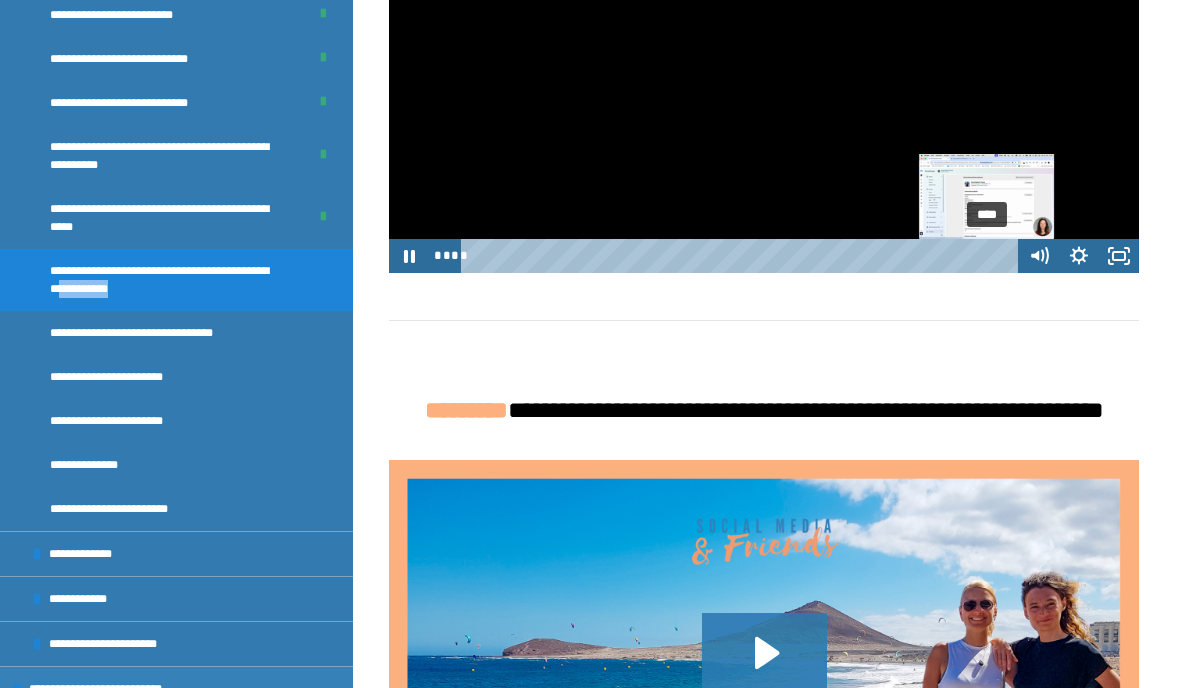 drag, startPoint x: 967, startPoint y: 459, endPoint x: 989, endPoint y: 458, distance: 22.022715 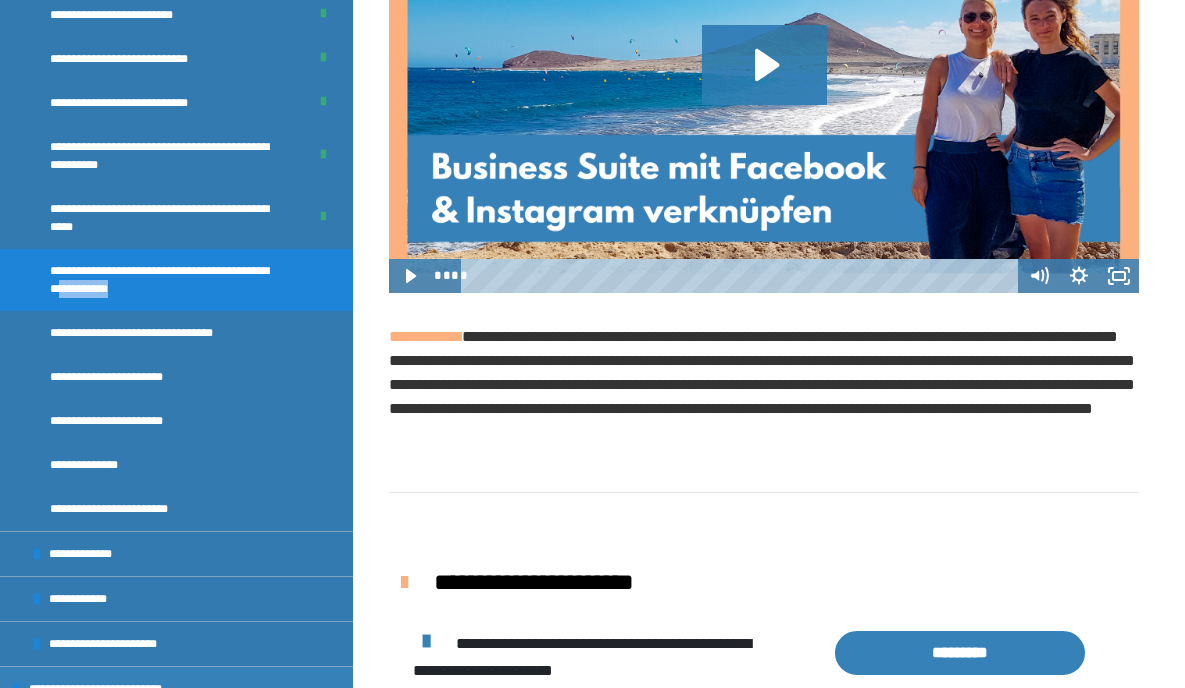 scroll, scrollTop: 2684, scrollLeft: 0, axis: vertical 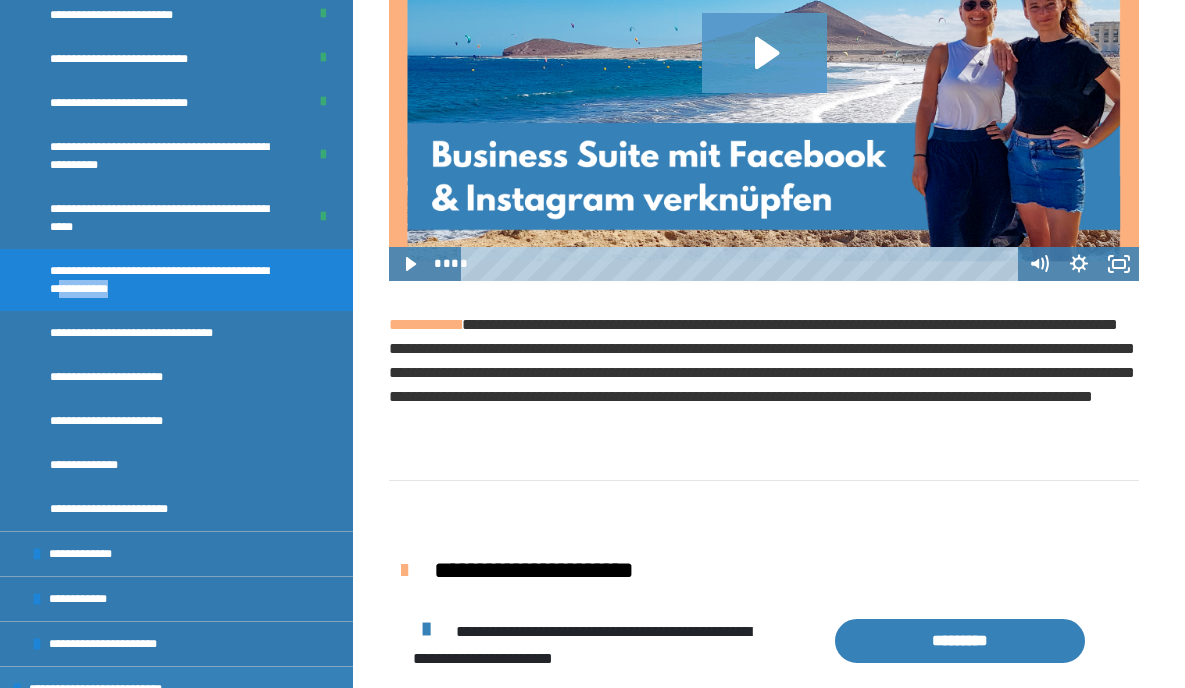 click 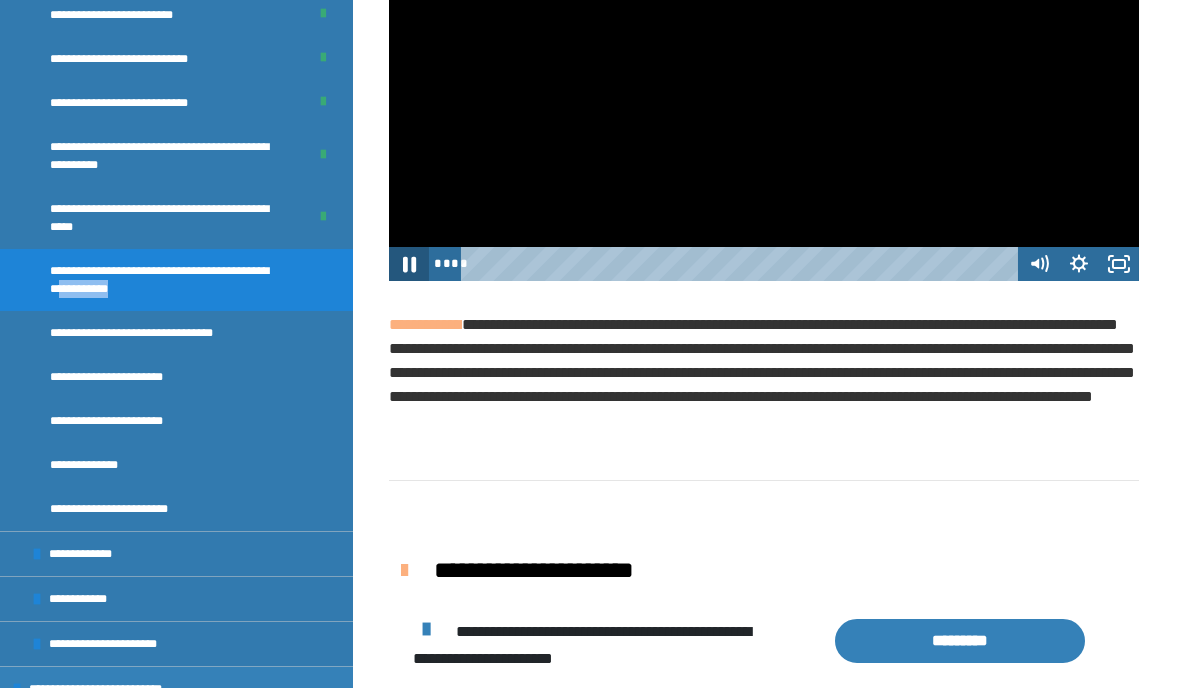 click 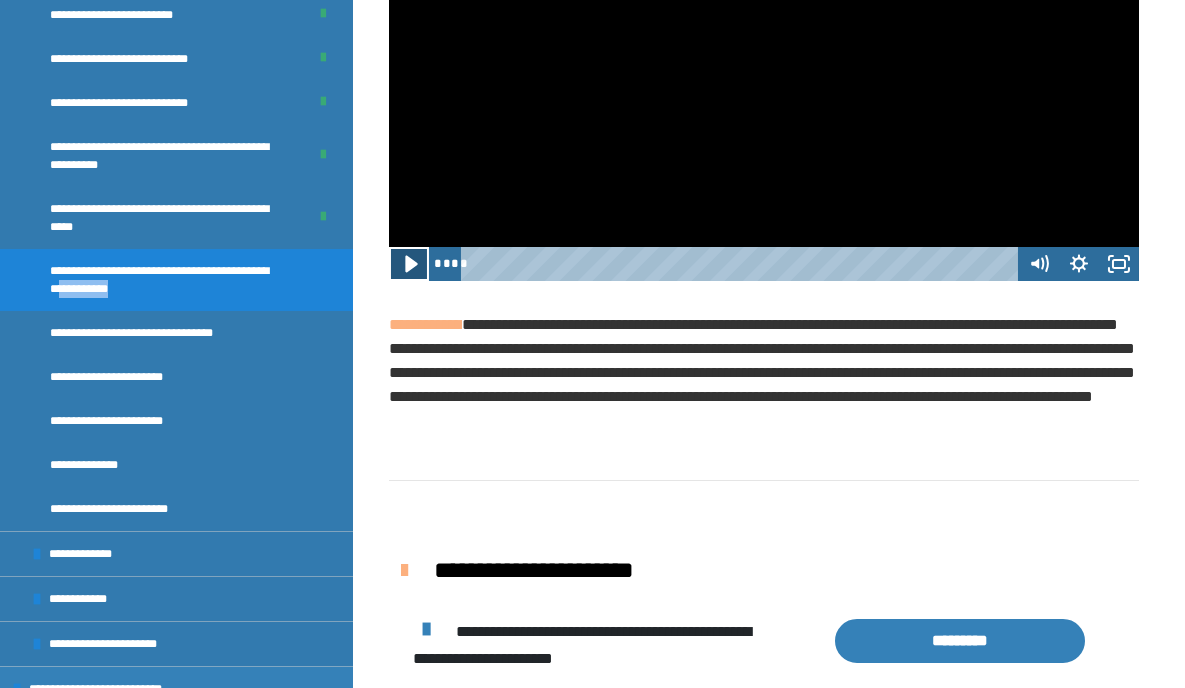 click 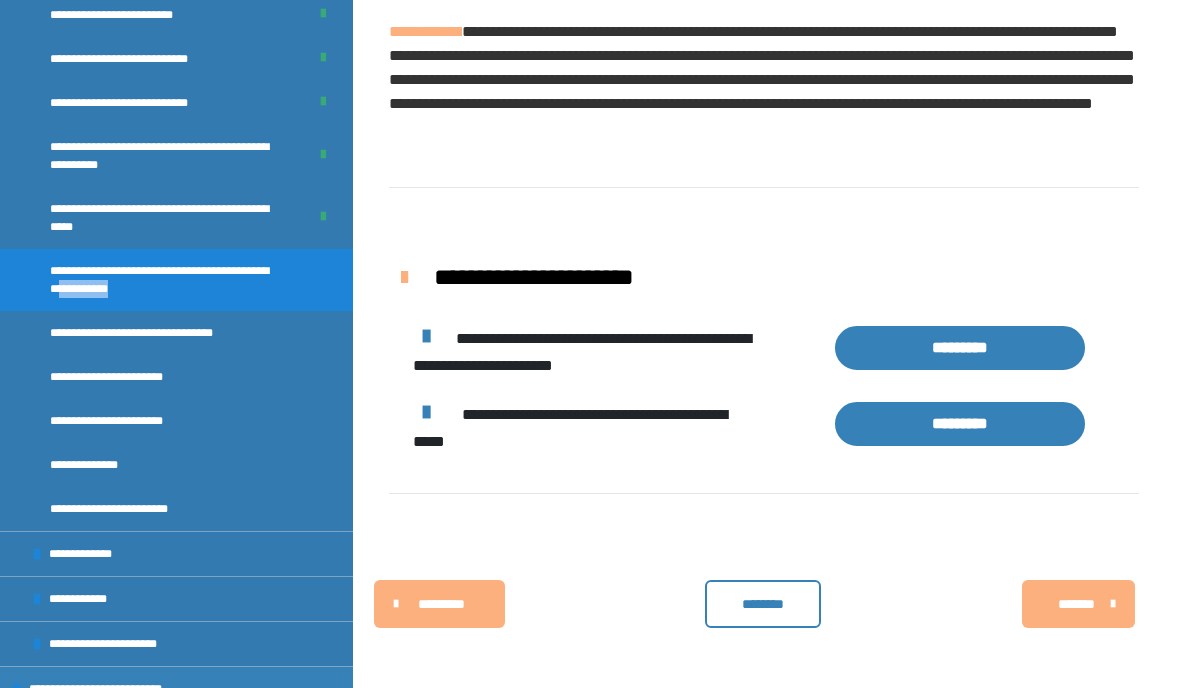 scroll, scrollTop: 3179, scrollLeft: 0, axis: vertical 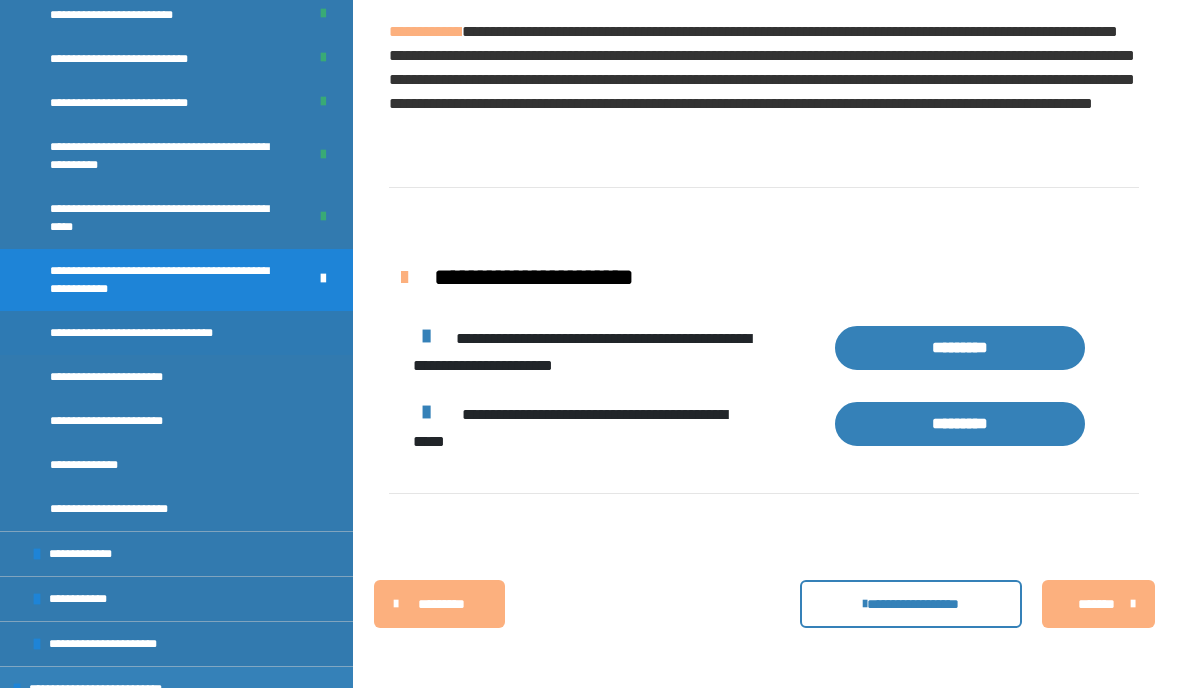 click on "**********" at bounding box center (150, 333) 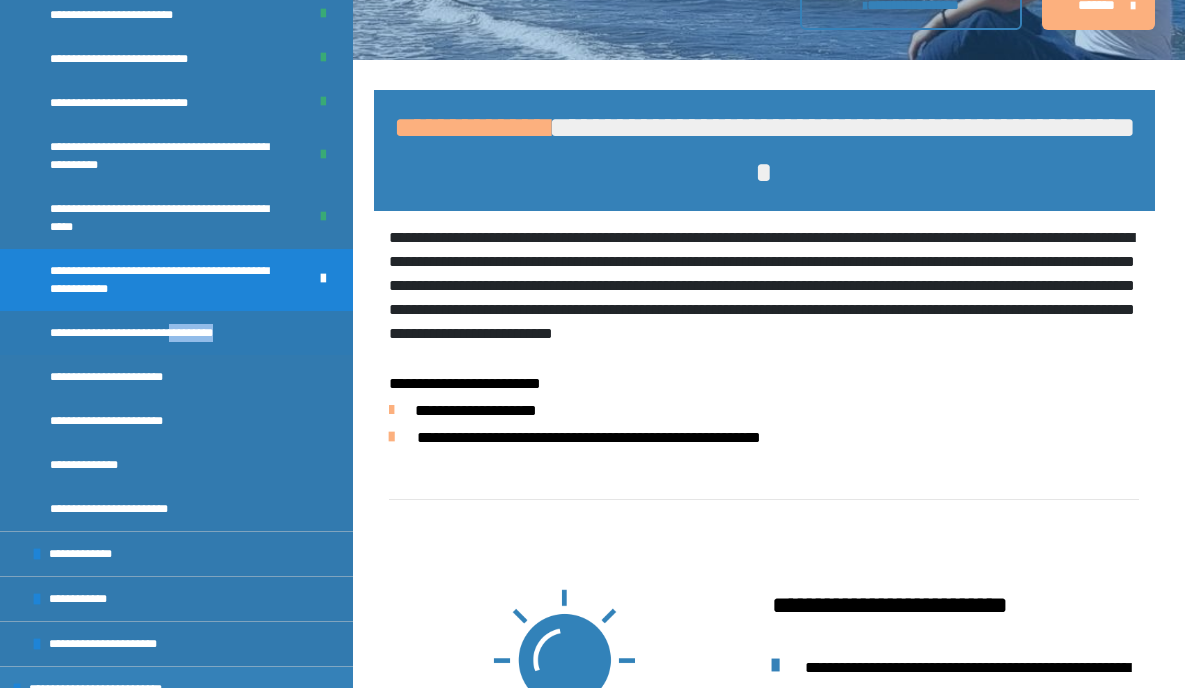 click on "**********" at bounding box center [150, 333] 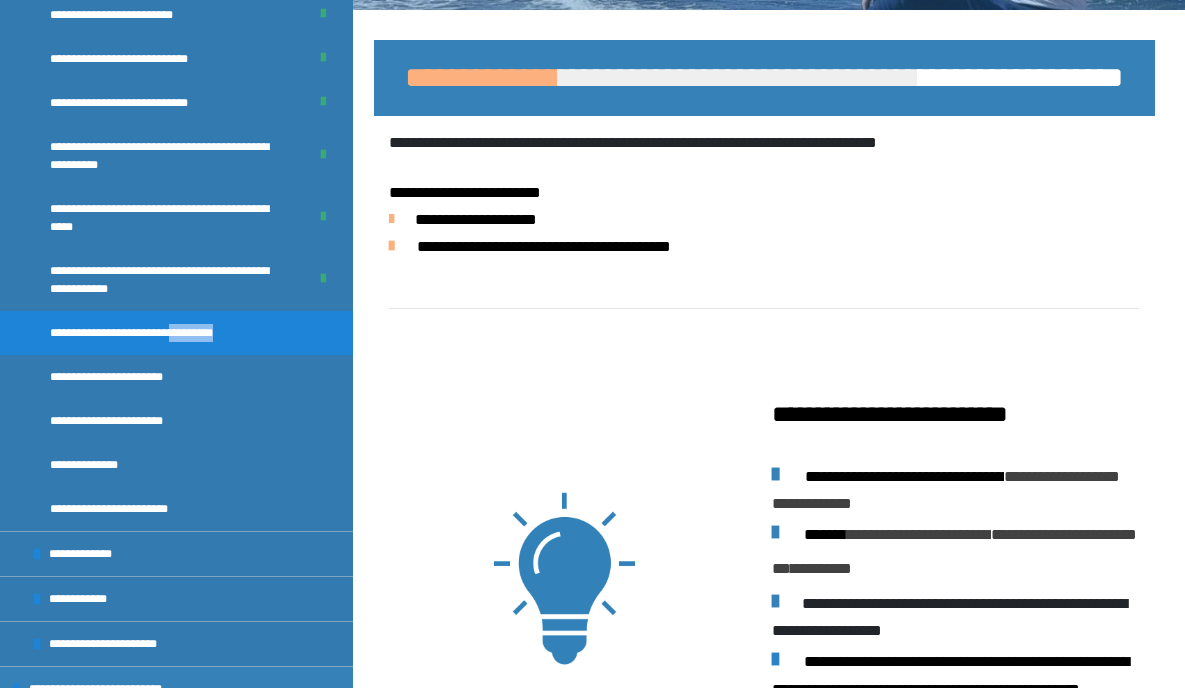 scroll, scrollTop: 231, scrollLeft: 0, axis: vertical 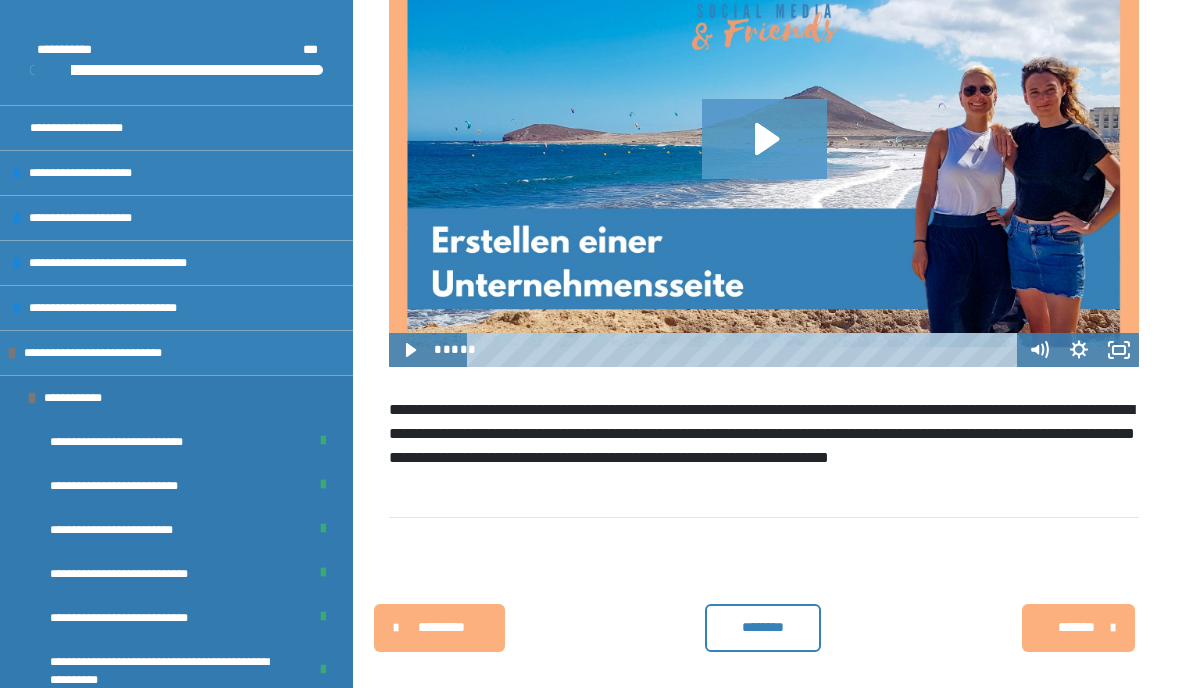 click 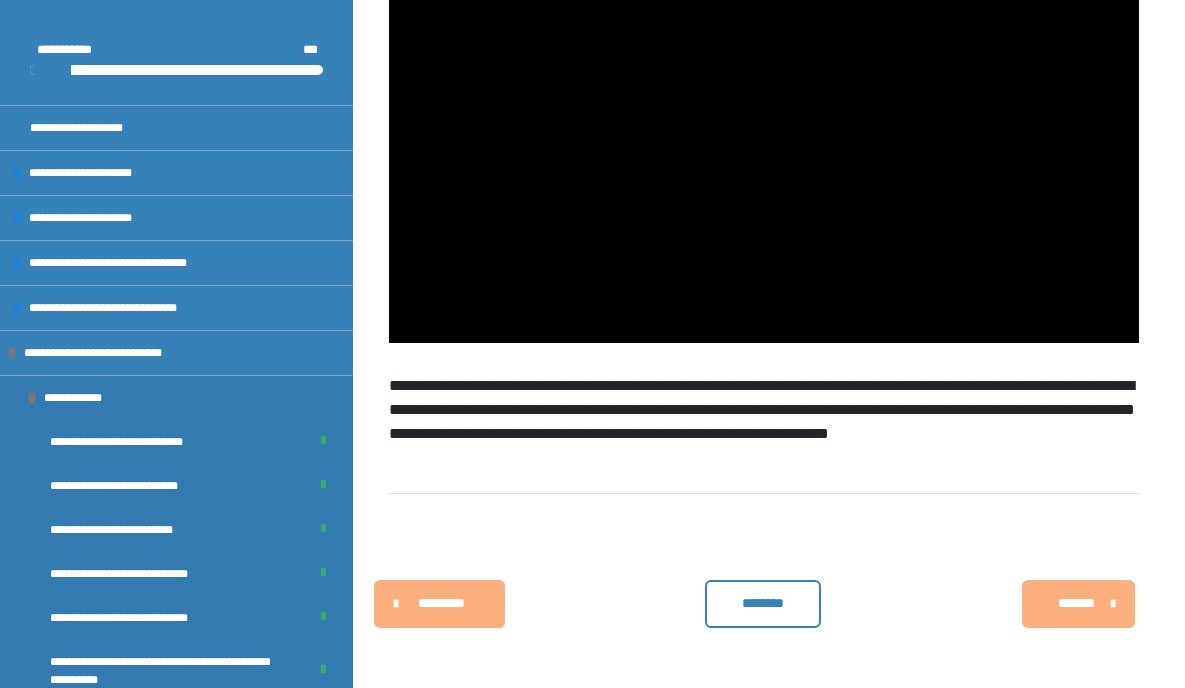 scroll, scrollTop: 1476, scrollLeft: 0, axis: vertical 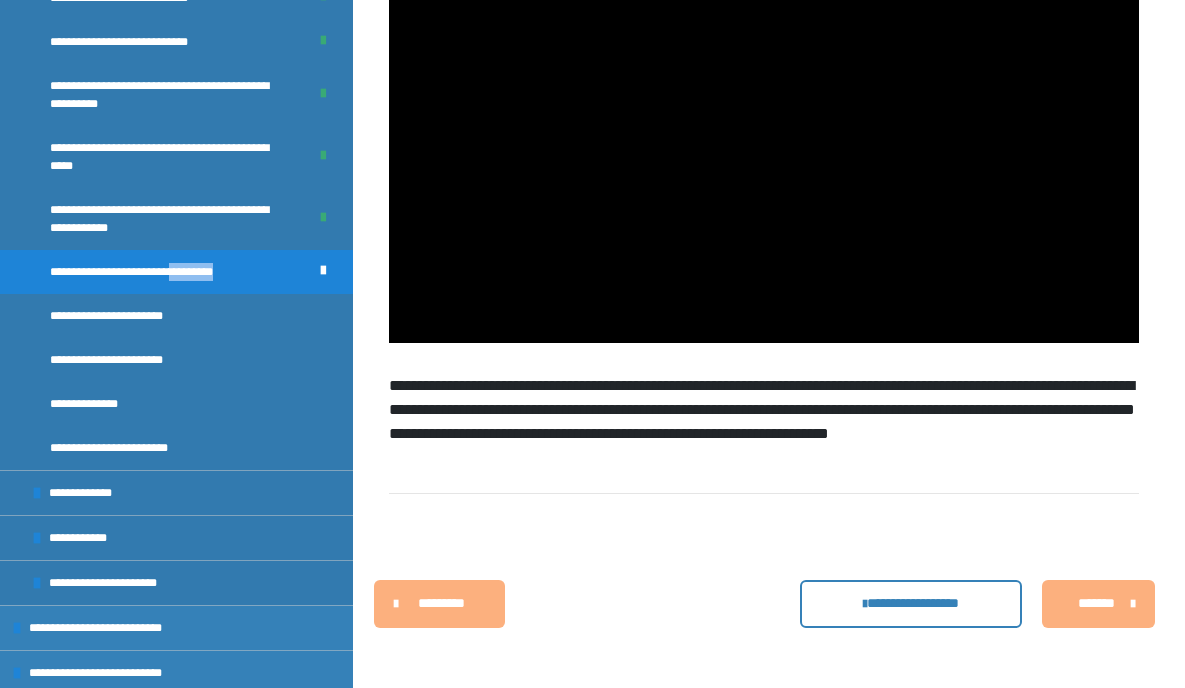 click on "*******" at bounding box center [1096, 603] 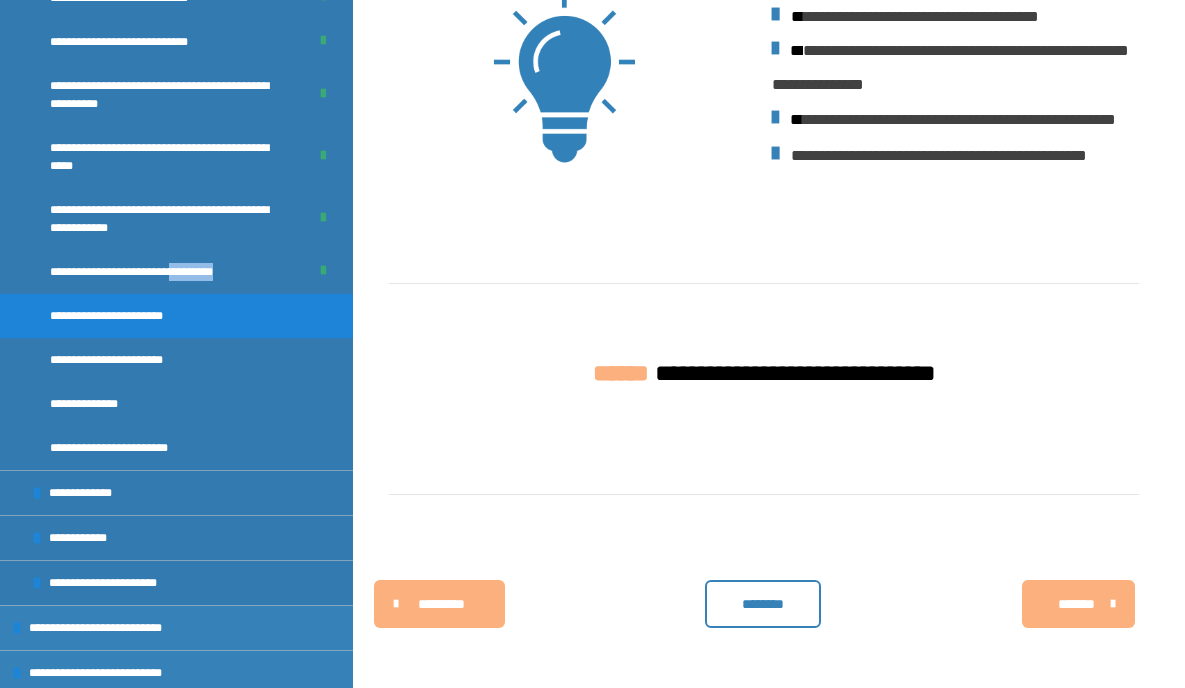 scroll, scrollTop: 904, scrollLeft: 0, axis: vertical 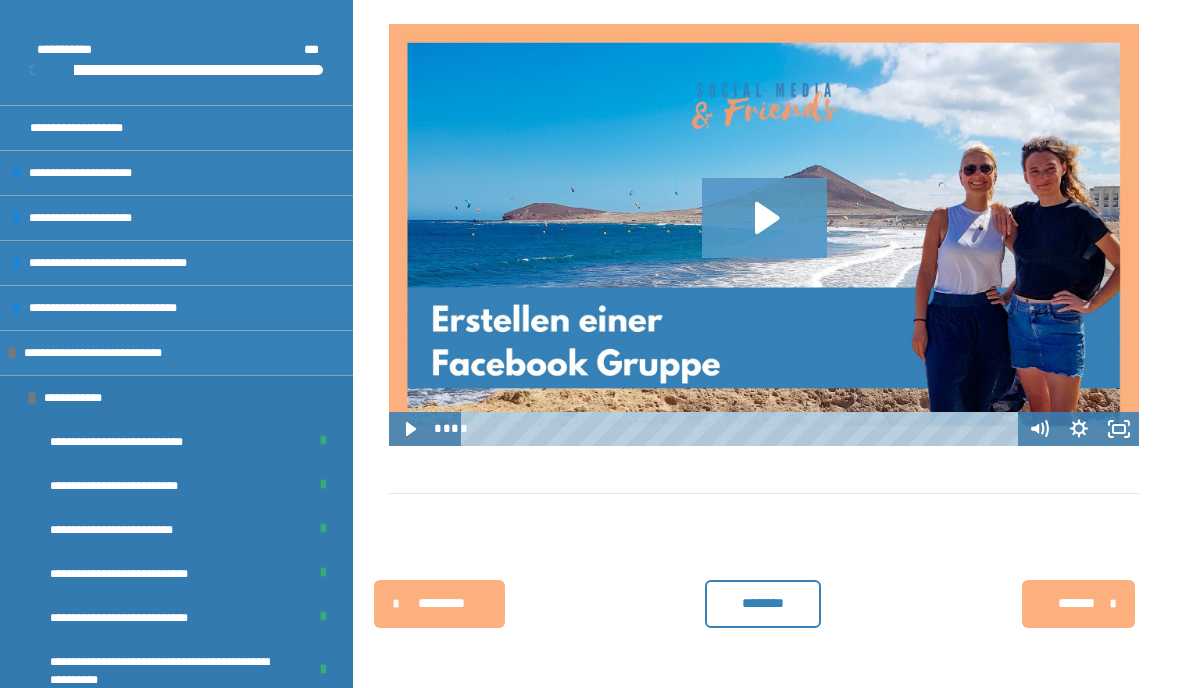 click 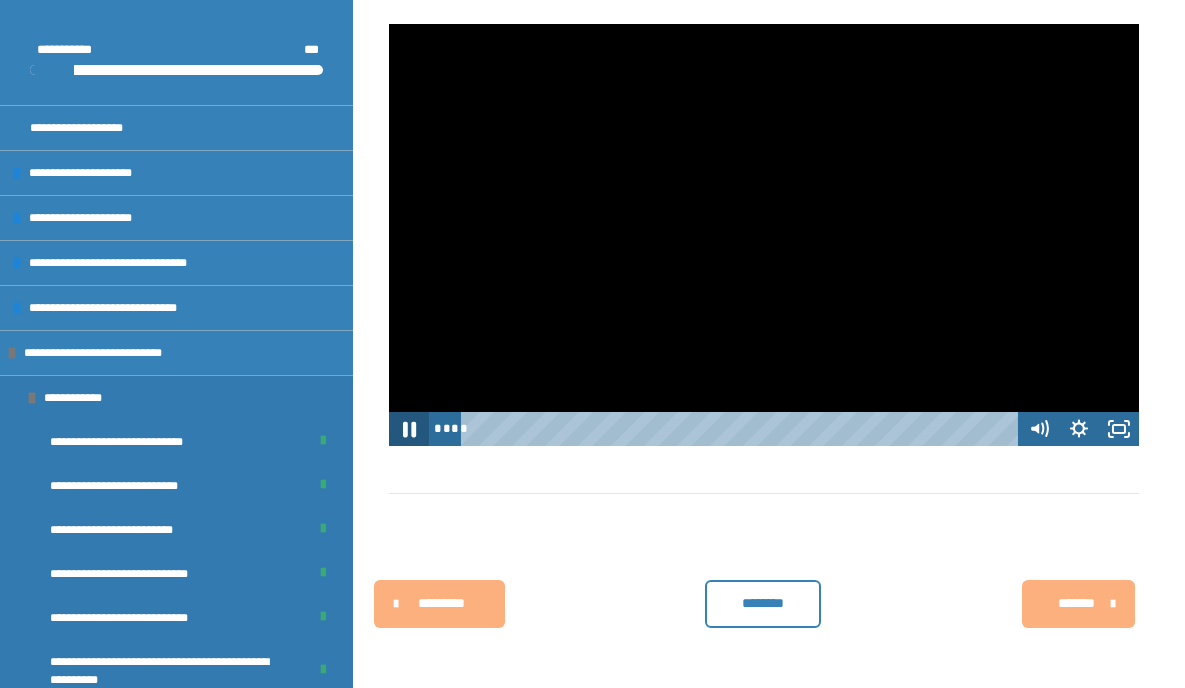 click 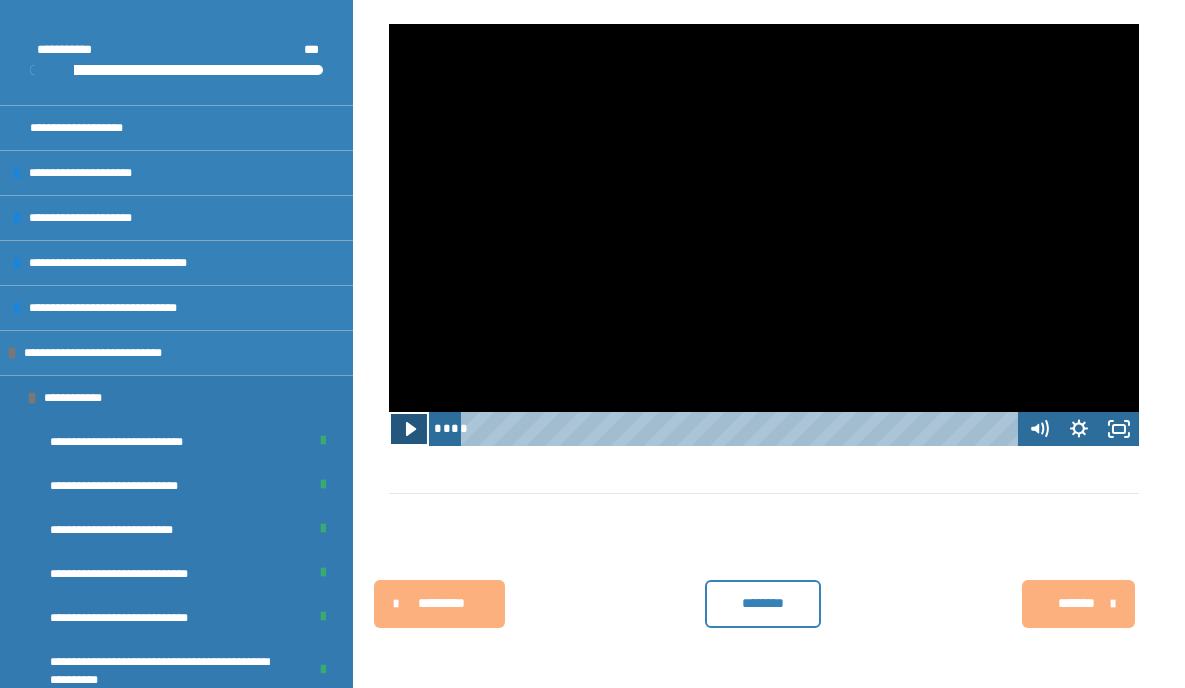 click 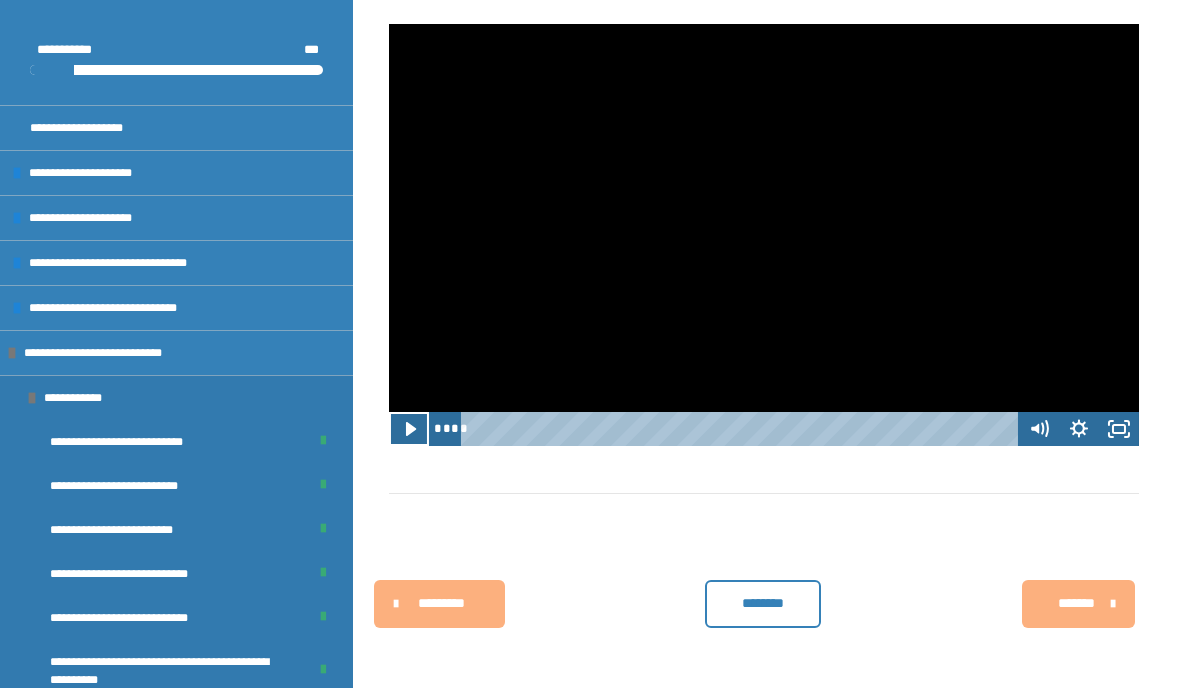 click on "********" at bounding box center [763, 603] 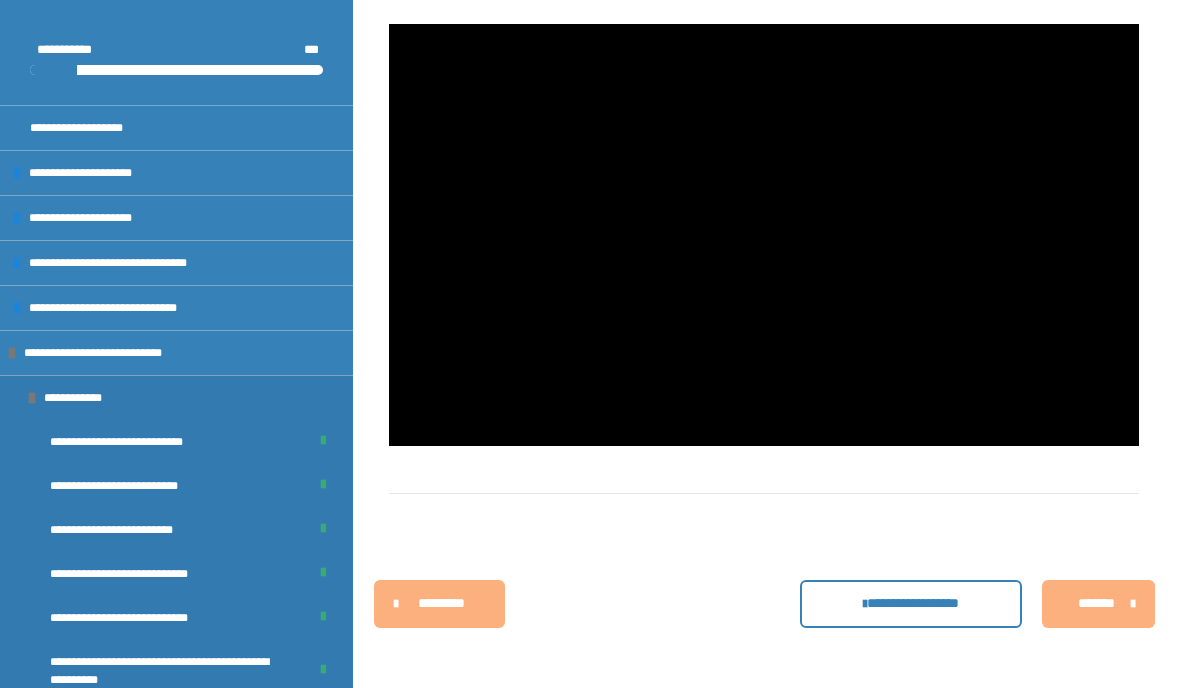click on "*******" at bounding box center (1096, 603) 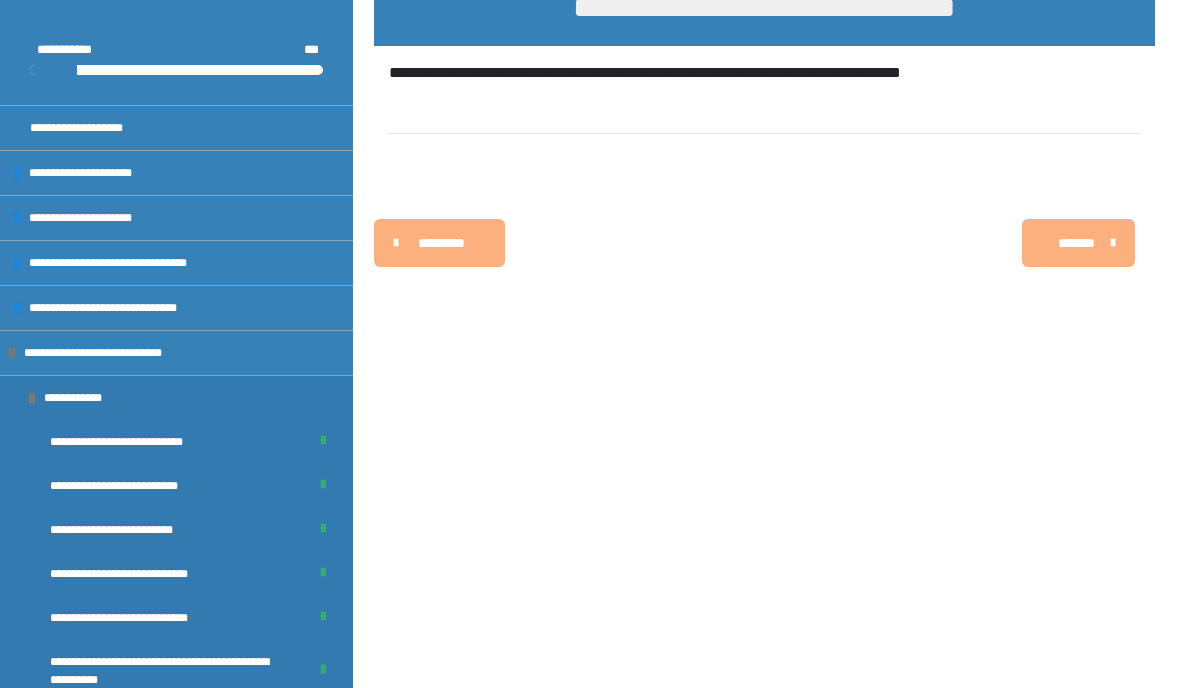 scroll, scrollTop: 488, scrollLeft: 0, axis: vertical 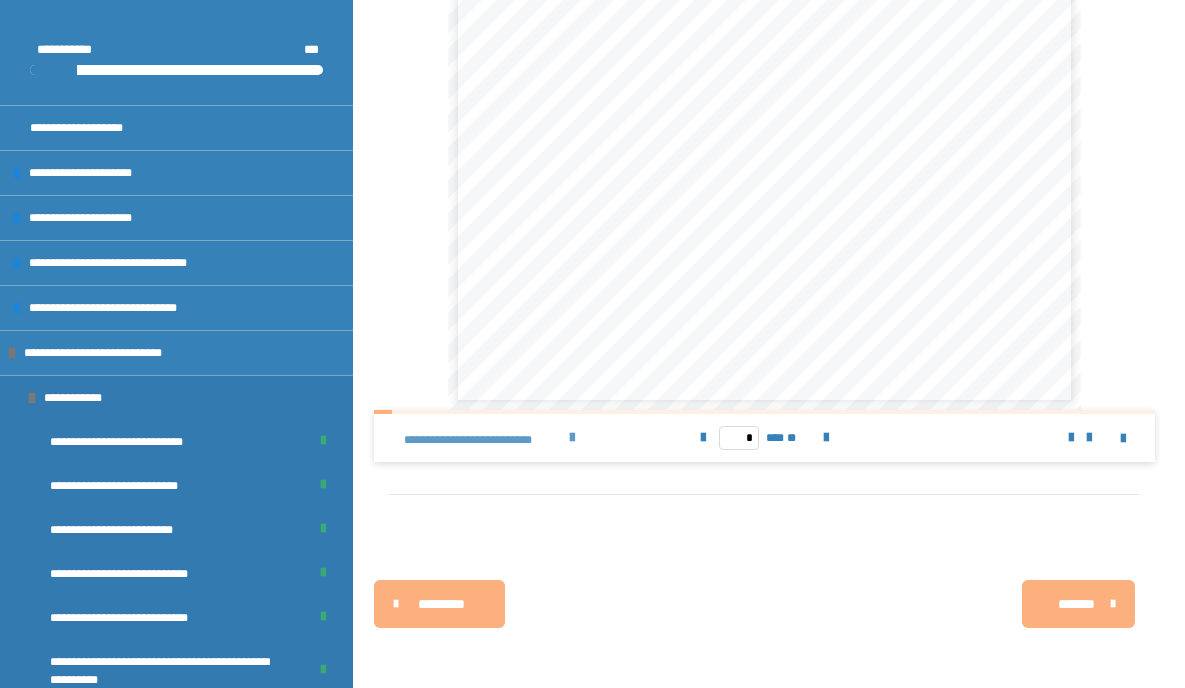 click at bounding box center (572, 438) 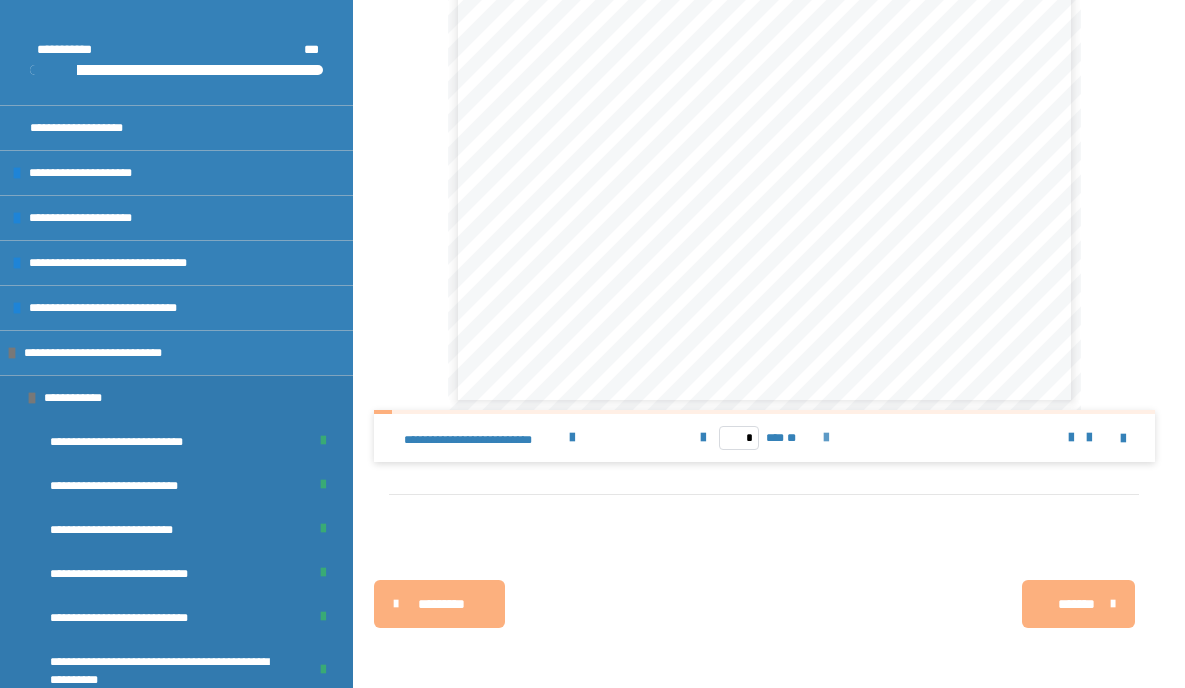 click at bounding box center [826, 438] 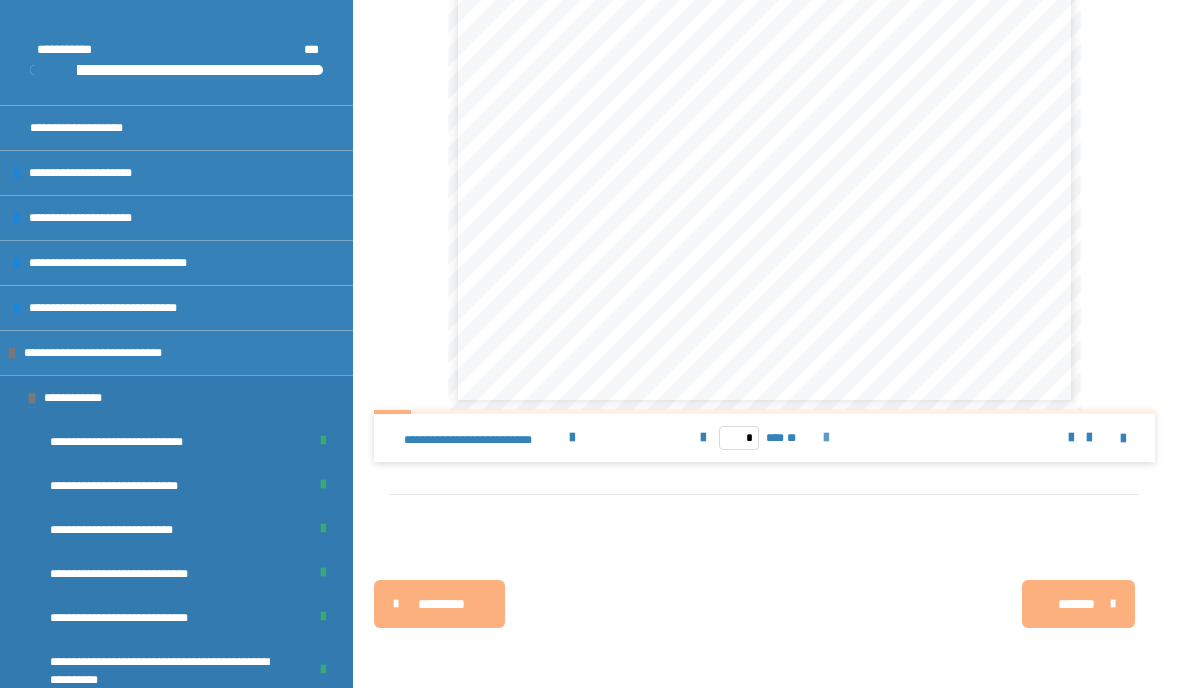 click at bounding box center [826, 438] 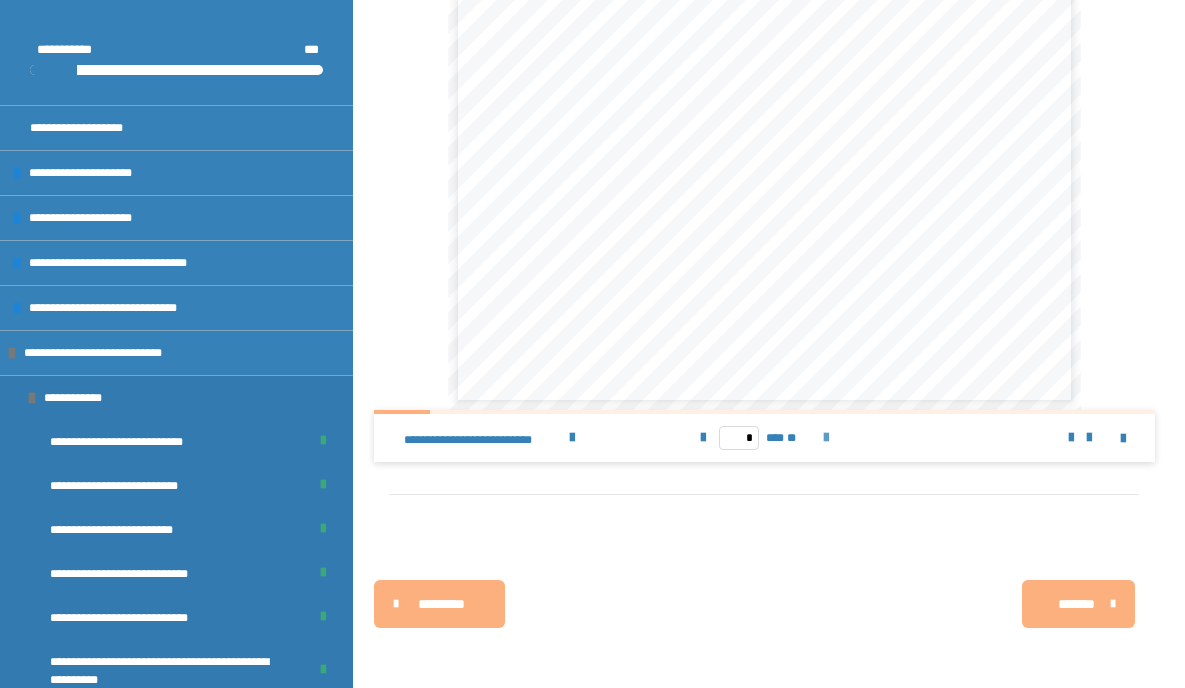 click at bounding box center [826, 438] 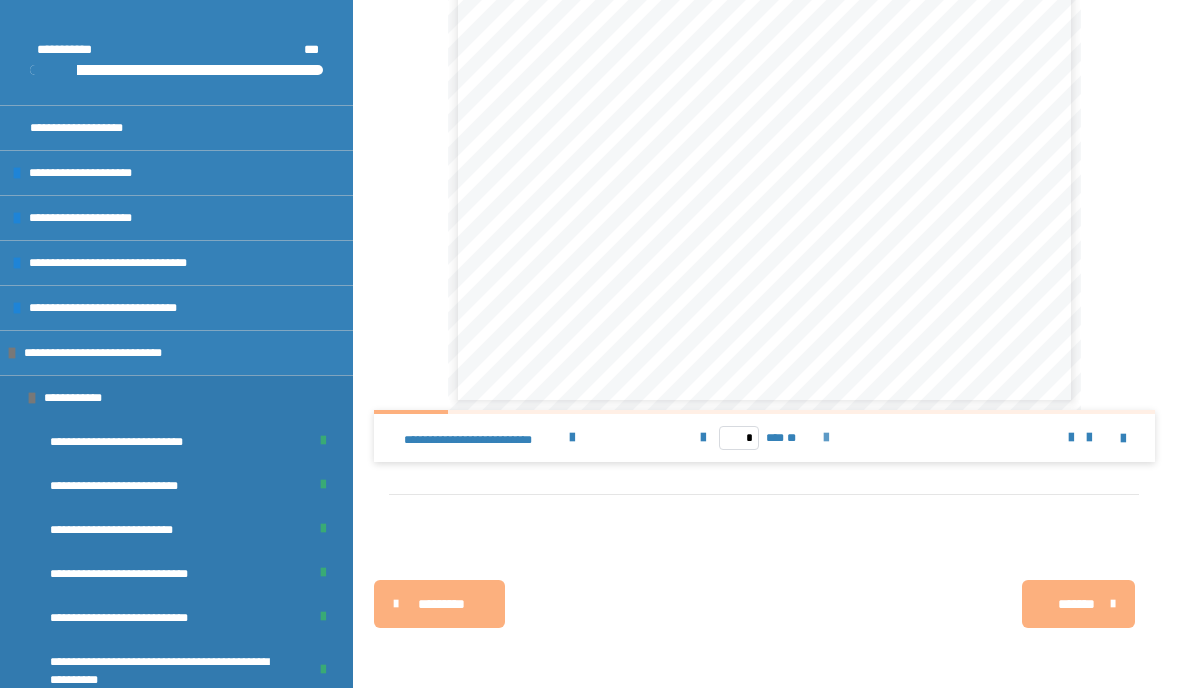 click at bounding box center [826, 438] 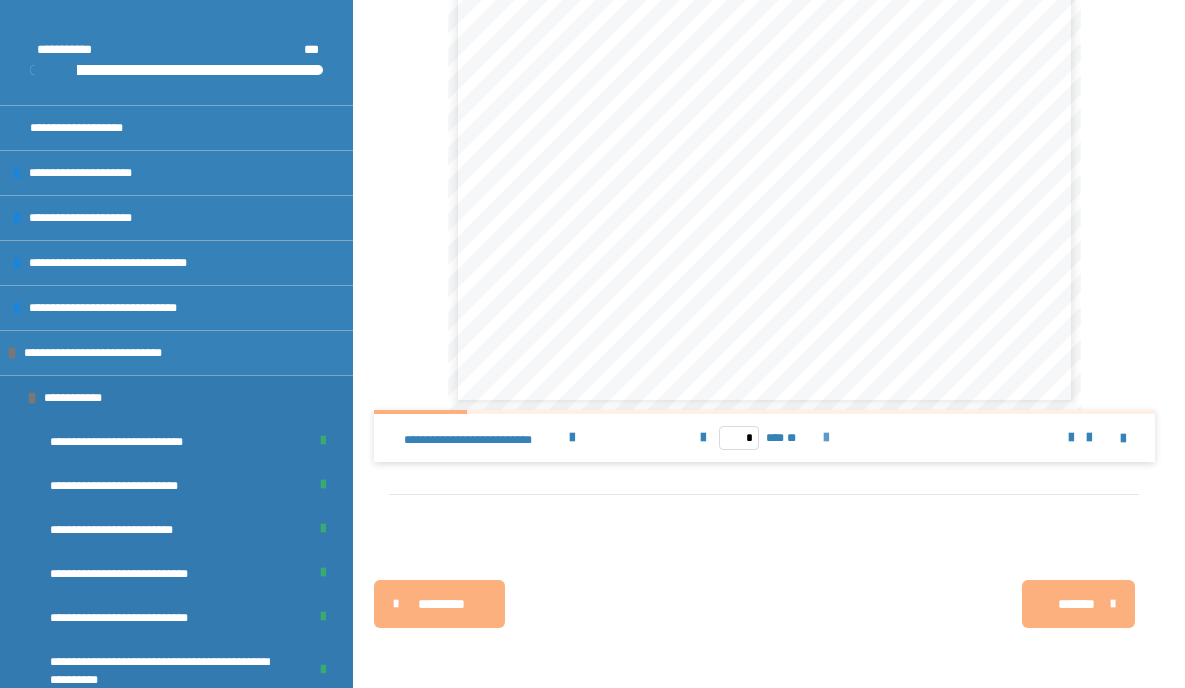 click at bounding box center (826, 438) 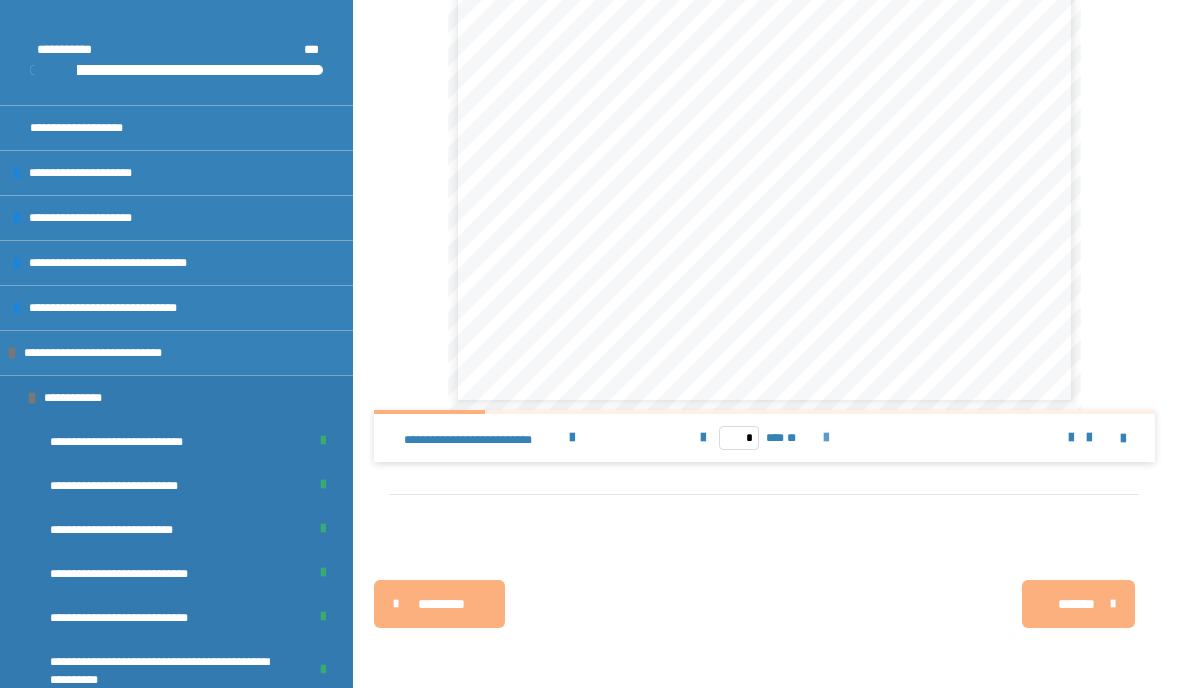 click at bounding box center (826, 438) 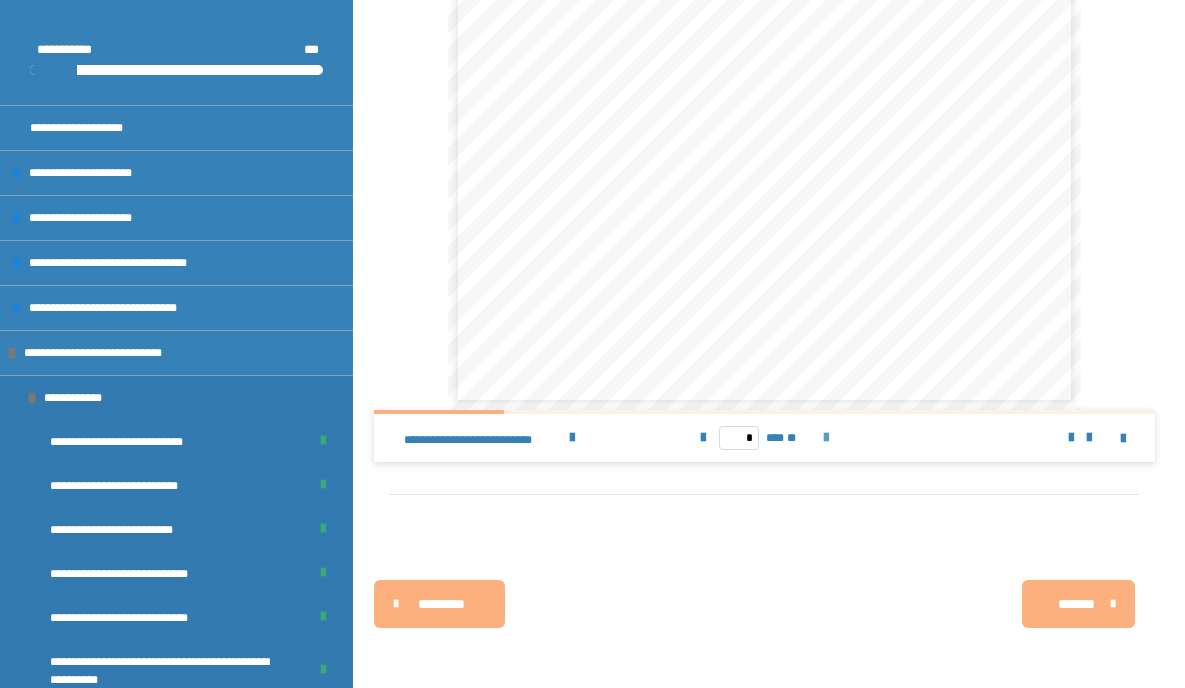 click at bounding box center (826, 438) 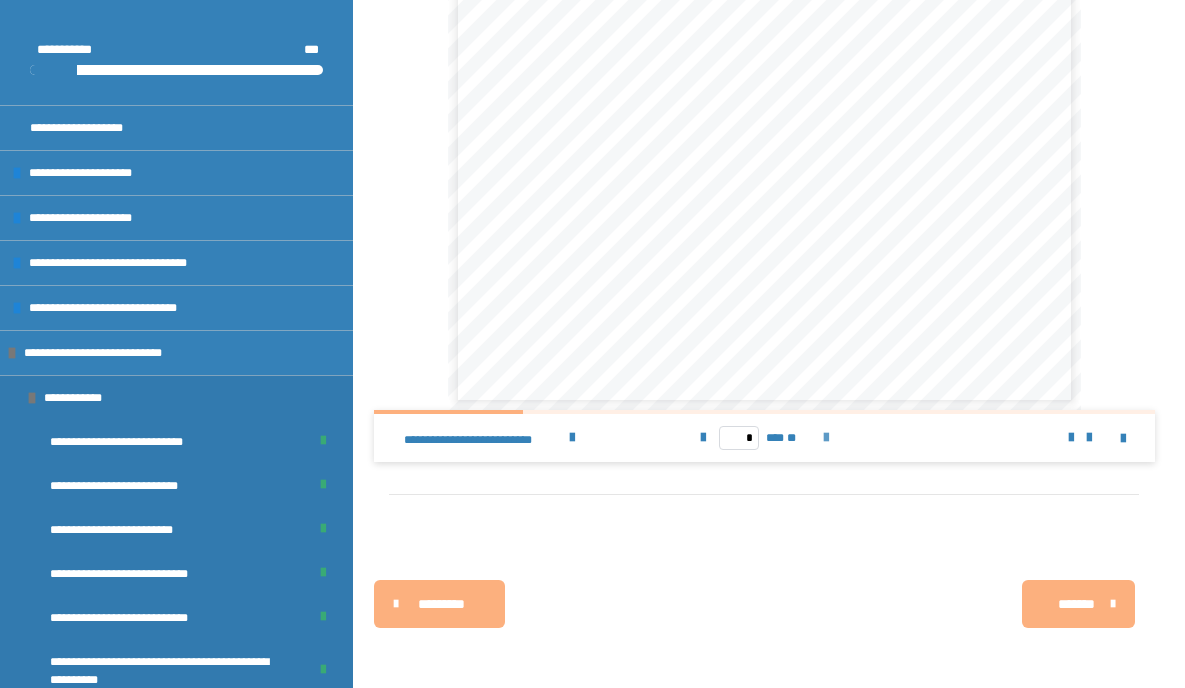click at bounding box center [826, 438] 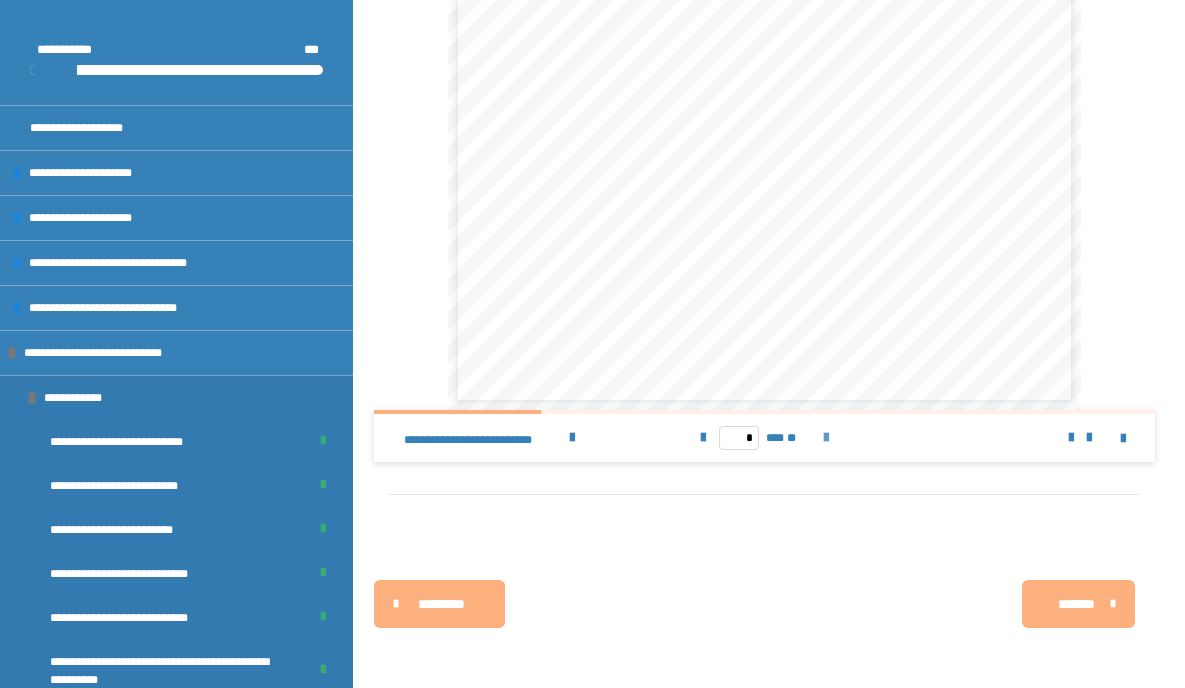 click at bounding box center [826, 438] 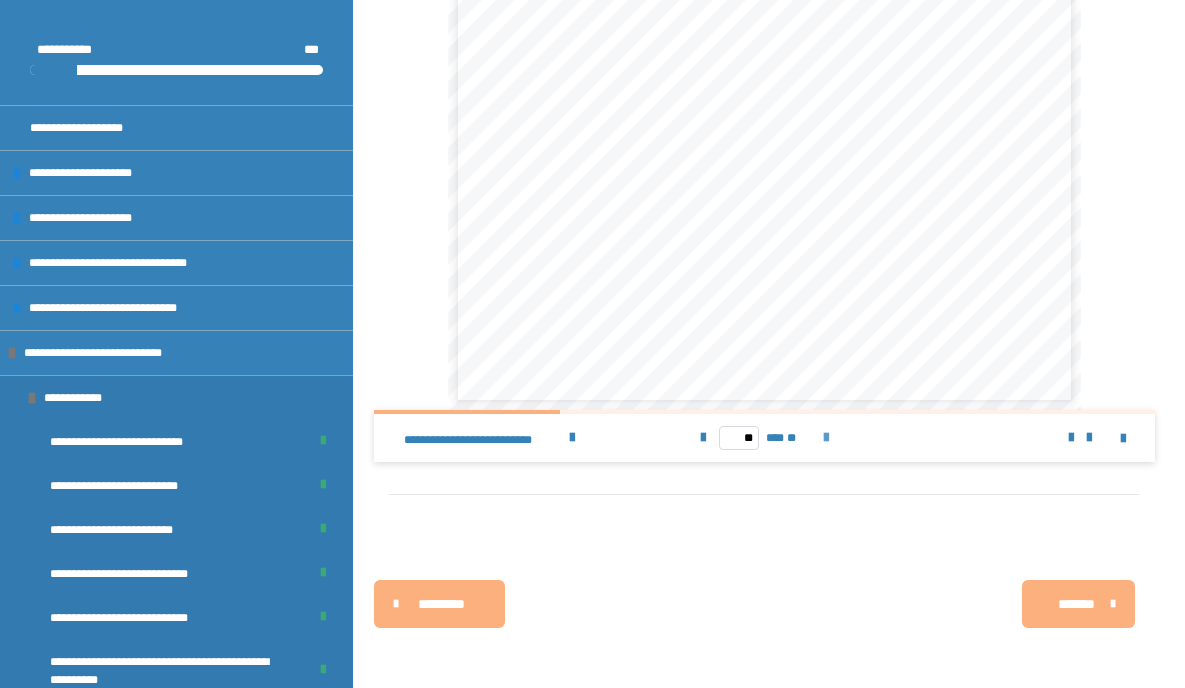 click at bounding box center (826, 438) 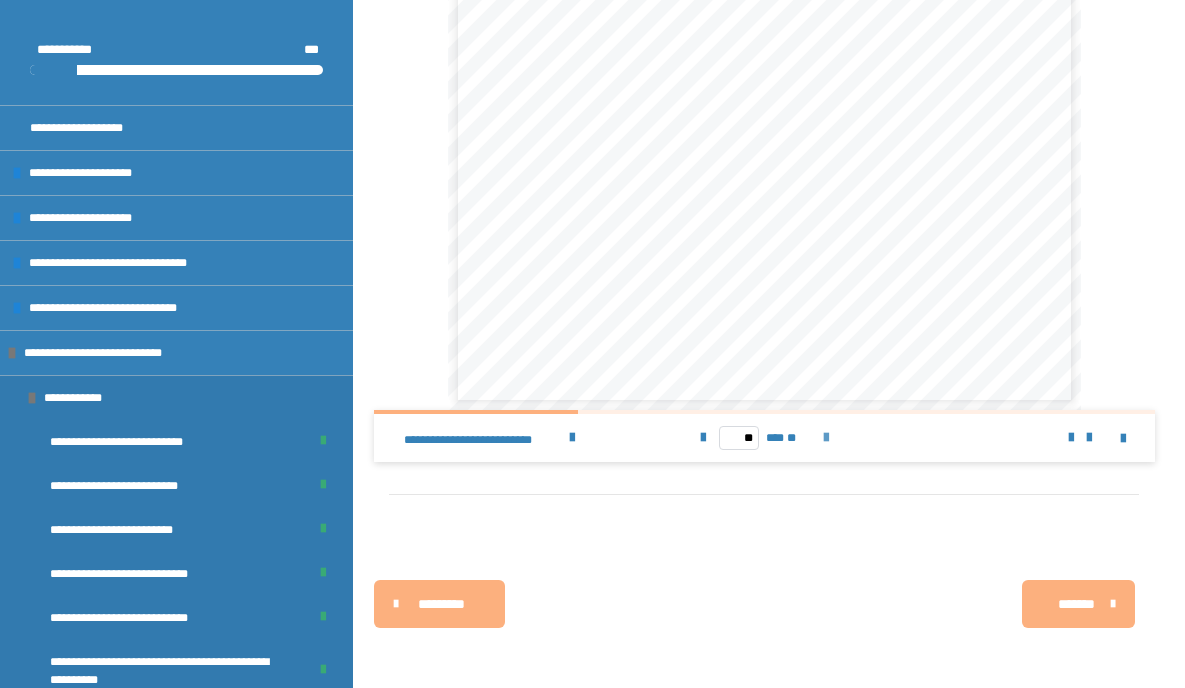 click at bounding box center (826, 438) 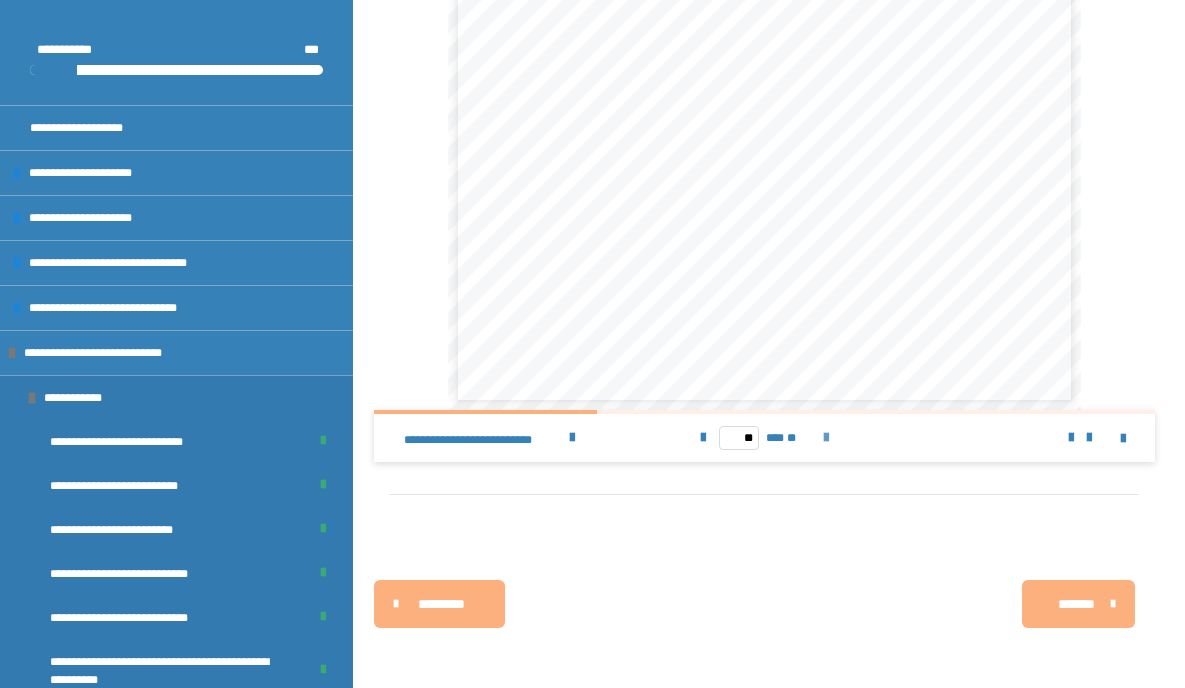 click at bounding box center (826, 438) 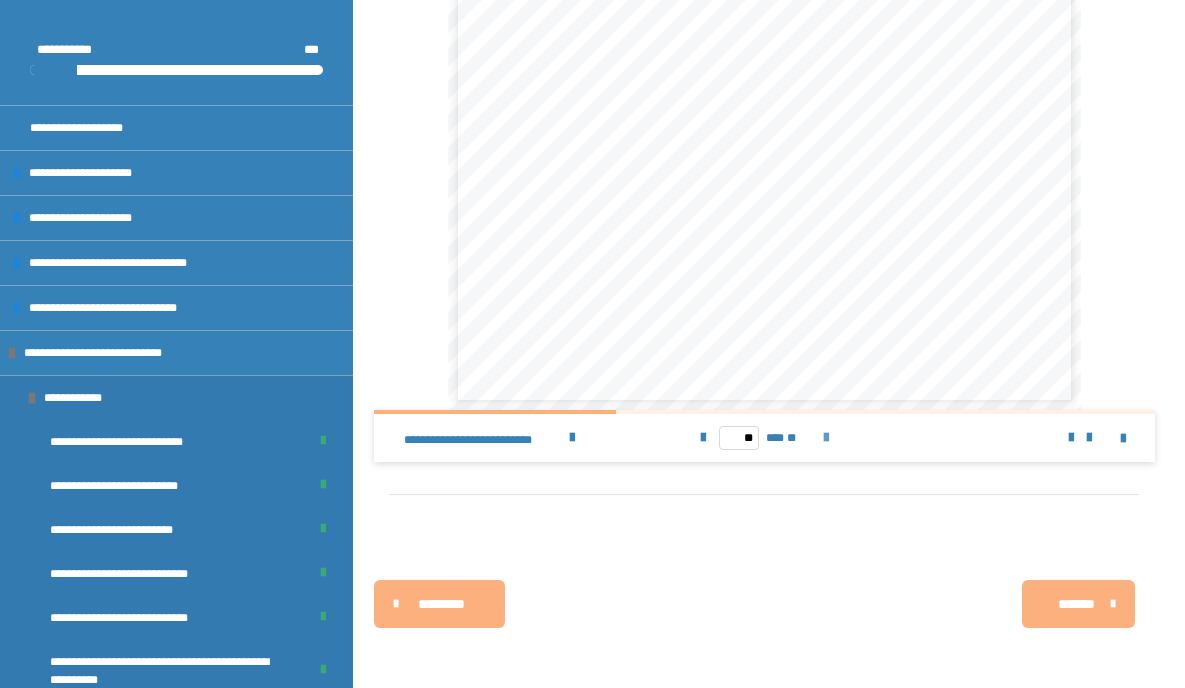 scroll, scrollTop: 489, scrollLeft: 0, axis: vertical 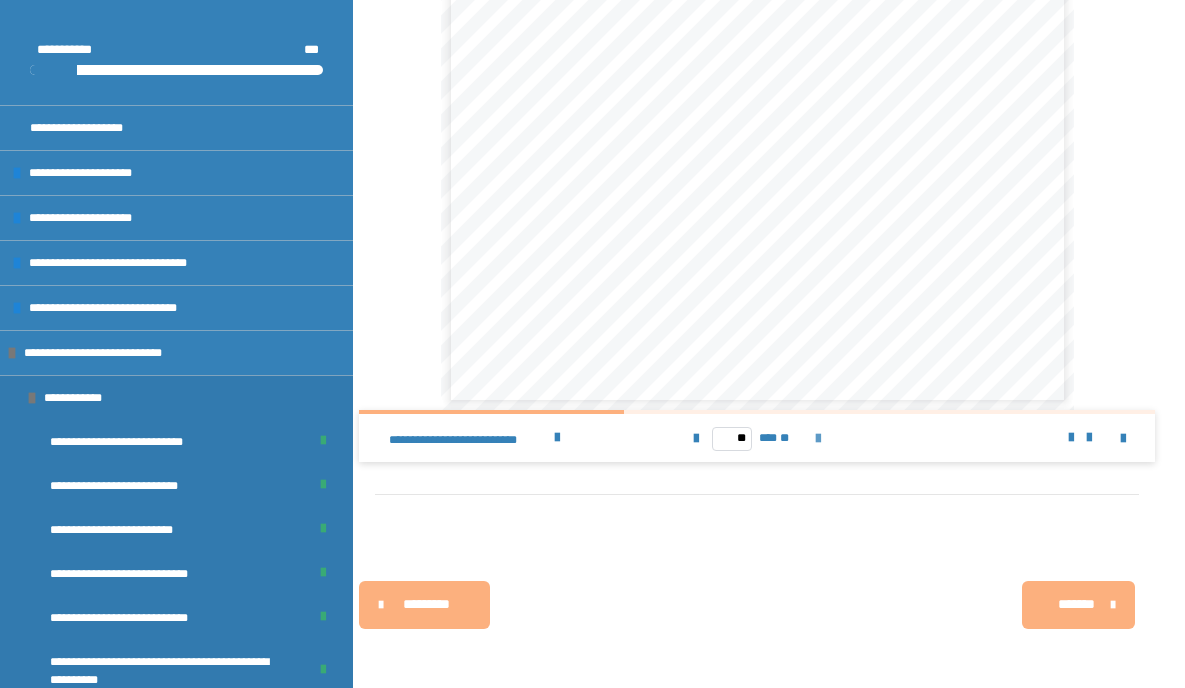 click at bounding box center (818, 439) 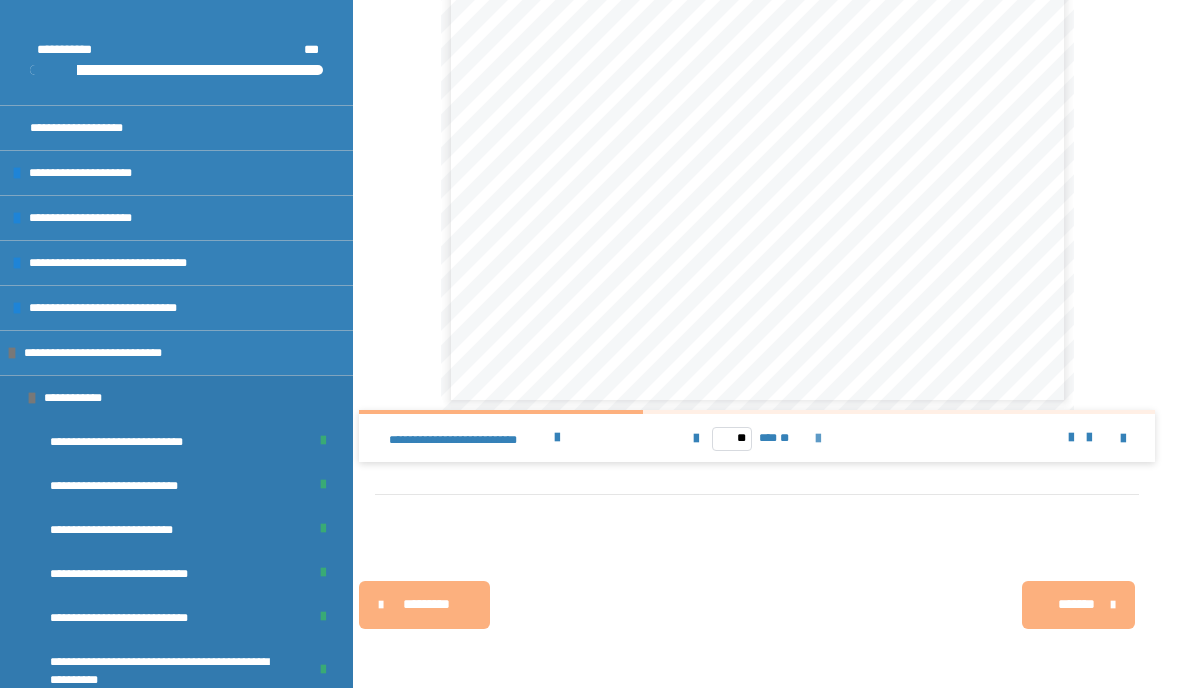 click at bounding box center (818, 439) 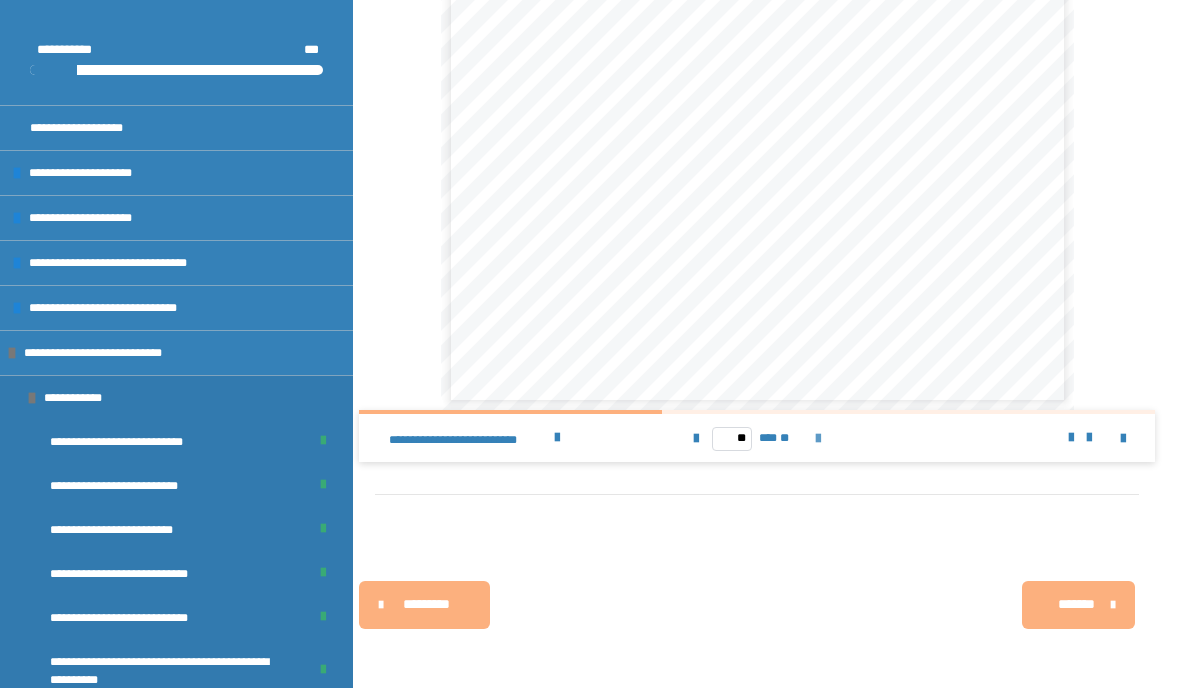 click at bounding box center [818, 439] 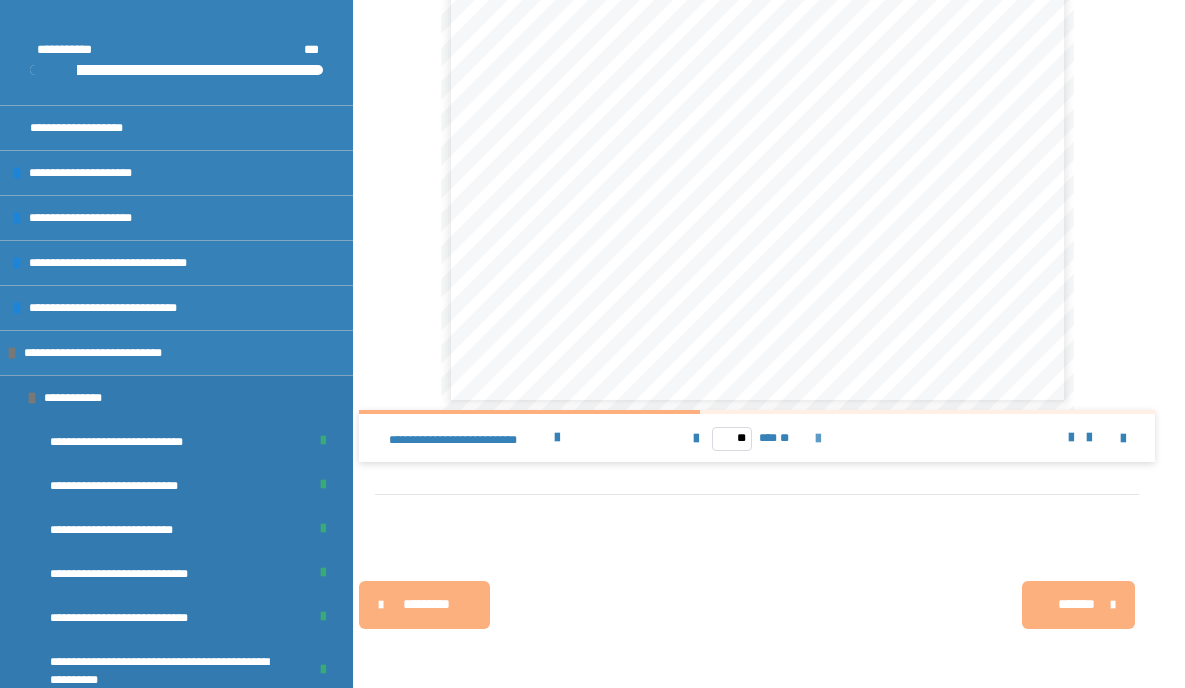 click at bounding box center (818, 439) 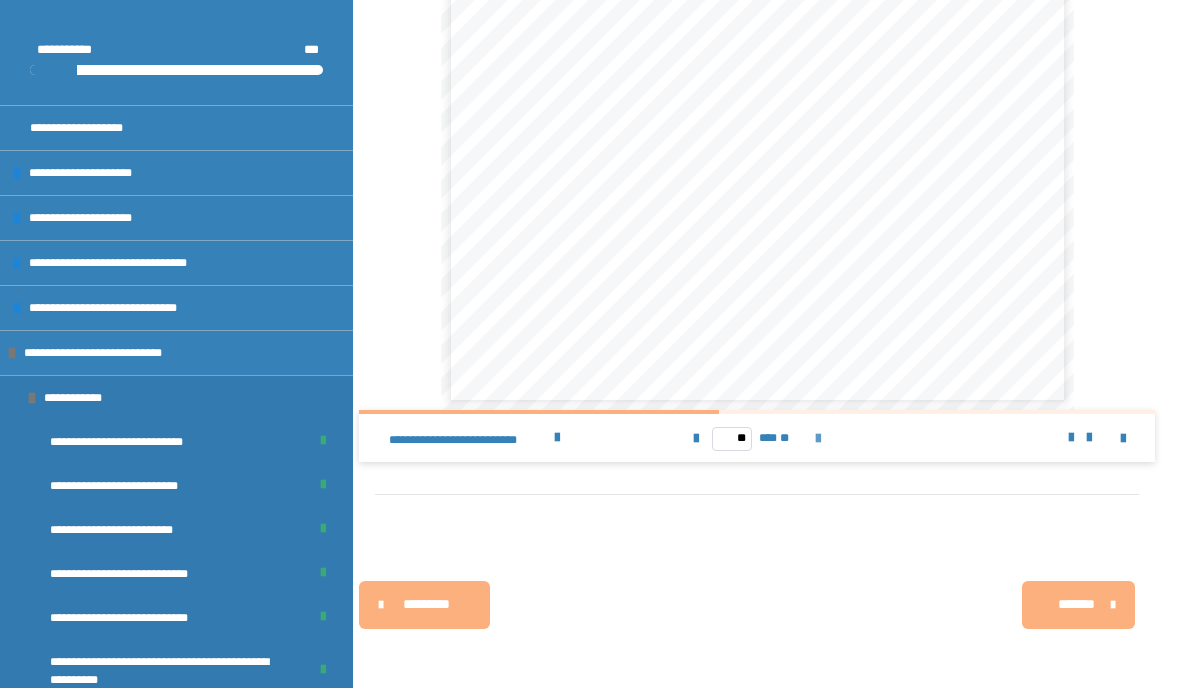 click at bounding box center [818, 439] 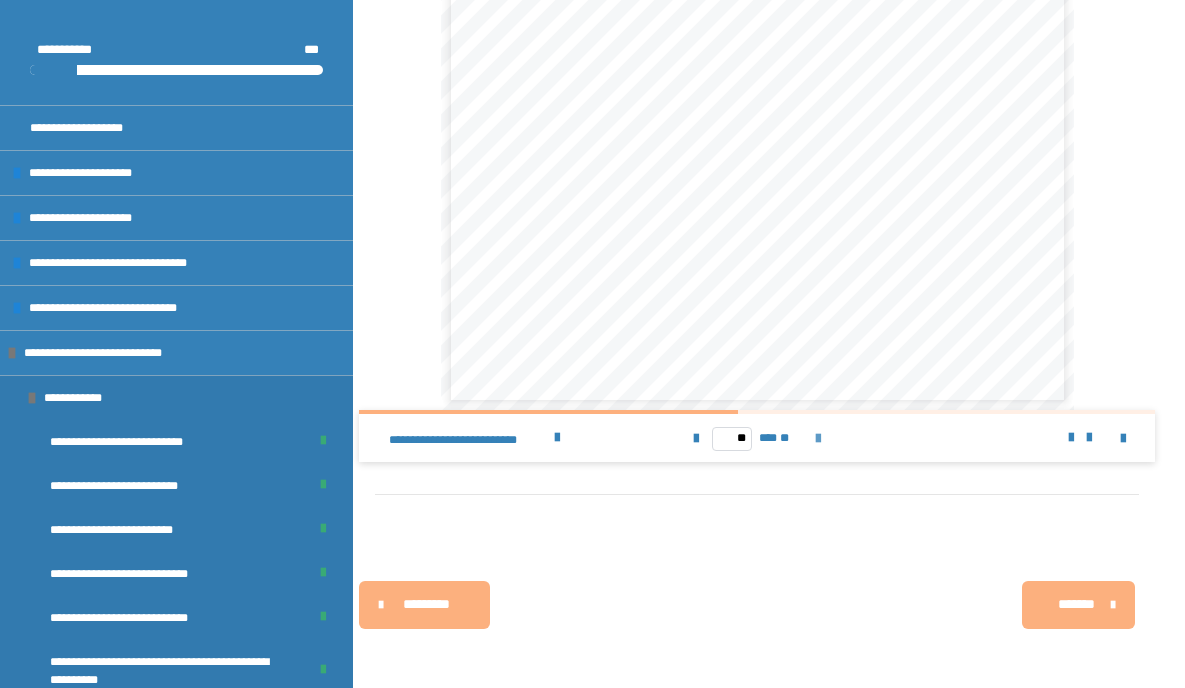 click at bounding box center [818, 439] 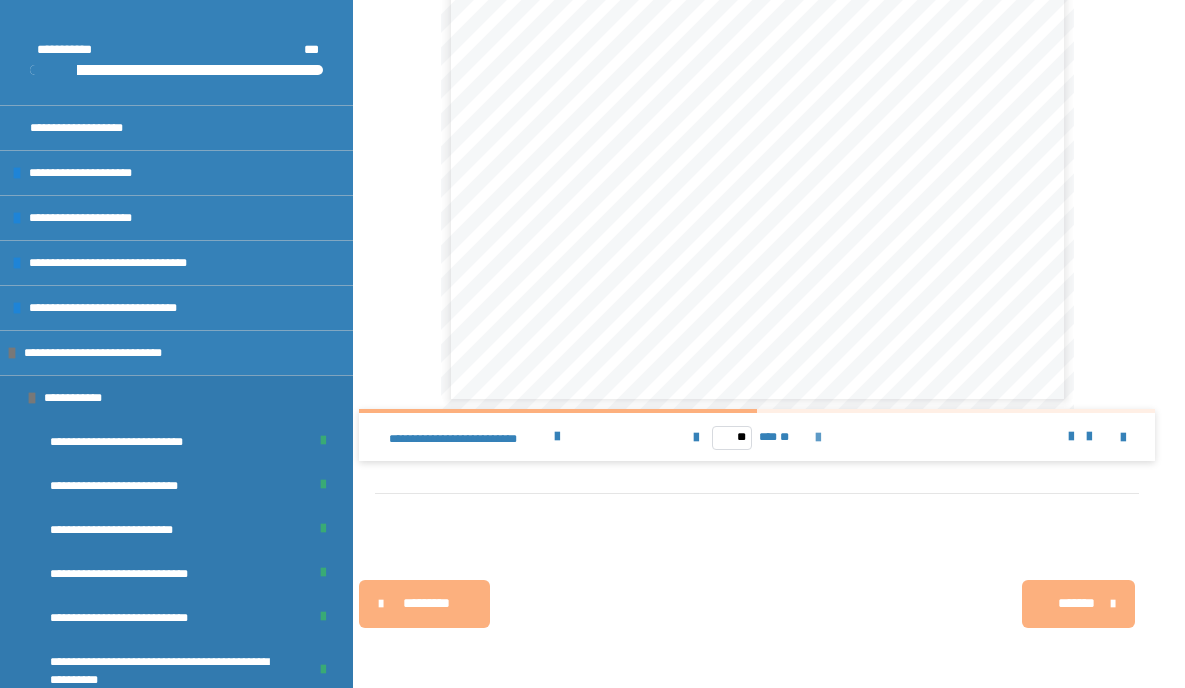 click at bounding box center [818, 438] 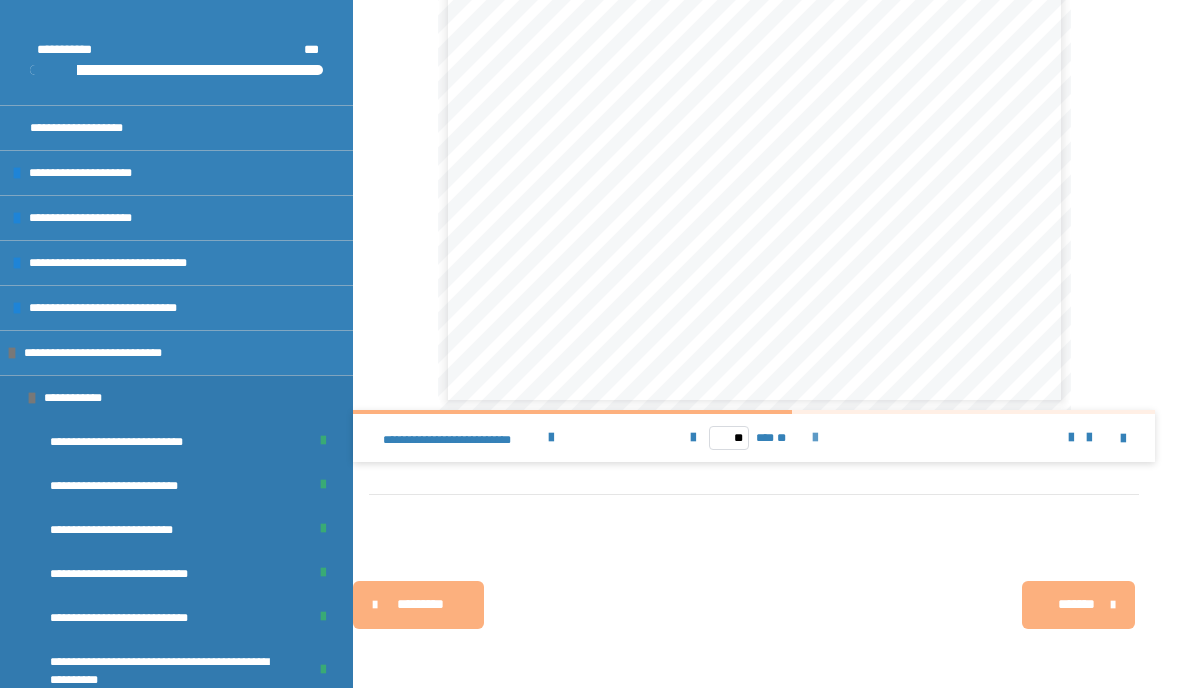 click at bounding box center [815, 438] 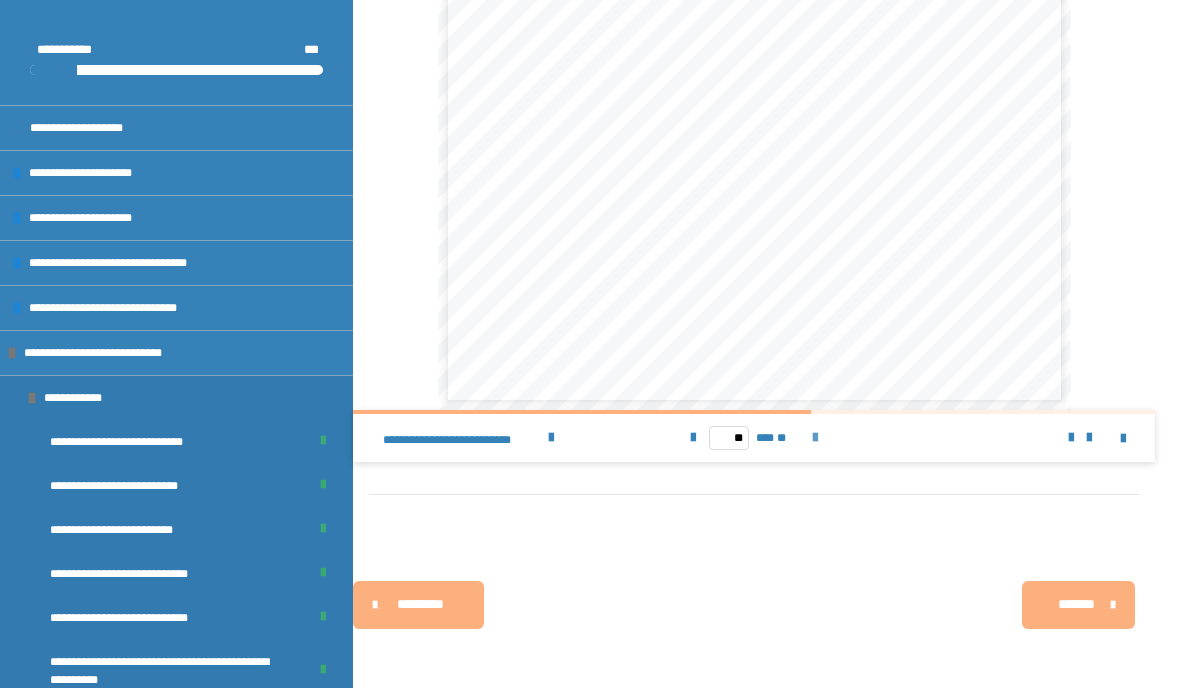 click at bounding box center [815, 438] 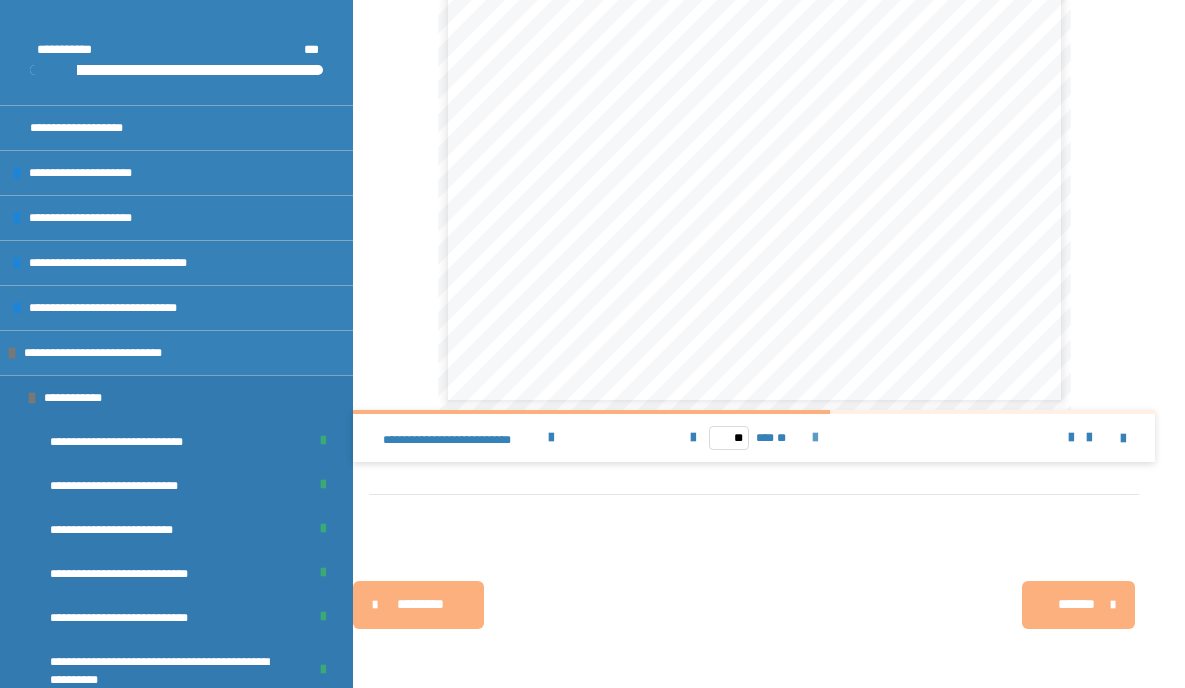 click at bounding box center [815, 438] 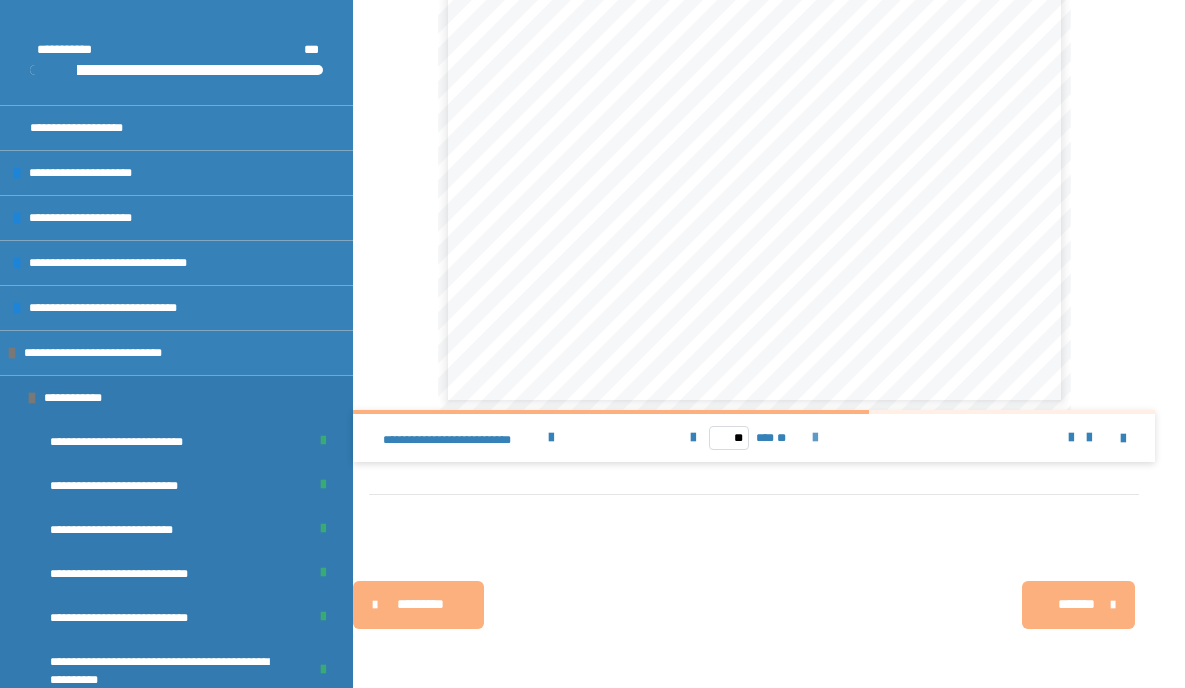 click at bounding box center [815, 438] 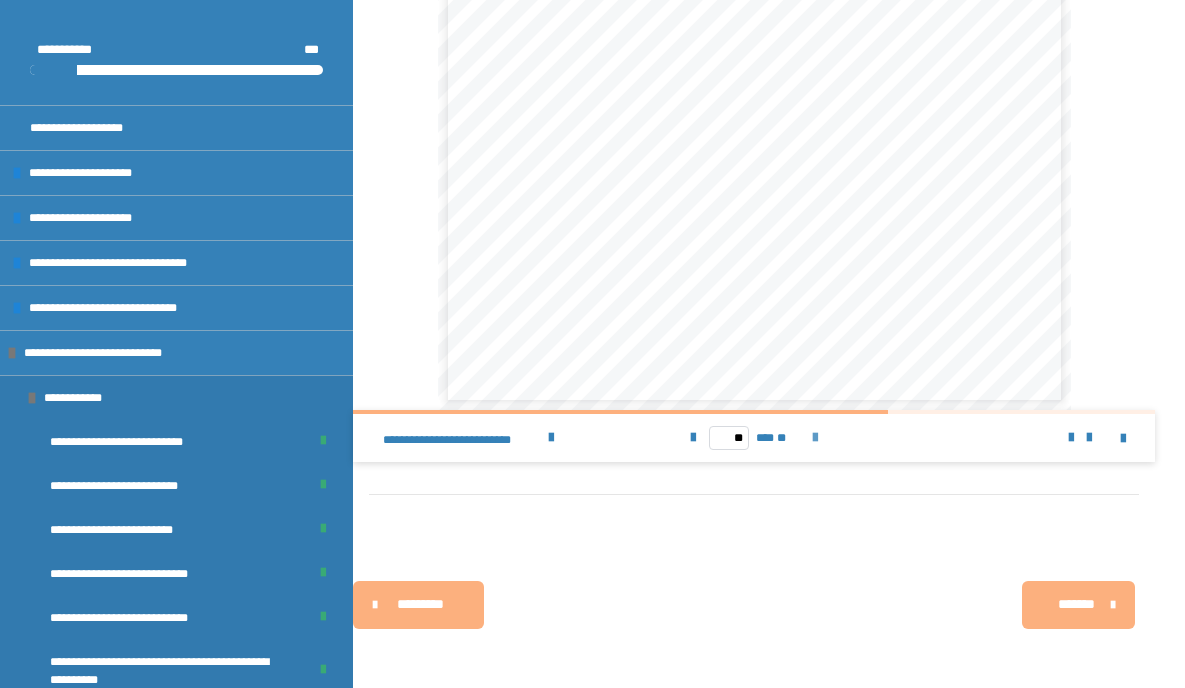 click at bounding box center [815, 438] 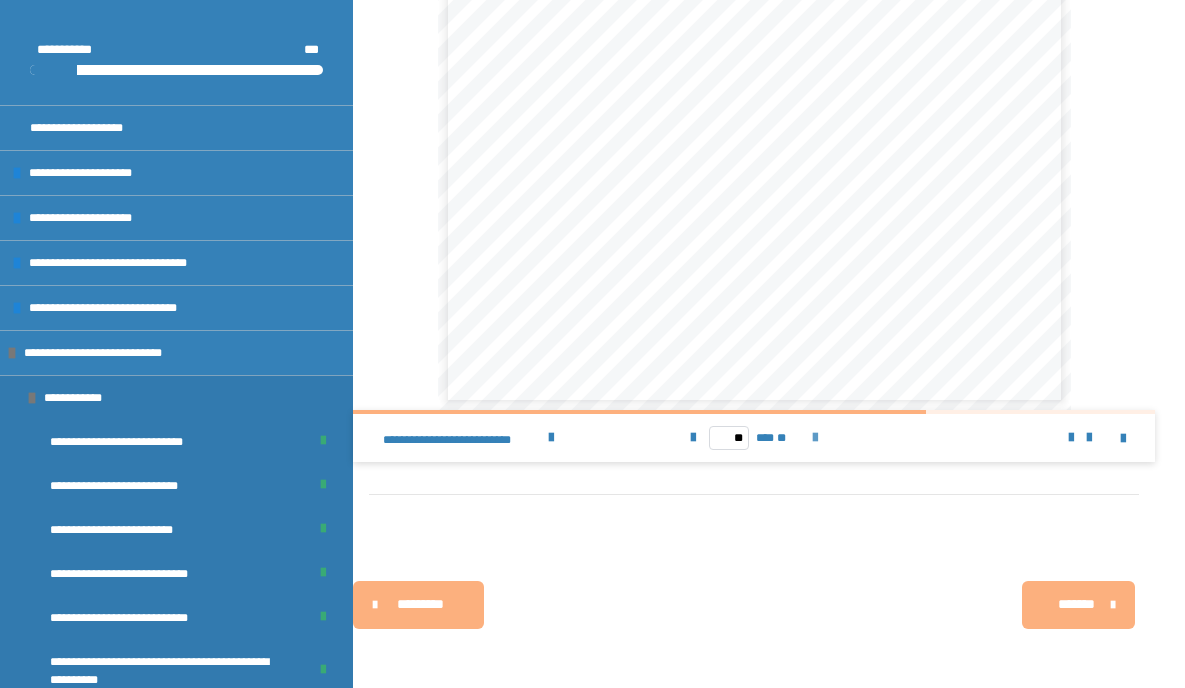 click at bounding box center [815, 438] 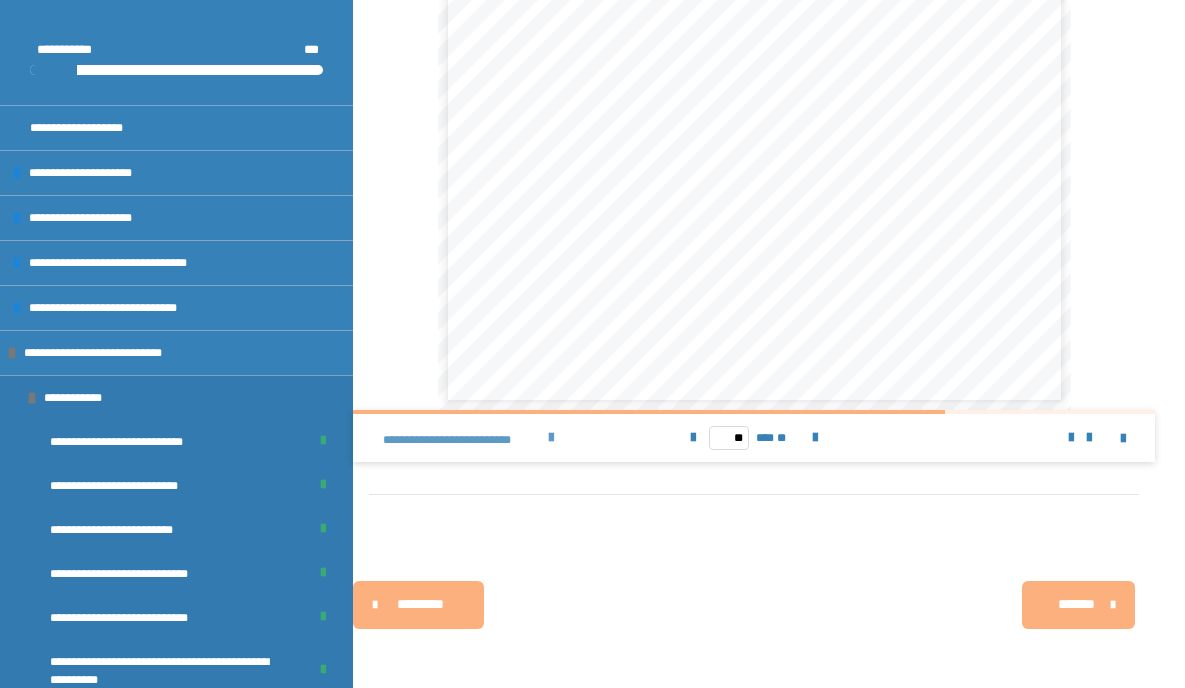 click at bounding box center (551, 438) 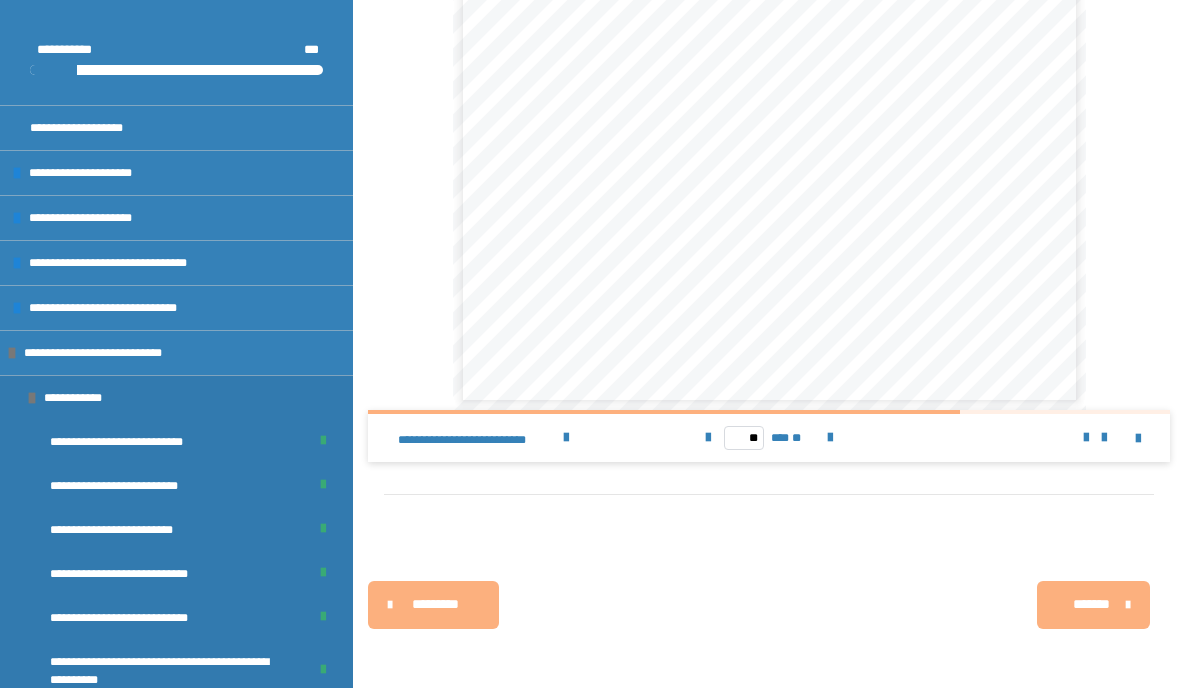 click on "*******" at bounding box center [1091, 604] 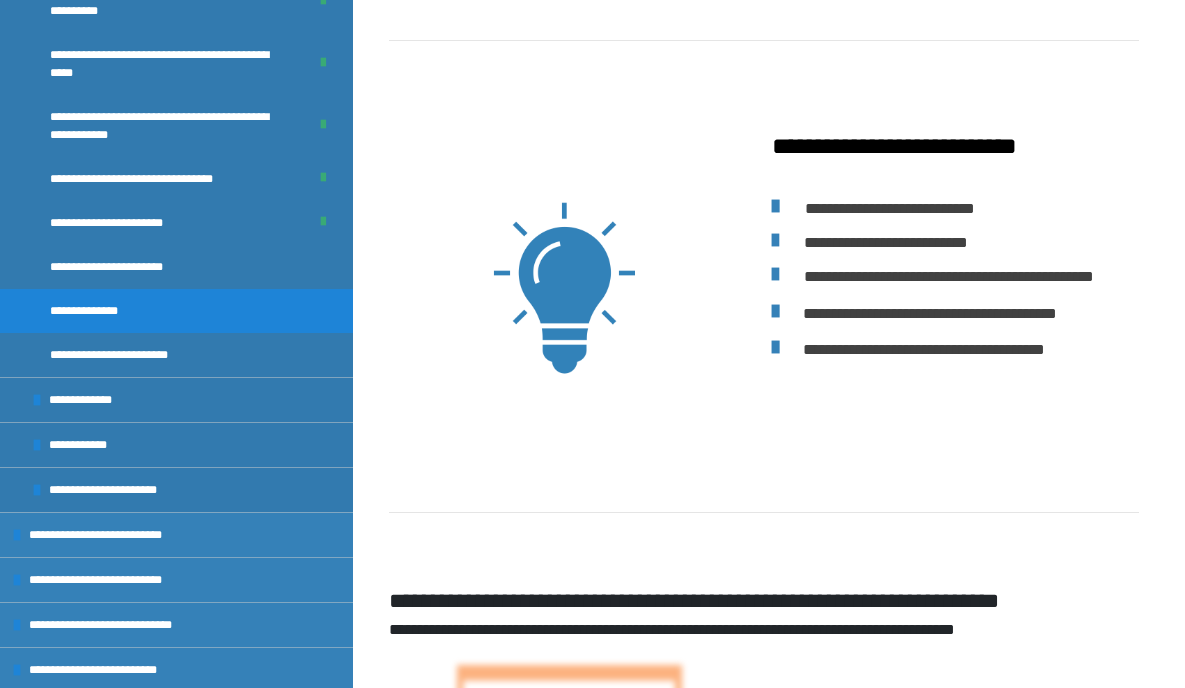 scroll, scrollTop: 671, scrollLeft: 0, axis: vertical 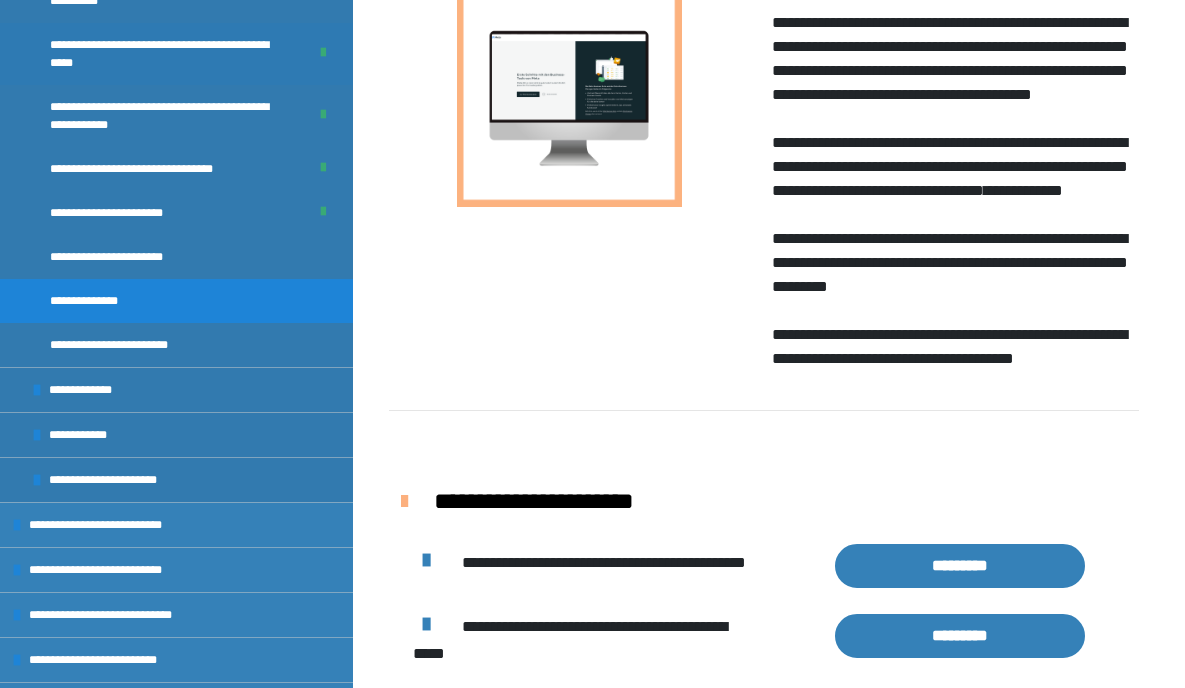 click on "**********" at bounding box center [163, 54] 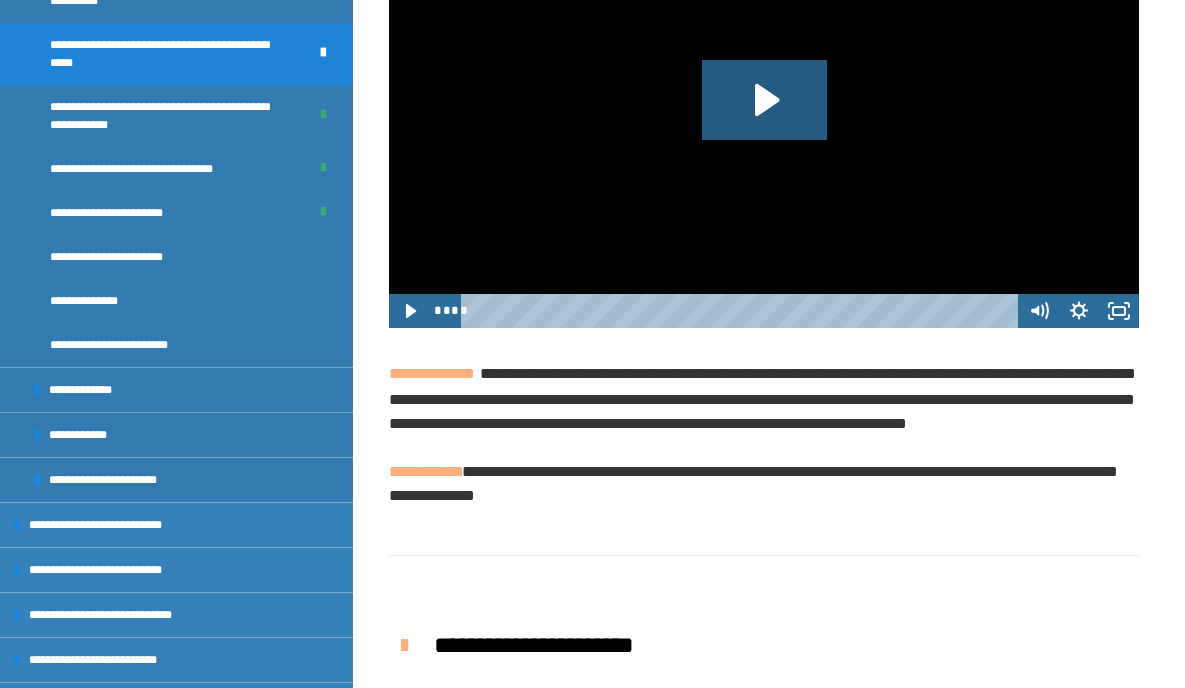 scroll, scrollTop: 2083, scrollLeft: 0, axis: vertical 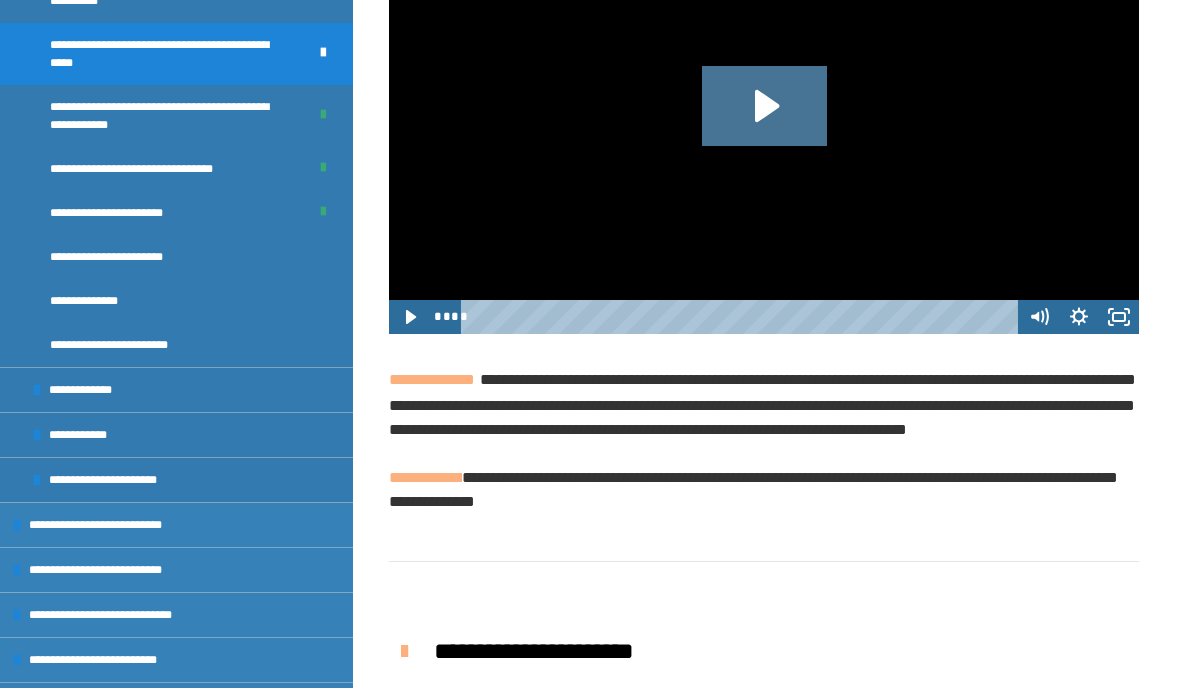 click 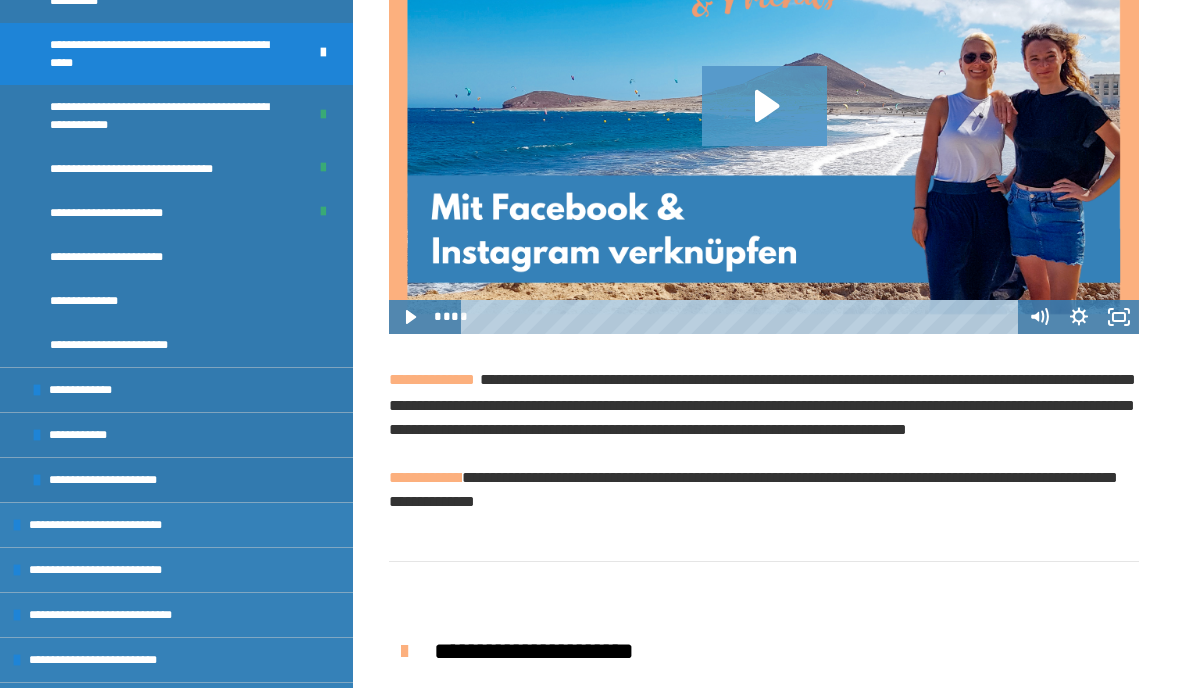click 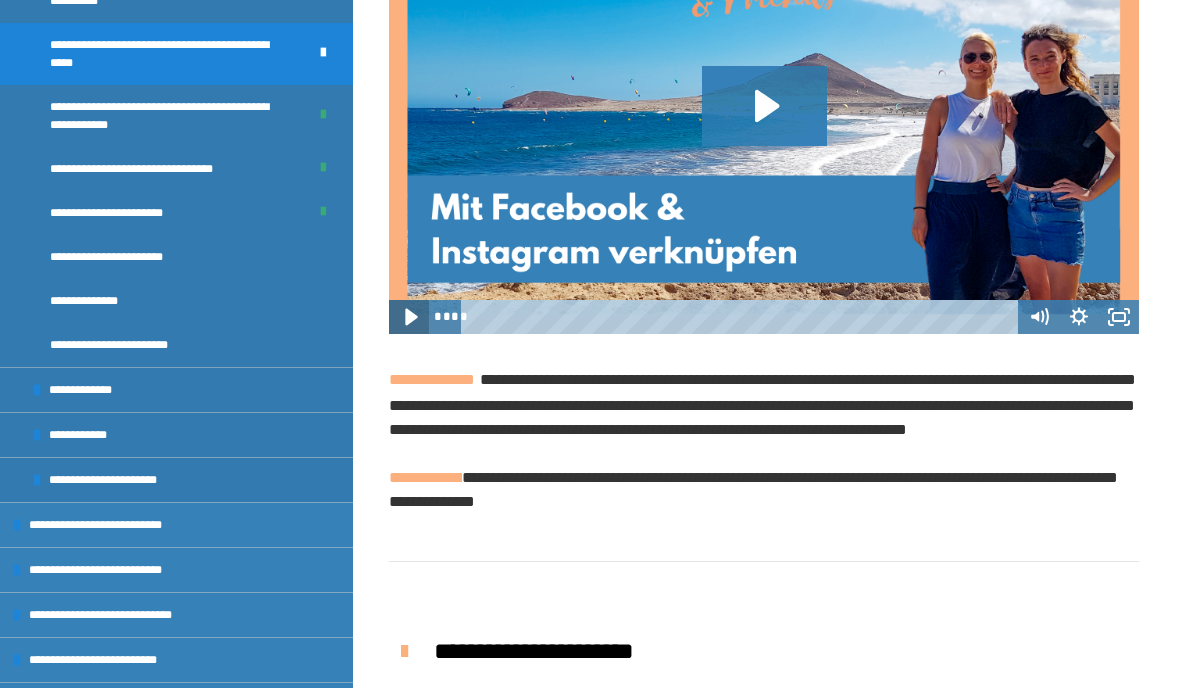 click 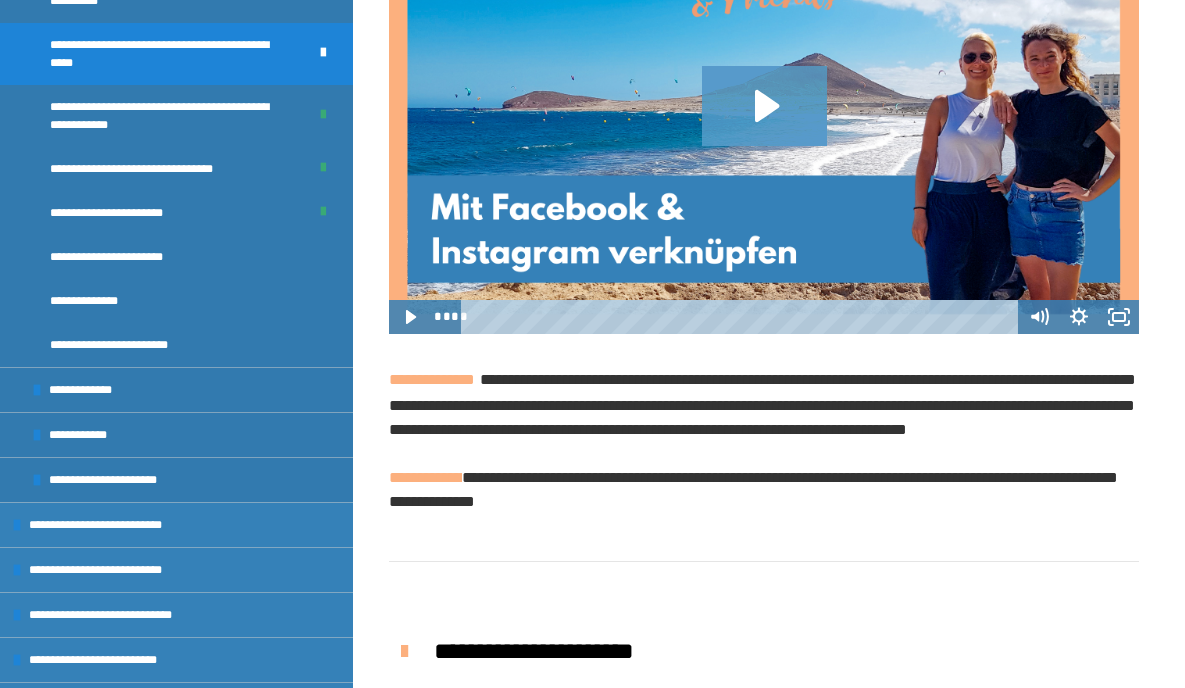 click 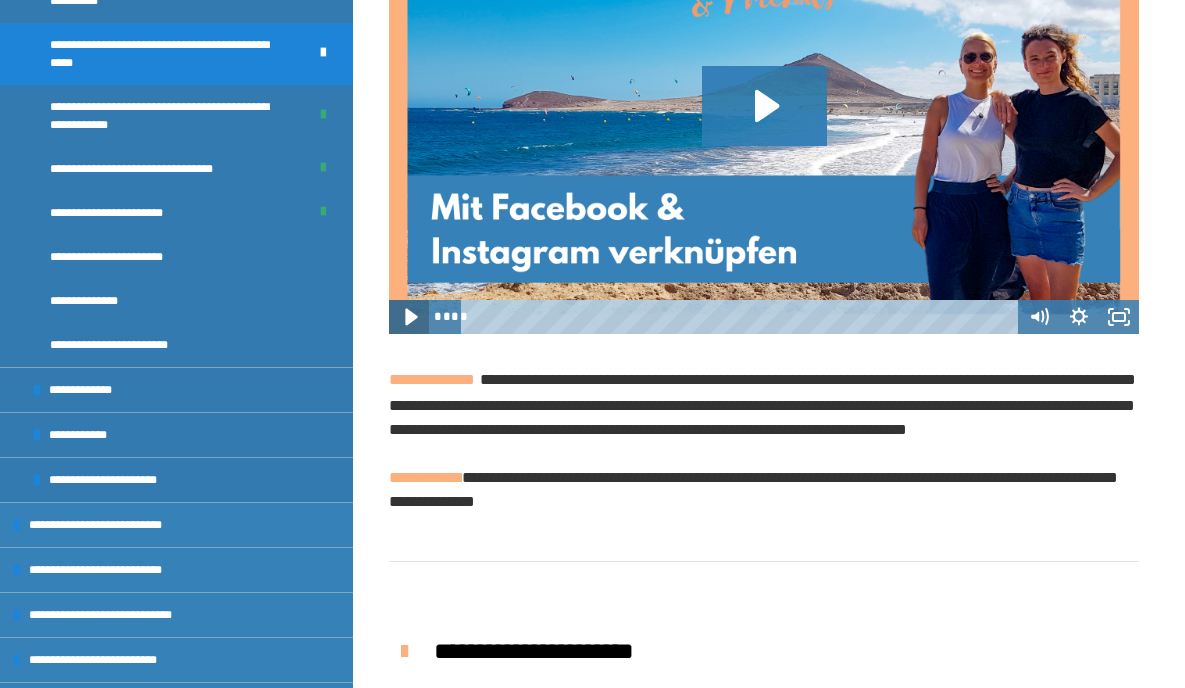 click 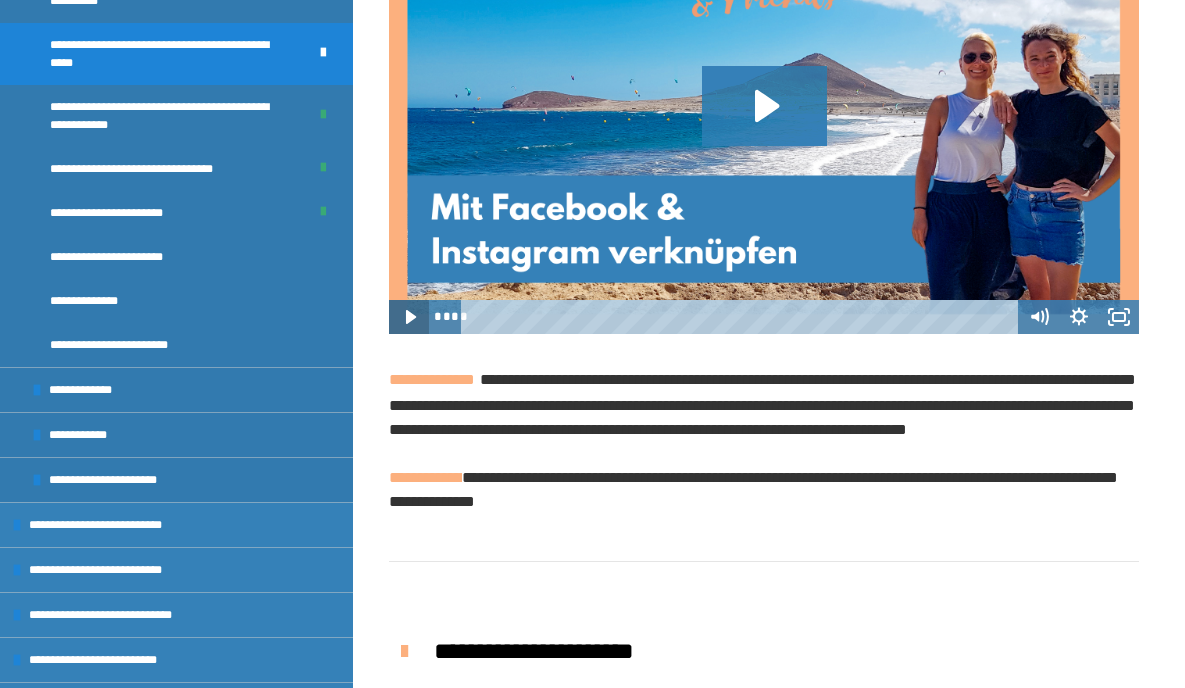 click 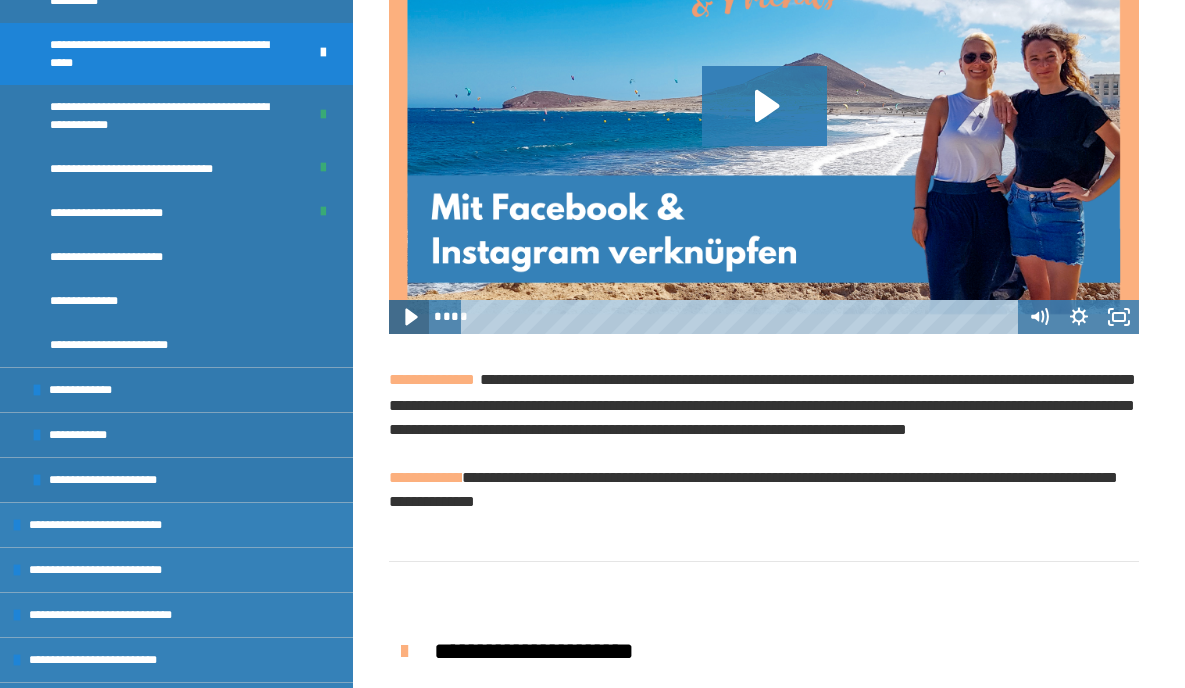 click 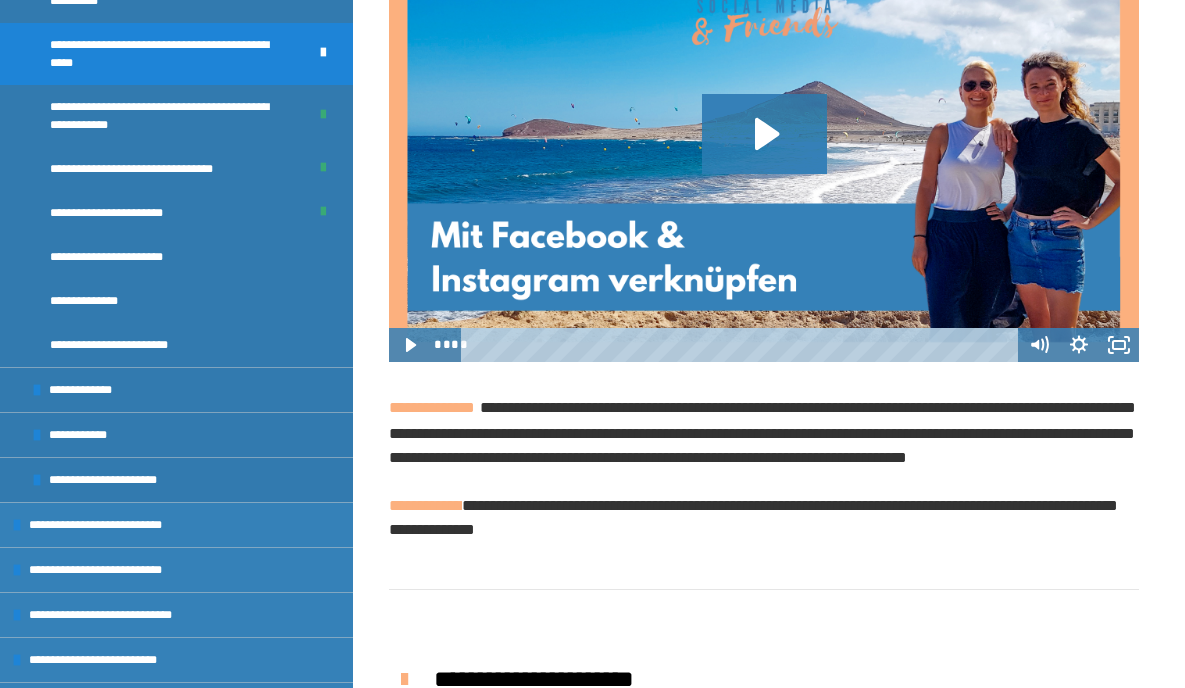 scroll, scrollTop: 2067, scrollLeft: 0, axis: vertical 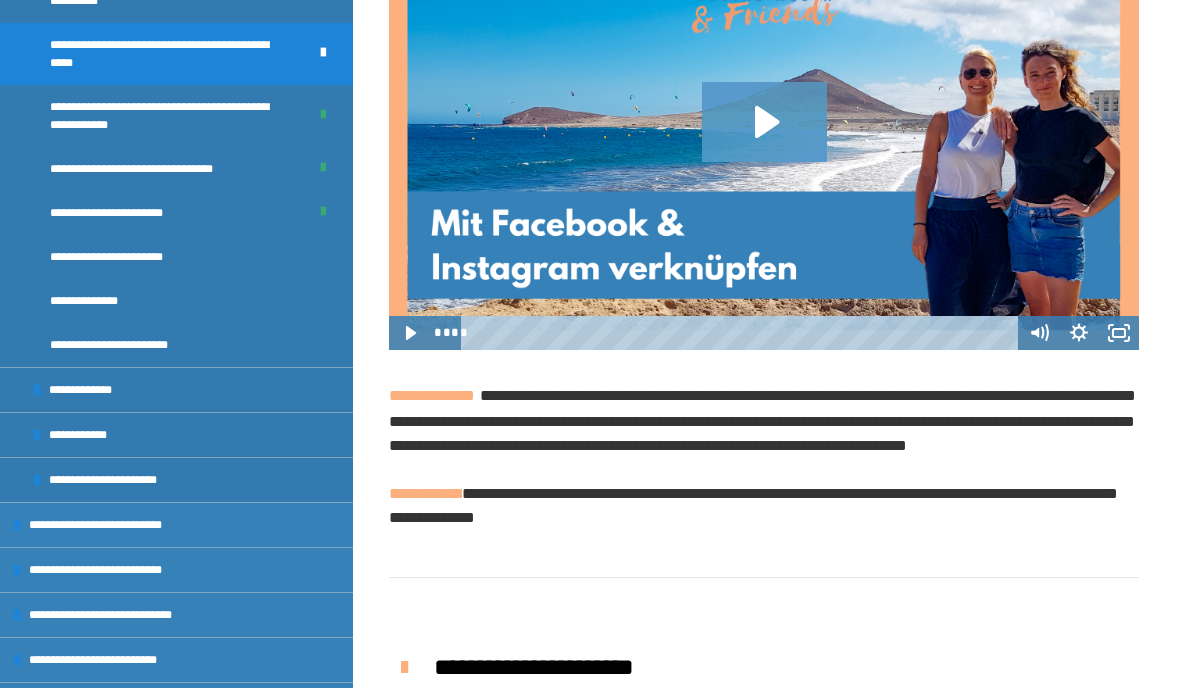 click 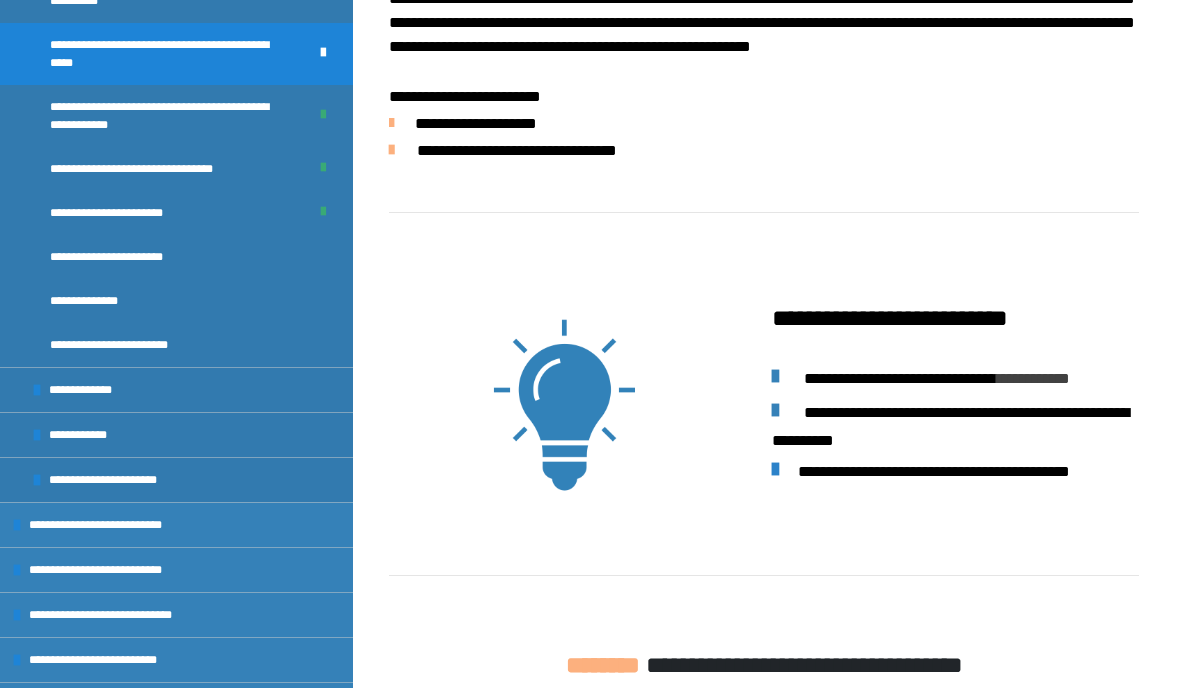 scroll, scrollTop: 533, scrollLeft: 0, axis: vertical 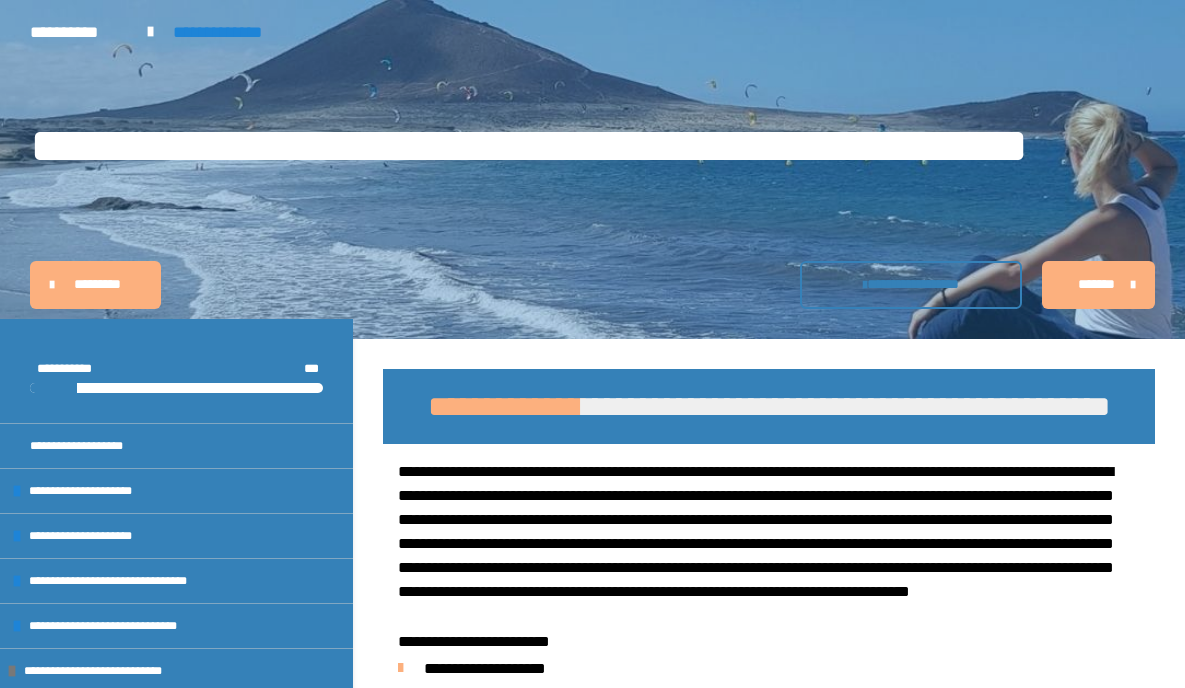 click on "*********" at bounding box center [95, 285] 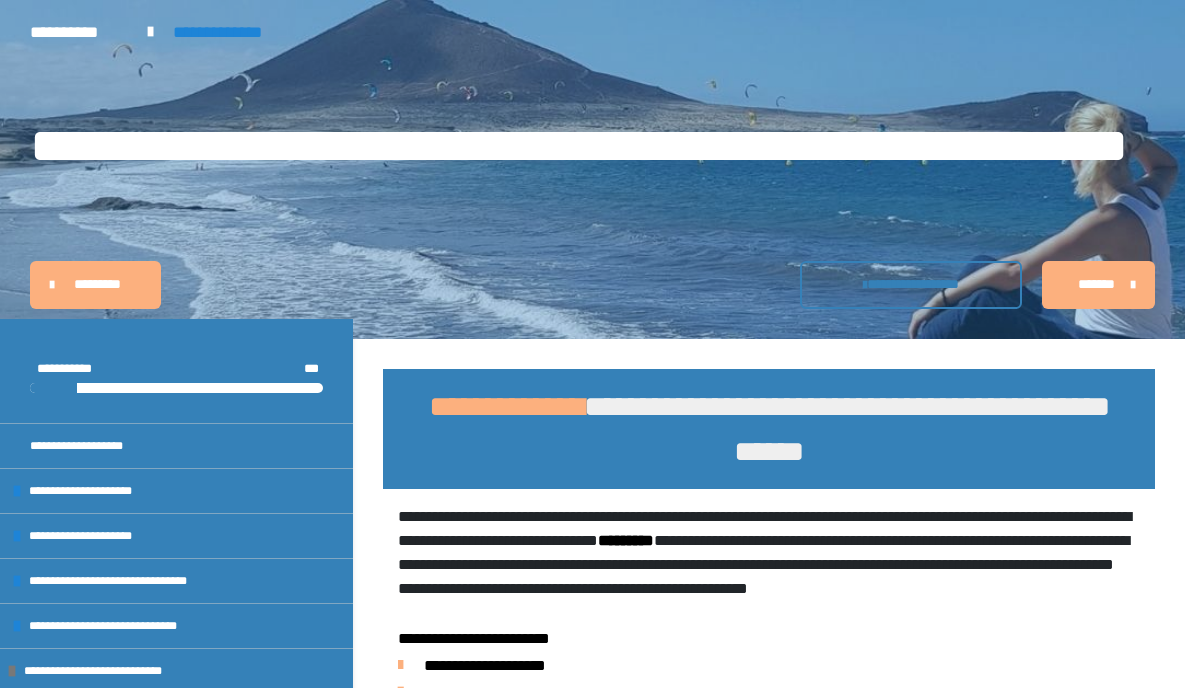click on "*******" at bounding box center [1096, 284] 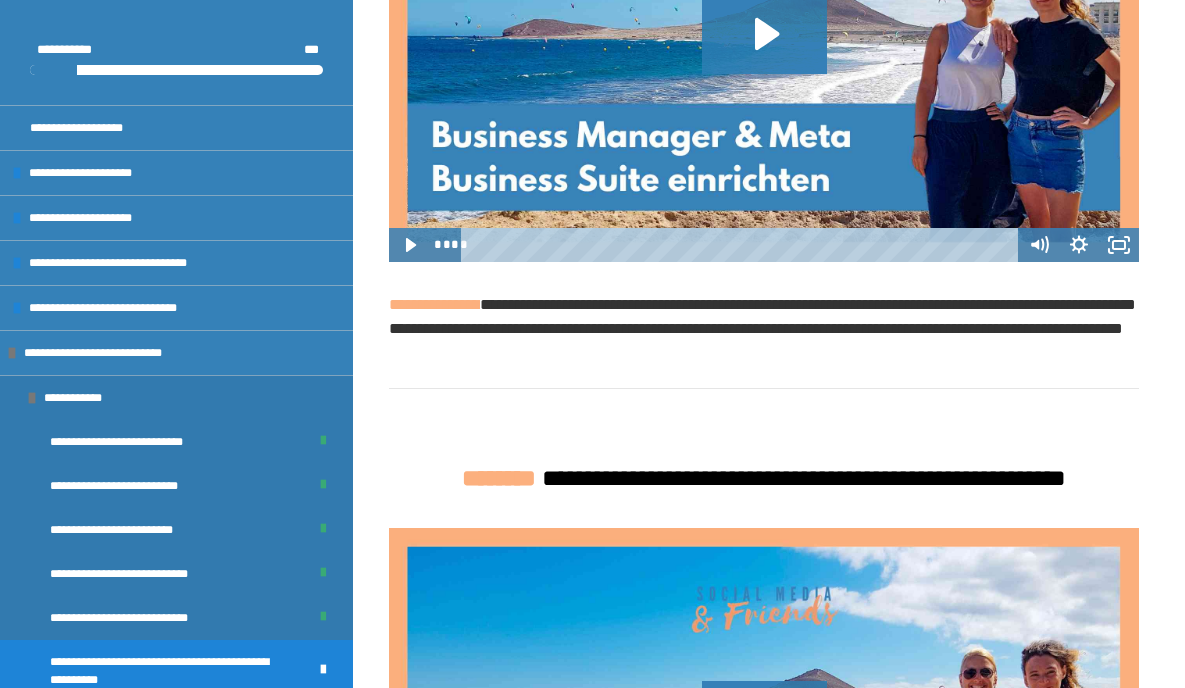 scroll, scrollTop: 1811, scrollLeft: 0, axis: vertical 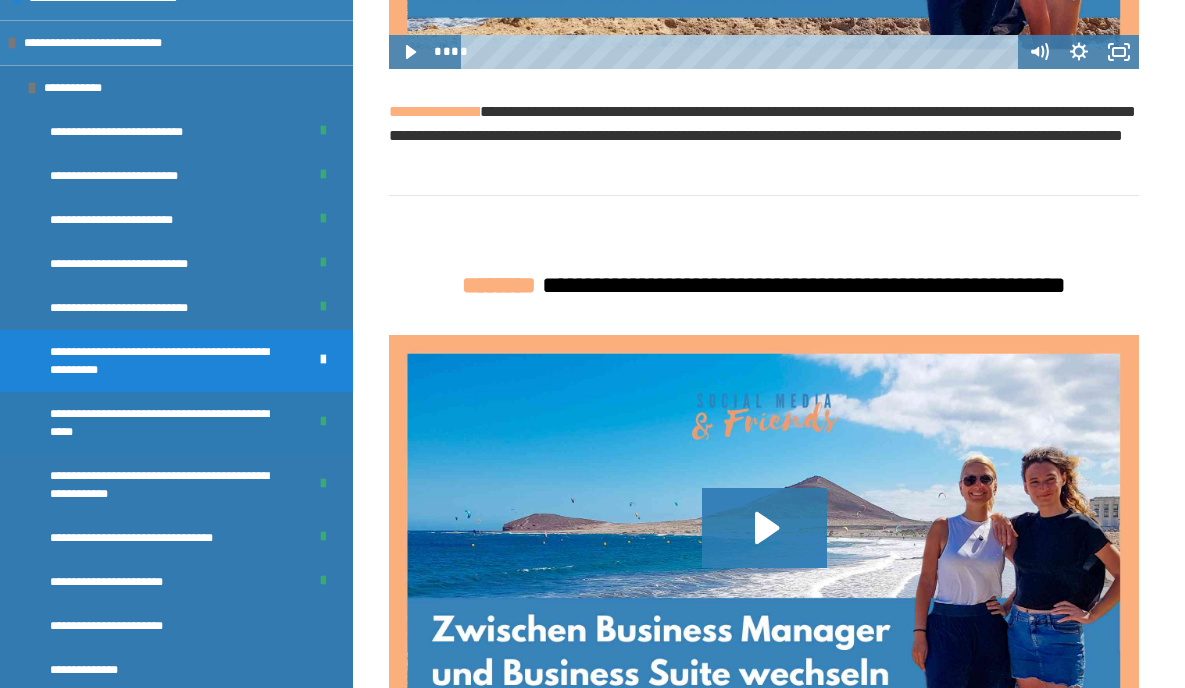 click on "**********" at bounding box center (163, 423) 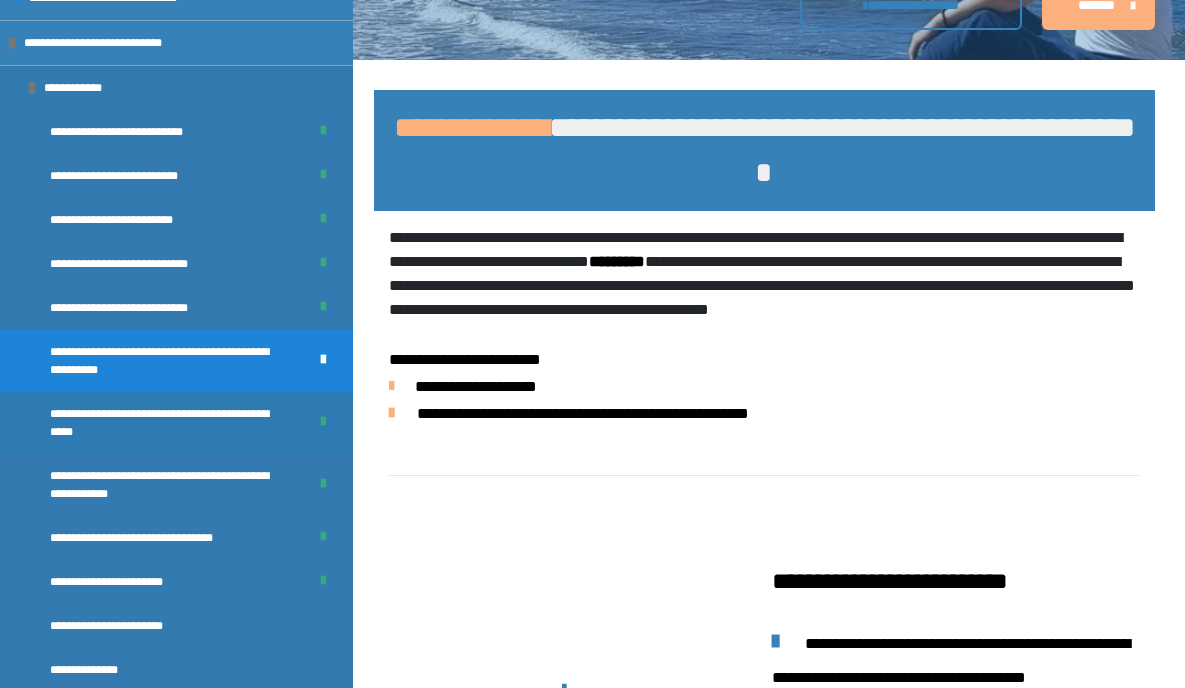 click on "**********" at bounding box center (163, 423) 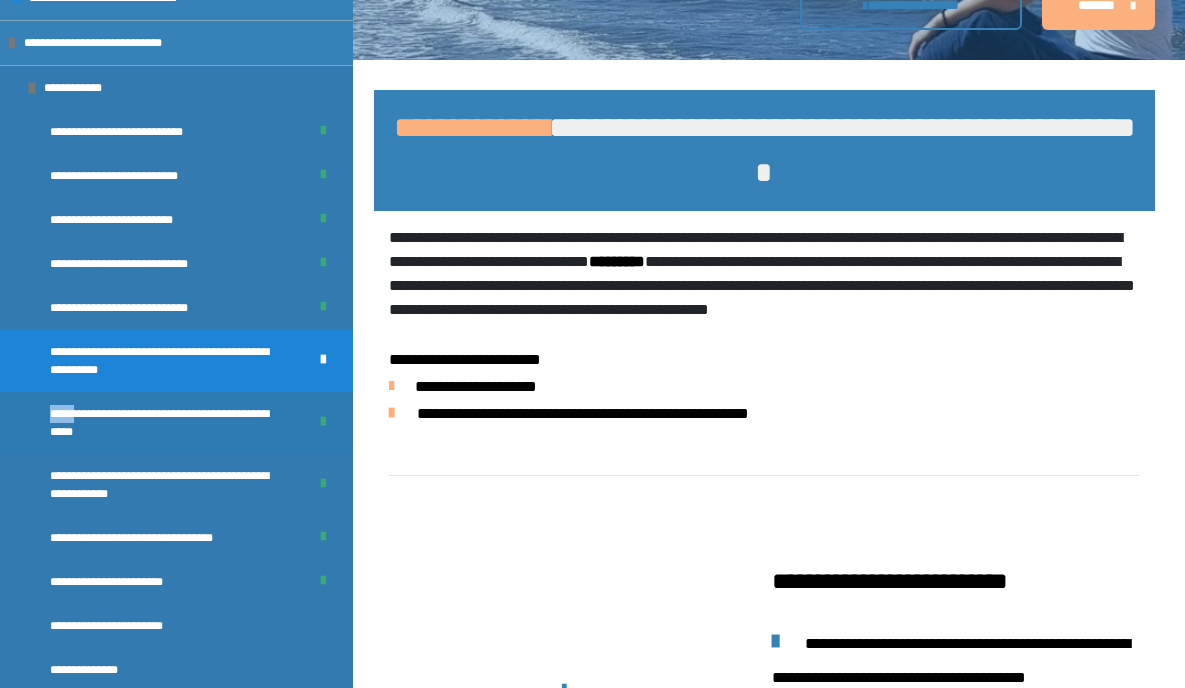 click on "**********" at bounding box center (163, 423) 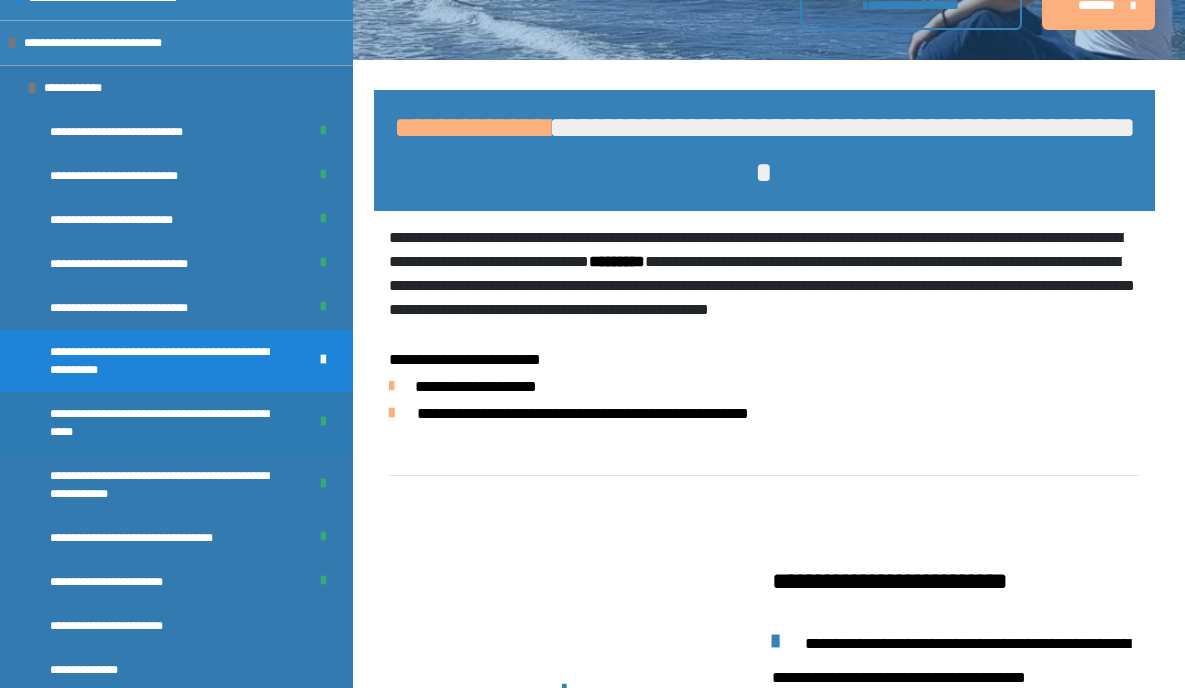 click on "**********" at bounding box center (163, 423) 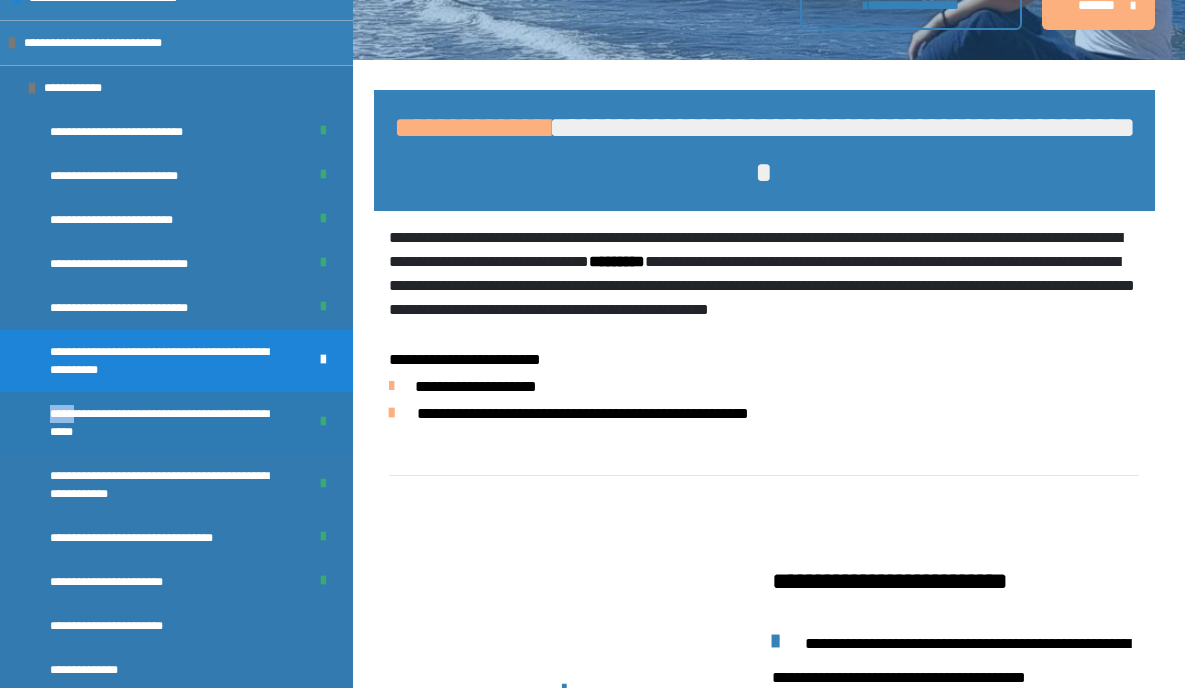 click on "**********" at bounding box center (163, 423) 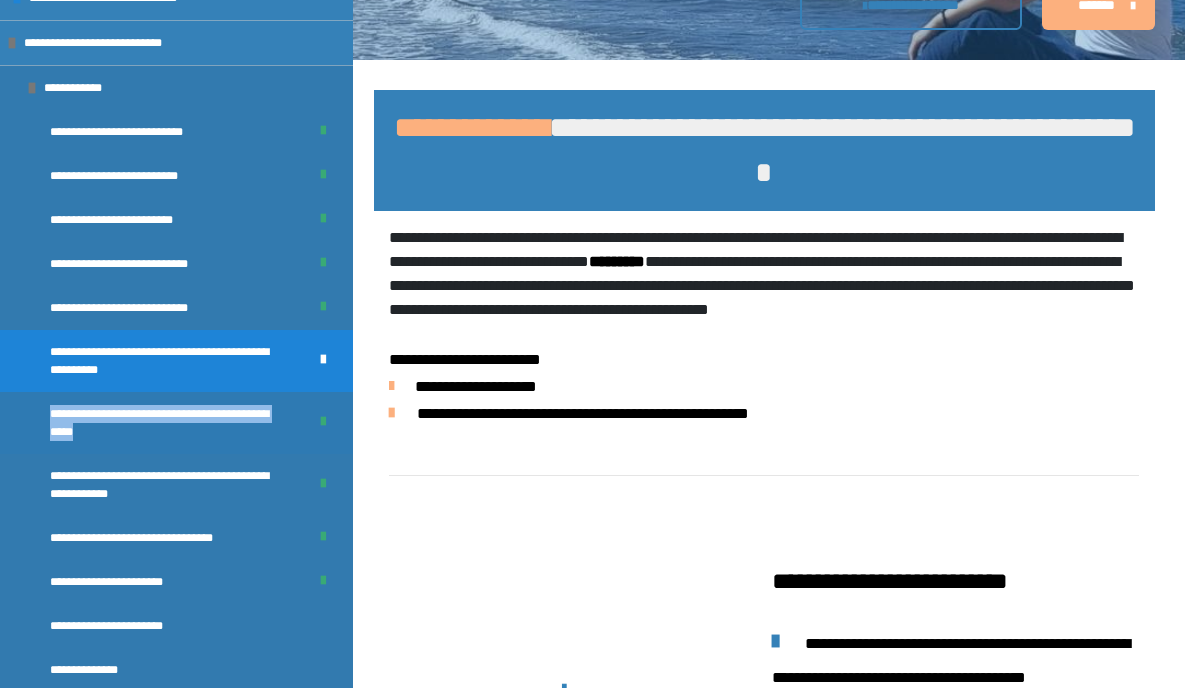 click on "**********" at bounding box center (163, 423) 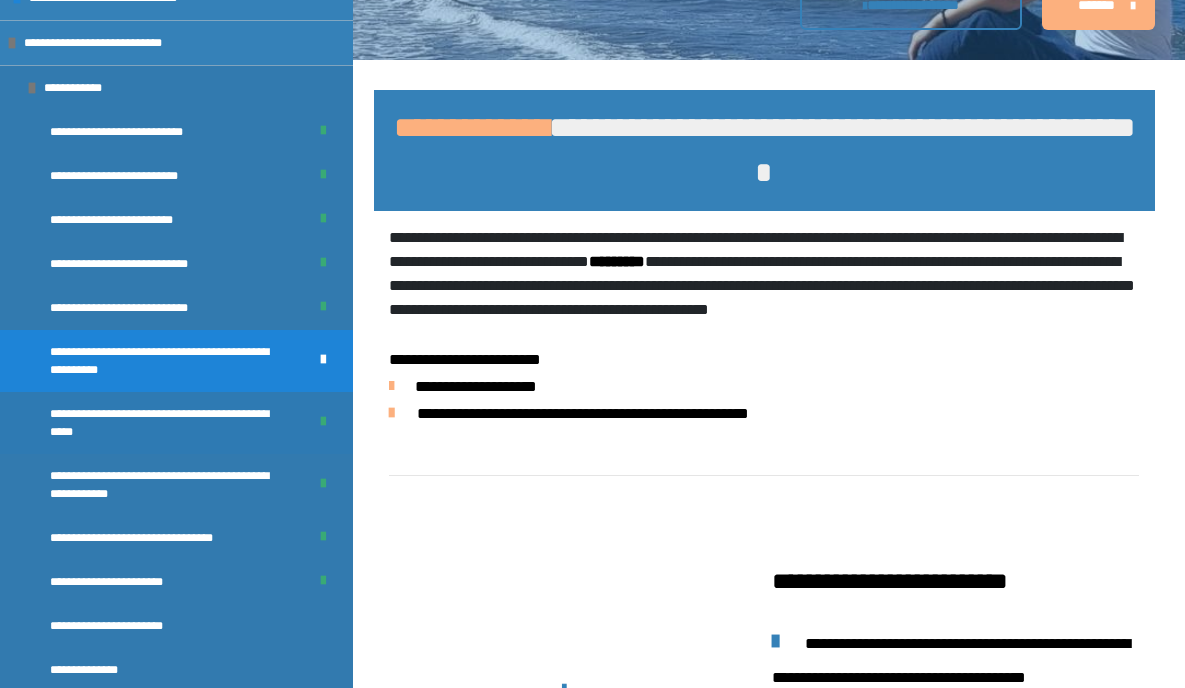 click at bounding box center (323, 422) 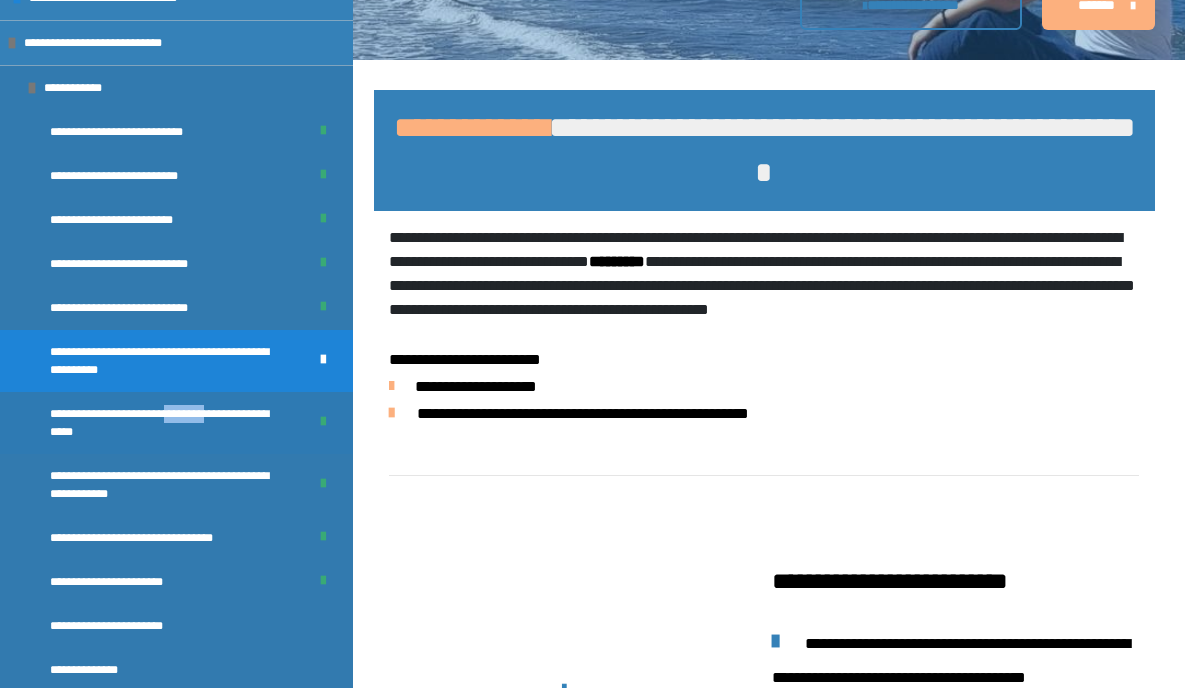 click on "**********" at bounding box center [163, 423] 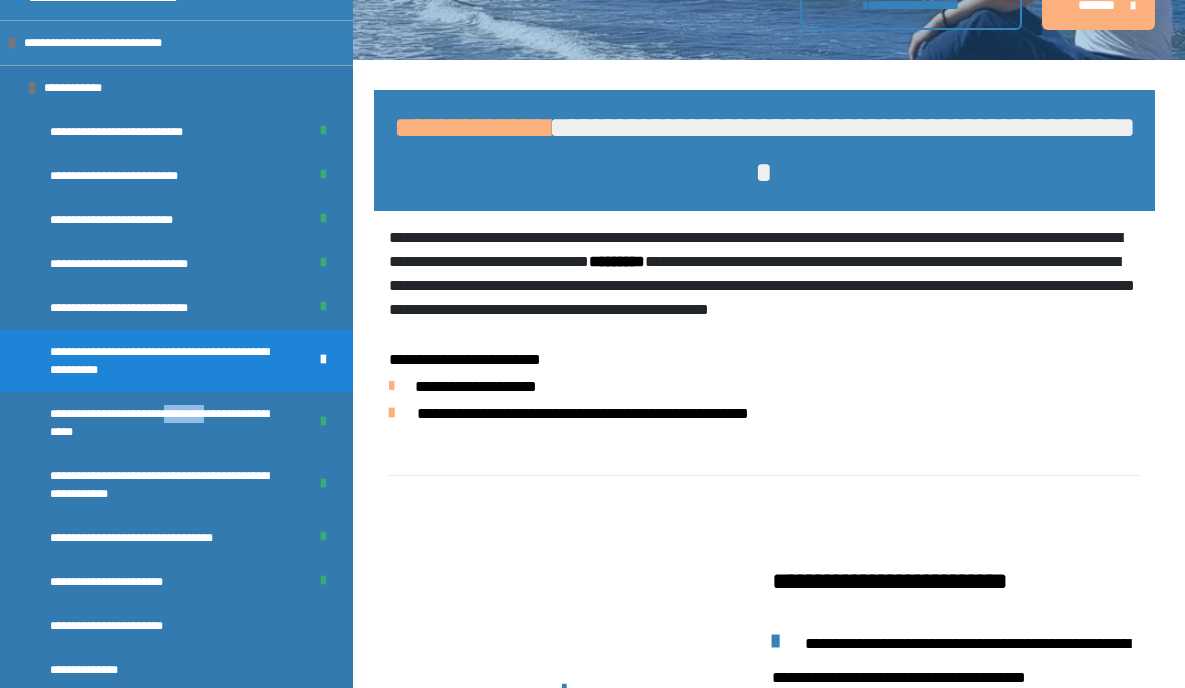 click on "*******" at bounding box center [1096, 5] 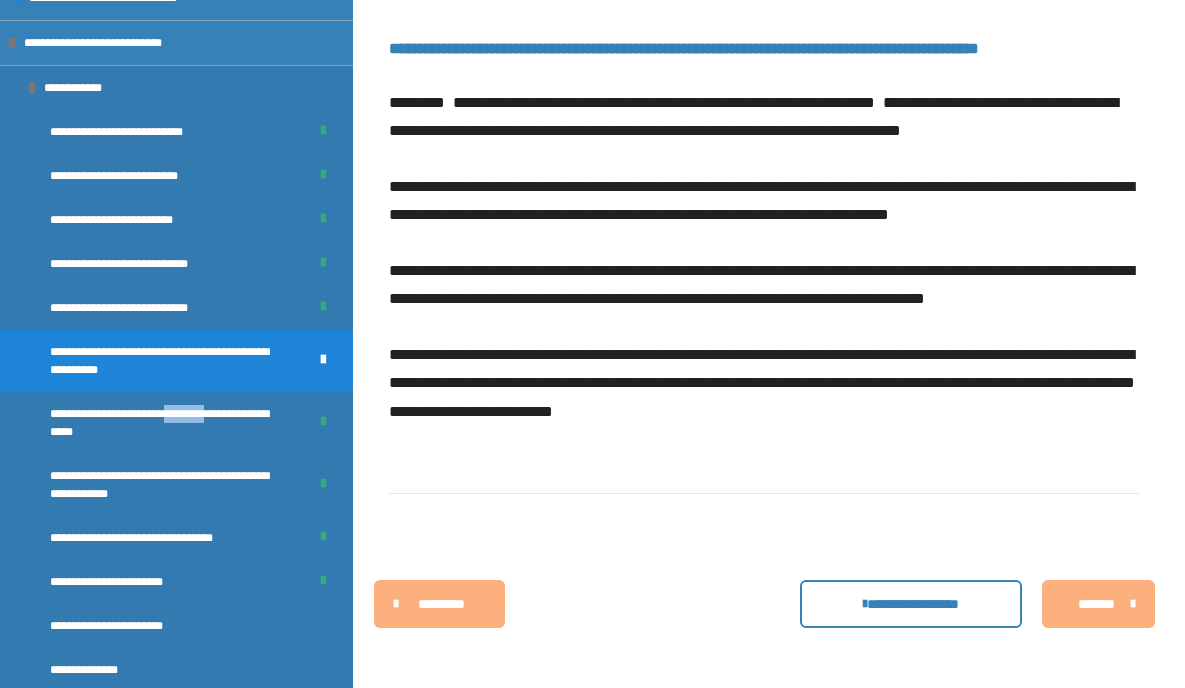 scroll, scrollTop: 6317, scrollLeft: 0, axis: vertical 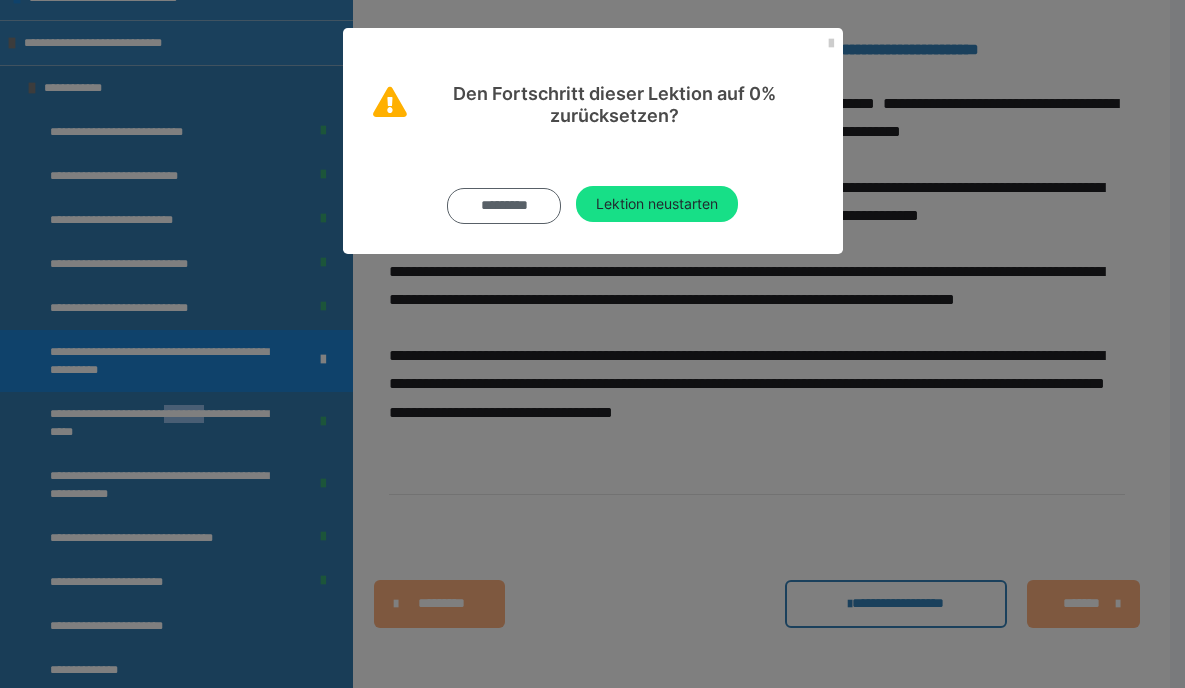 click on "*********" at bounding box center (504, 206) 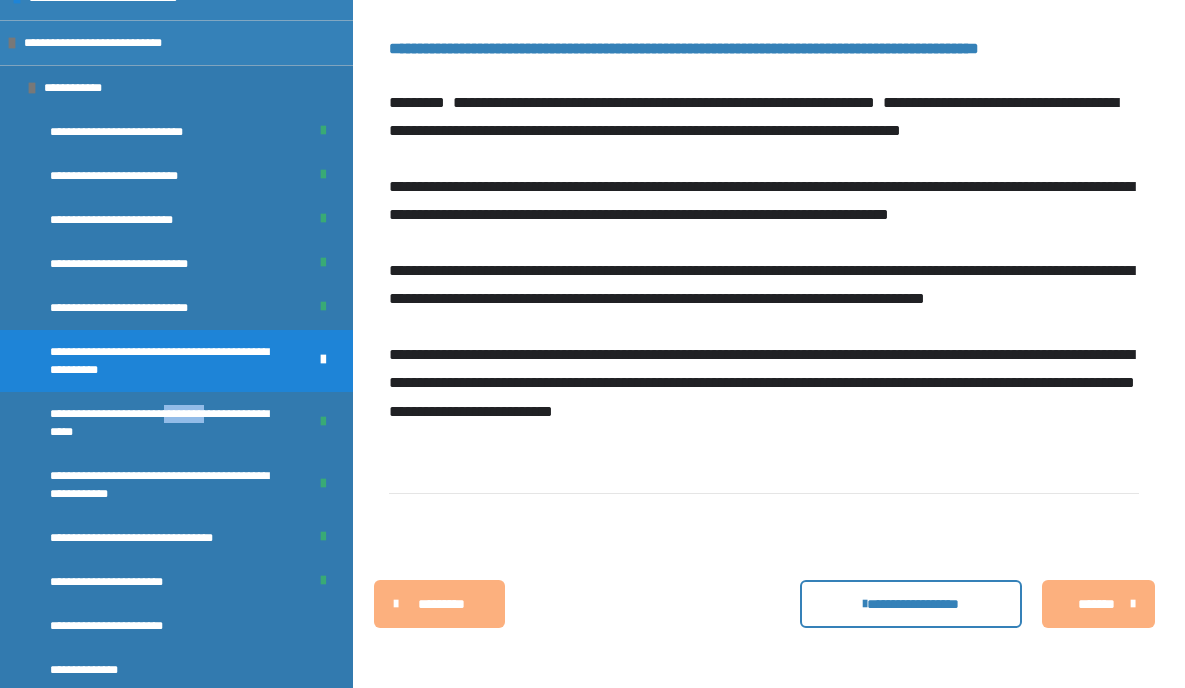 click on "*******" at bounding box center (1096, 604) 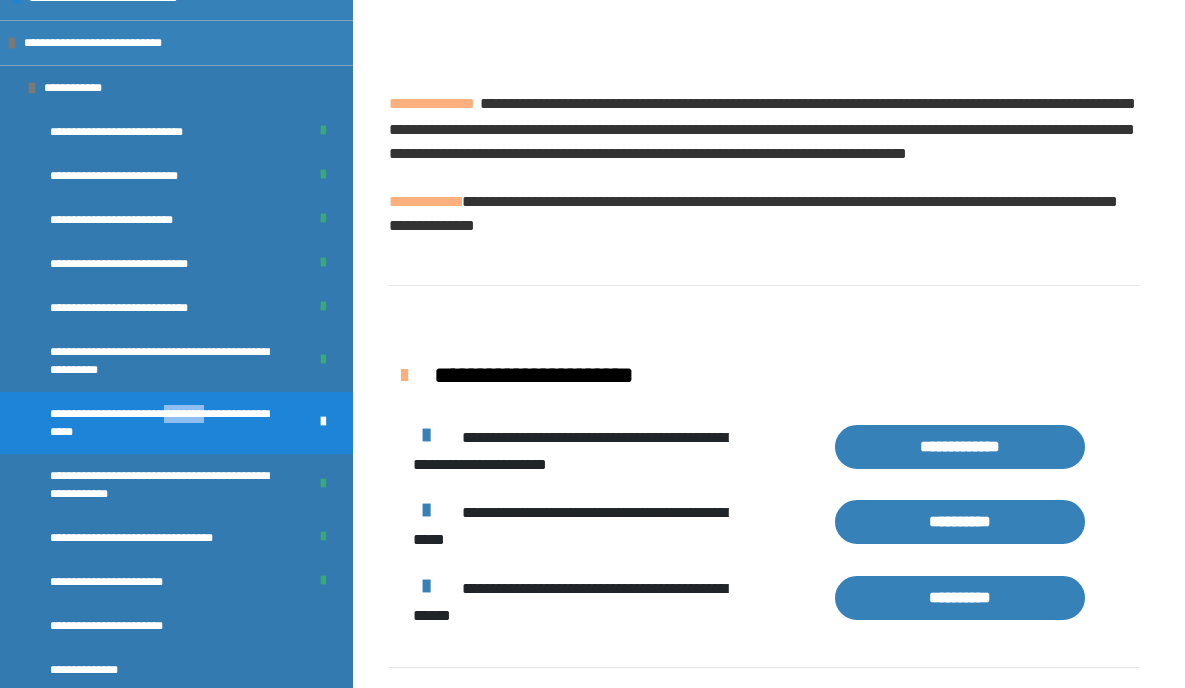 scroll, scrollTop: 0, scrollLeft: 0, axis: both 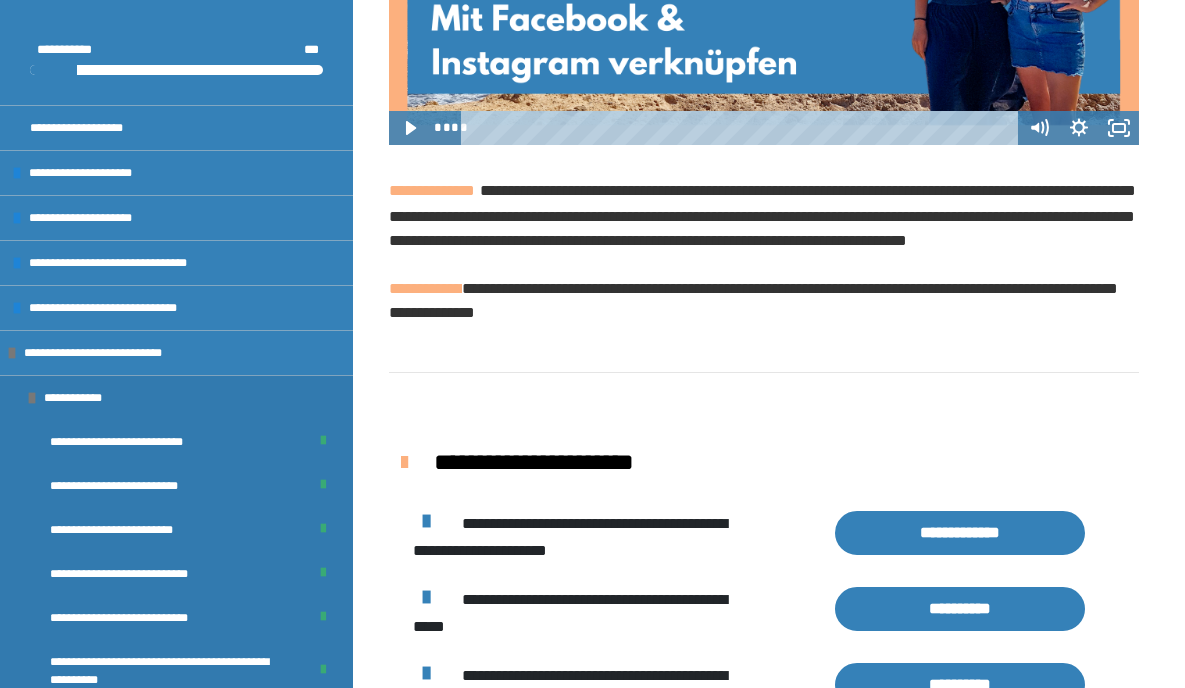 click 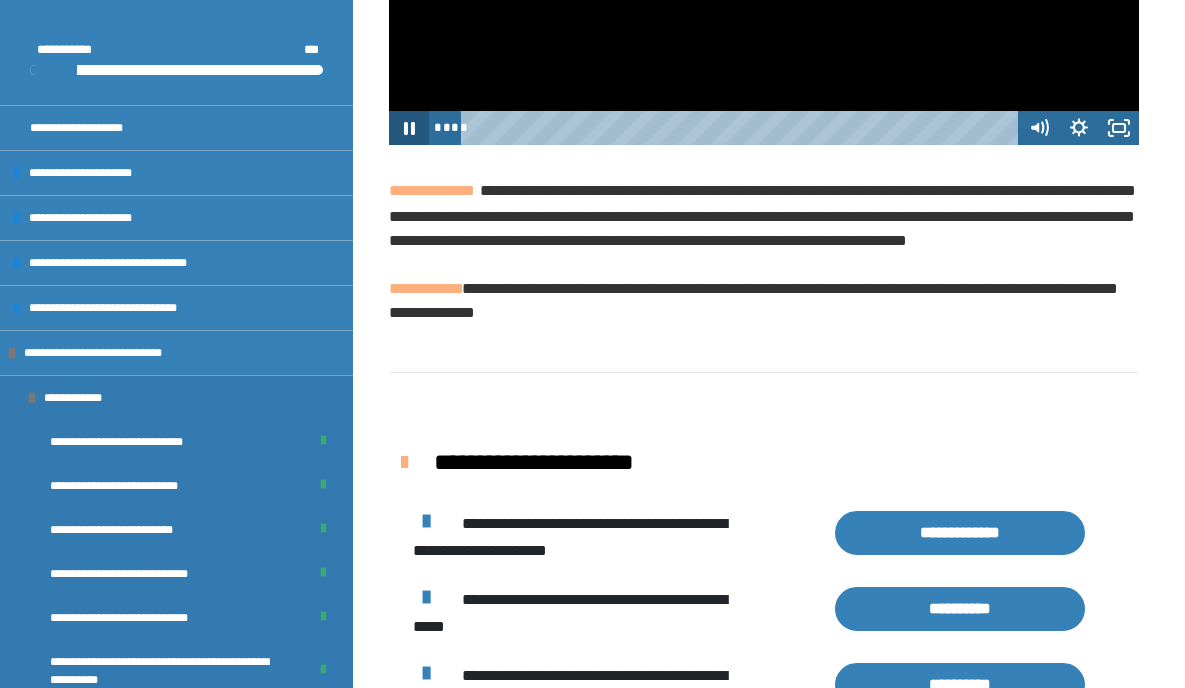 click 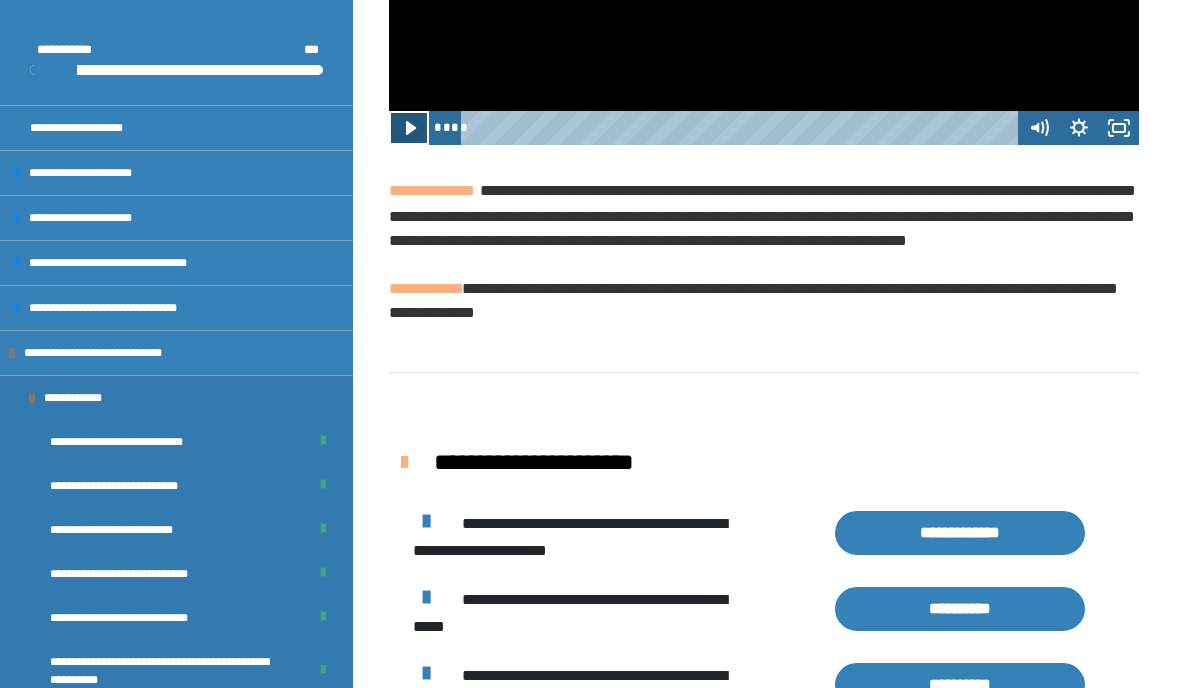 click 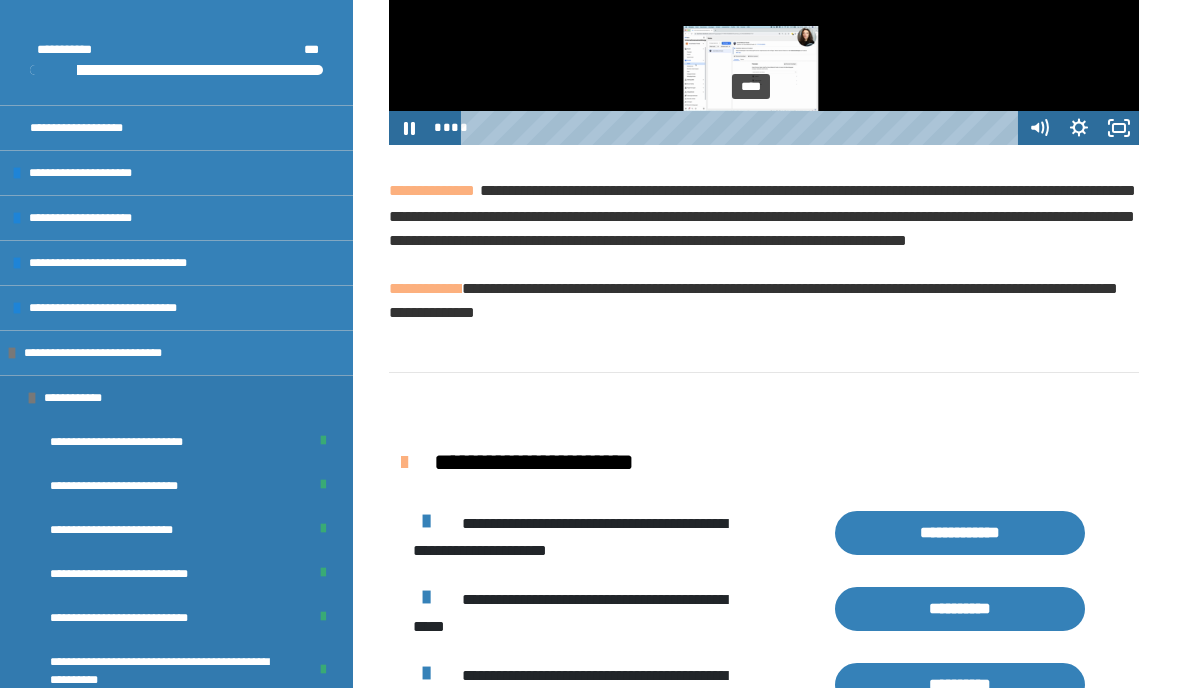 click on "****" at bounding box center (742, 128) 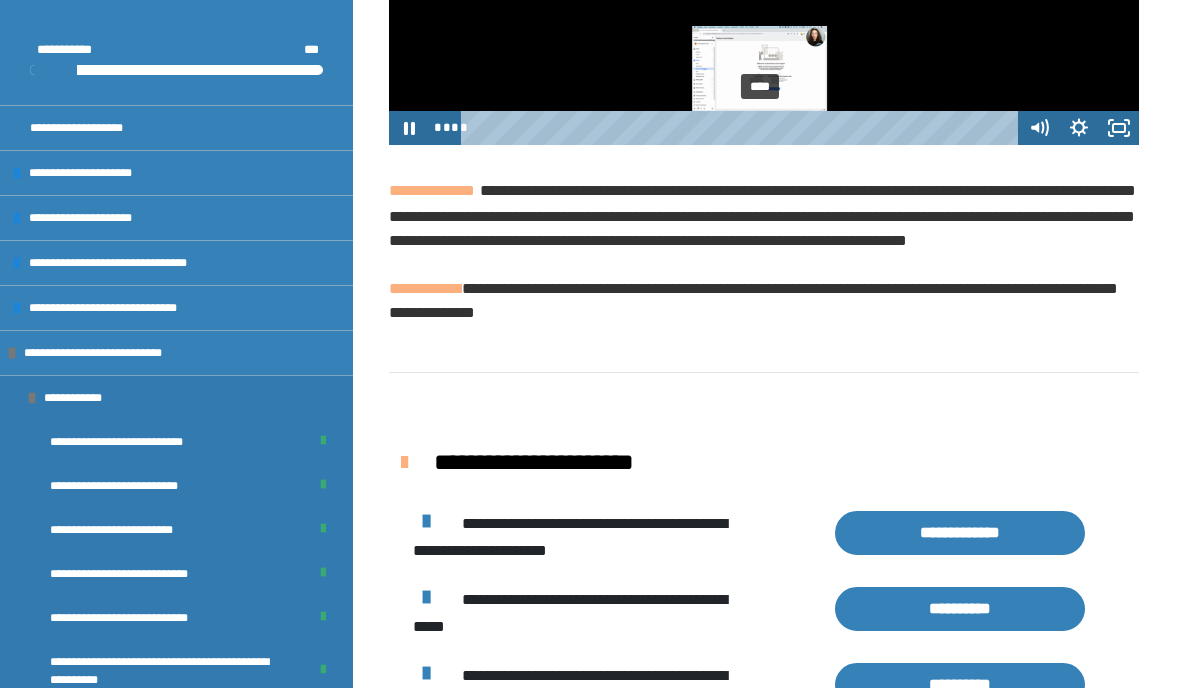 drag, startPoint x: 749, startPoint y: 377, endPoint x: 862, endPoint y: 374, distance: 113.03982 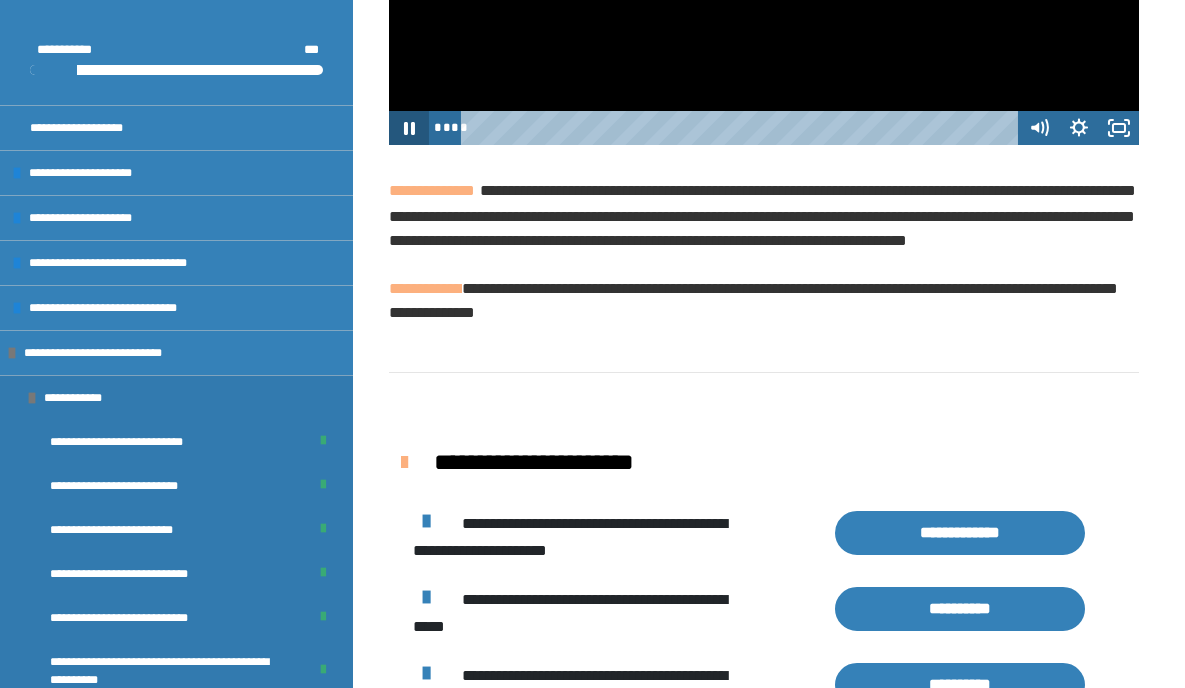click 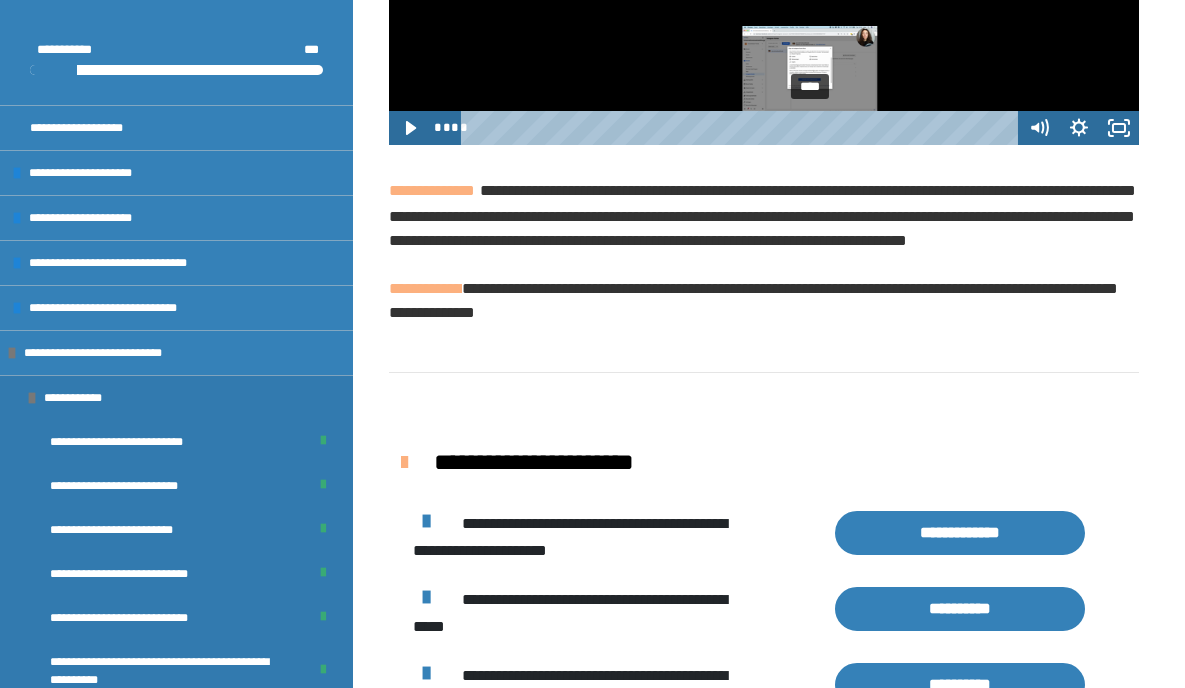 drag, startPoint x: 861, startPoint y: 373, endPoint x: 809, endPoint y: 373, distance: 52 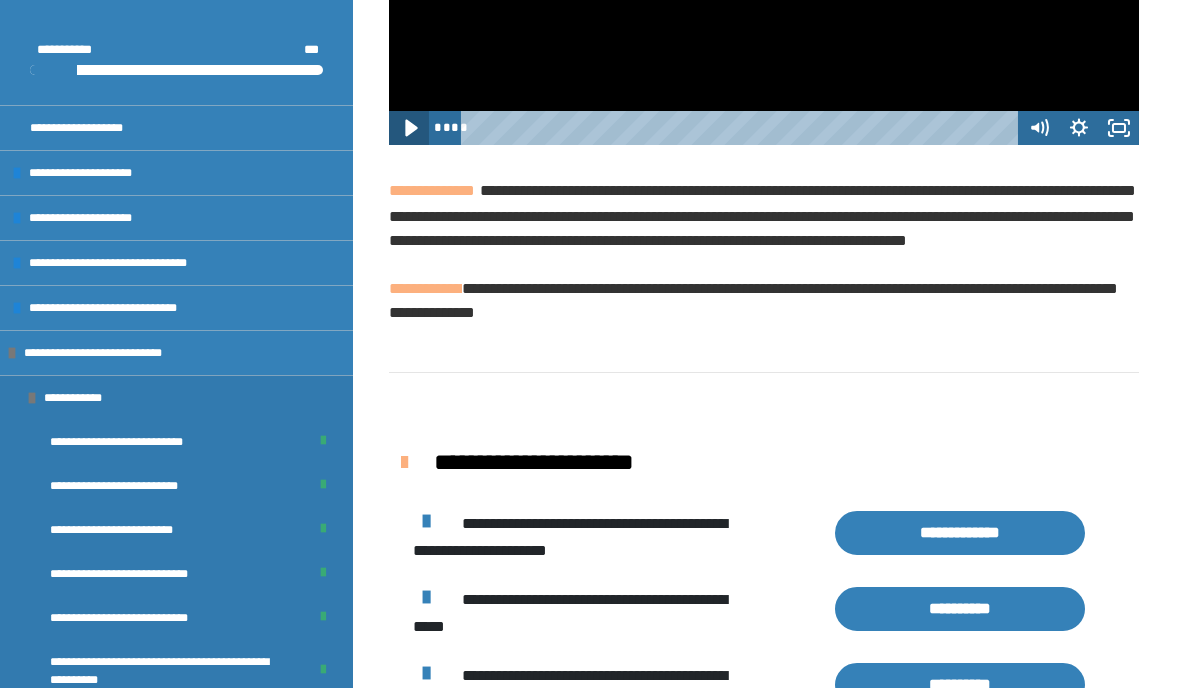 click 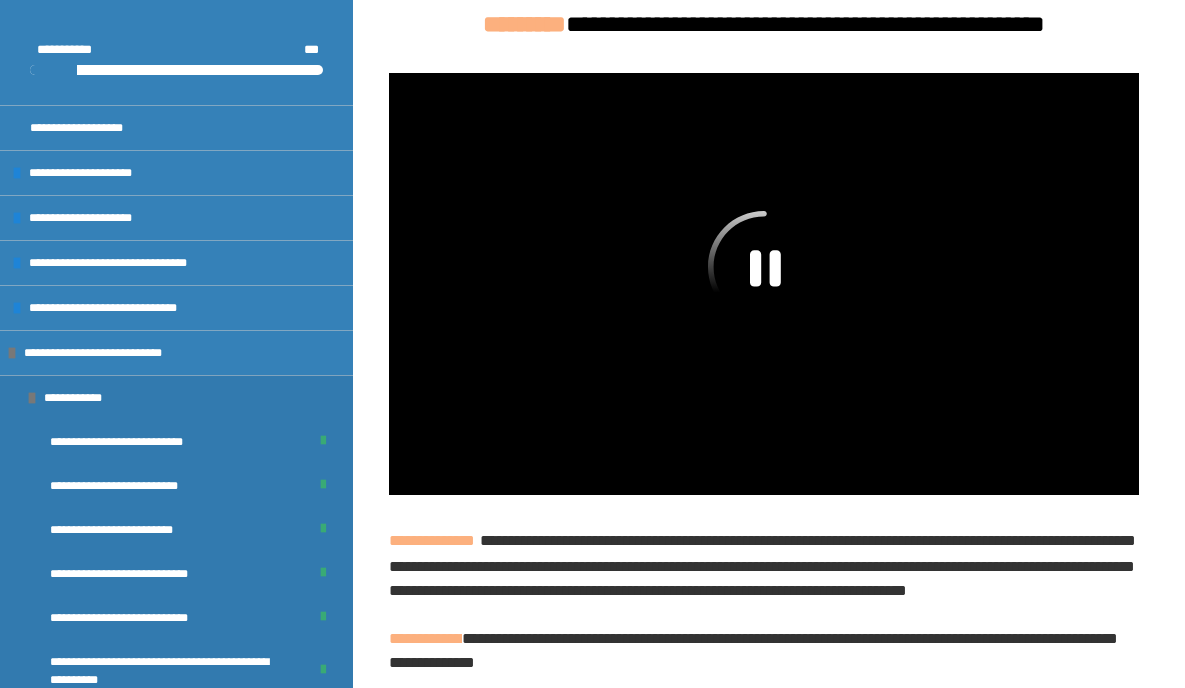 scroll, scrollTop: 1935, scrollLeft: 0, axis: vertical 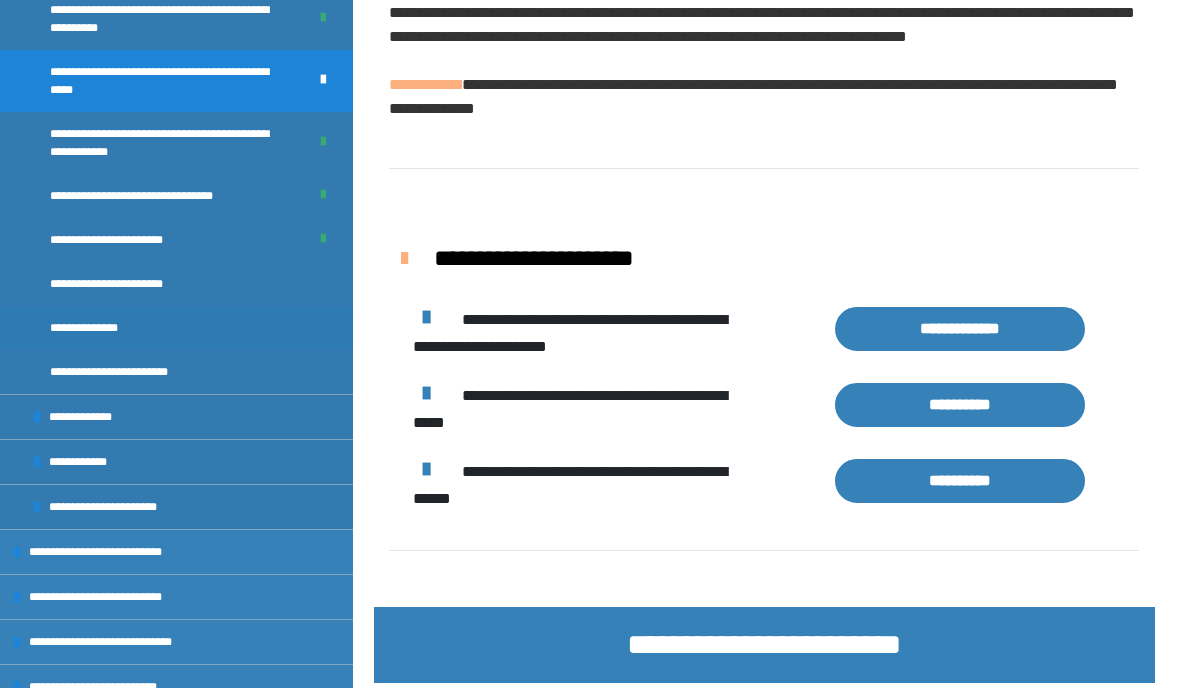 click on "**********" at bounding box center [99, 328] 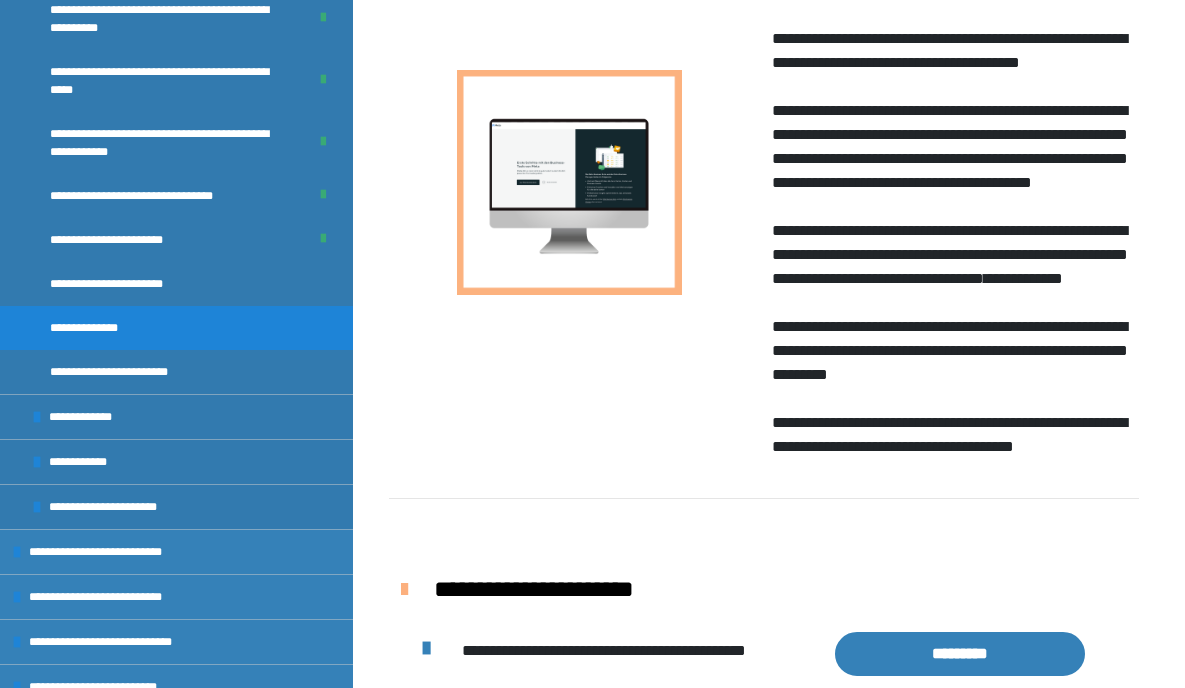 scroll, scrollTop: 1274, scrollLeft: 0, axis: vertical 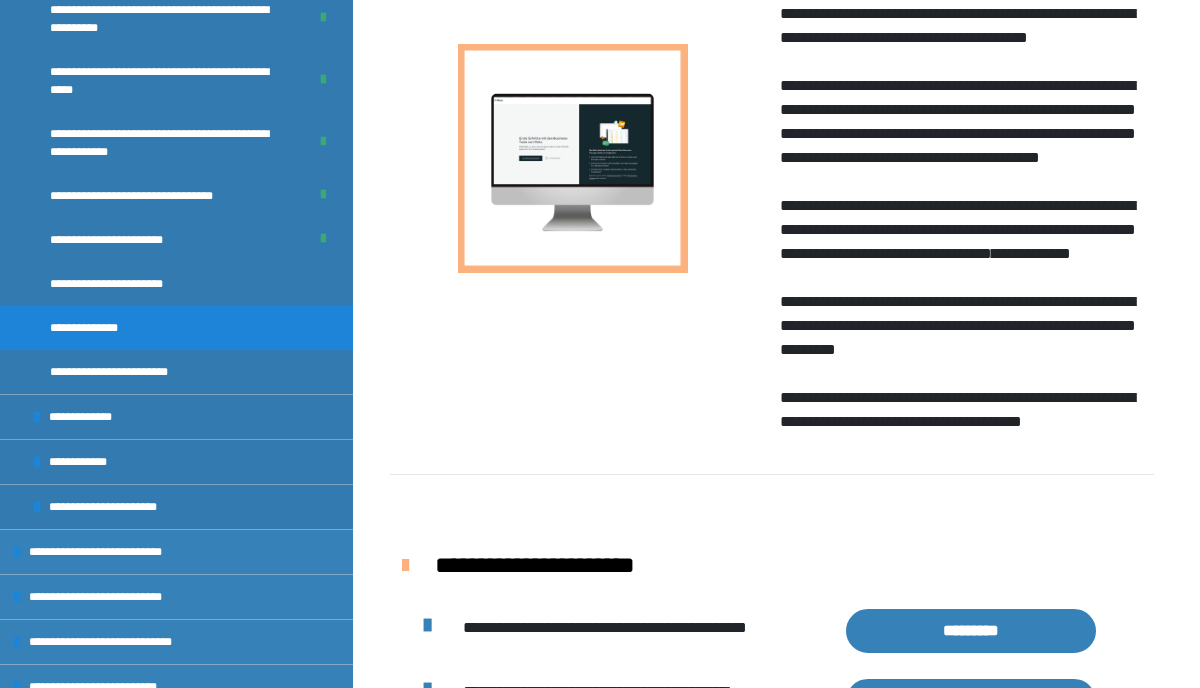 click at bounding box center (573, 158) 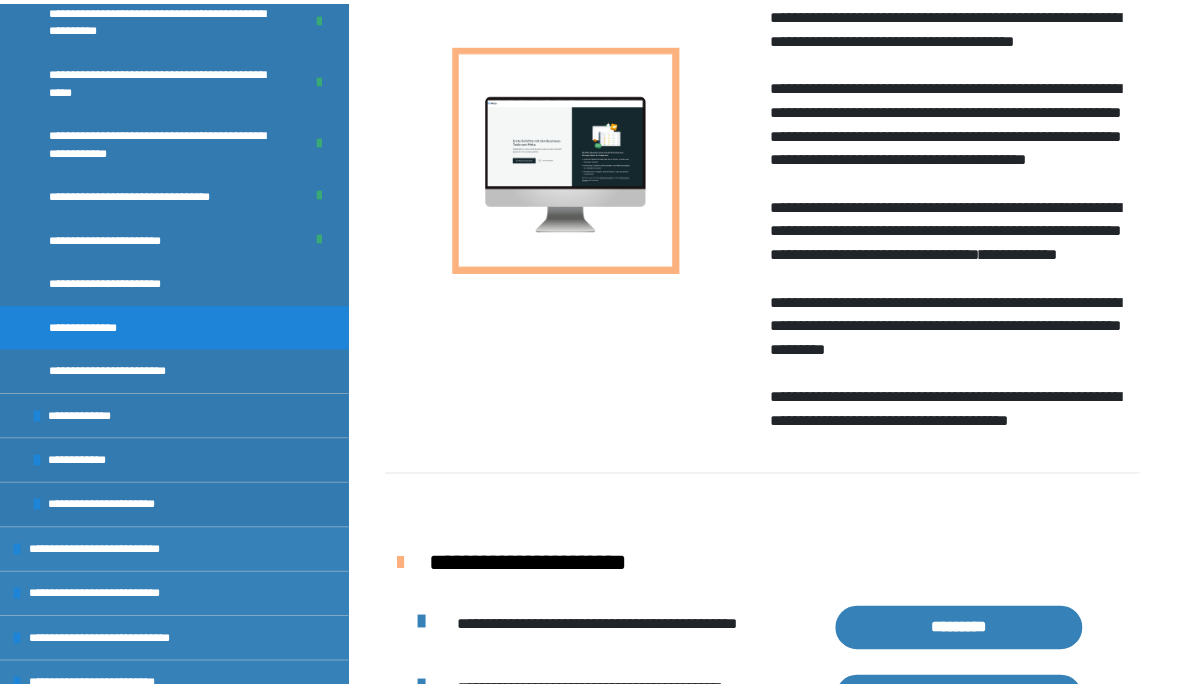 scroll, scrollTop: 1274, scrollLeft: 0, axis: vertical 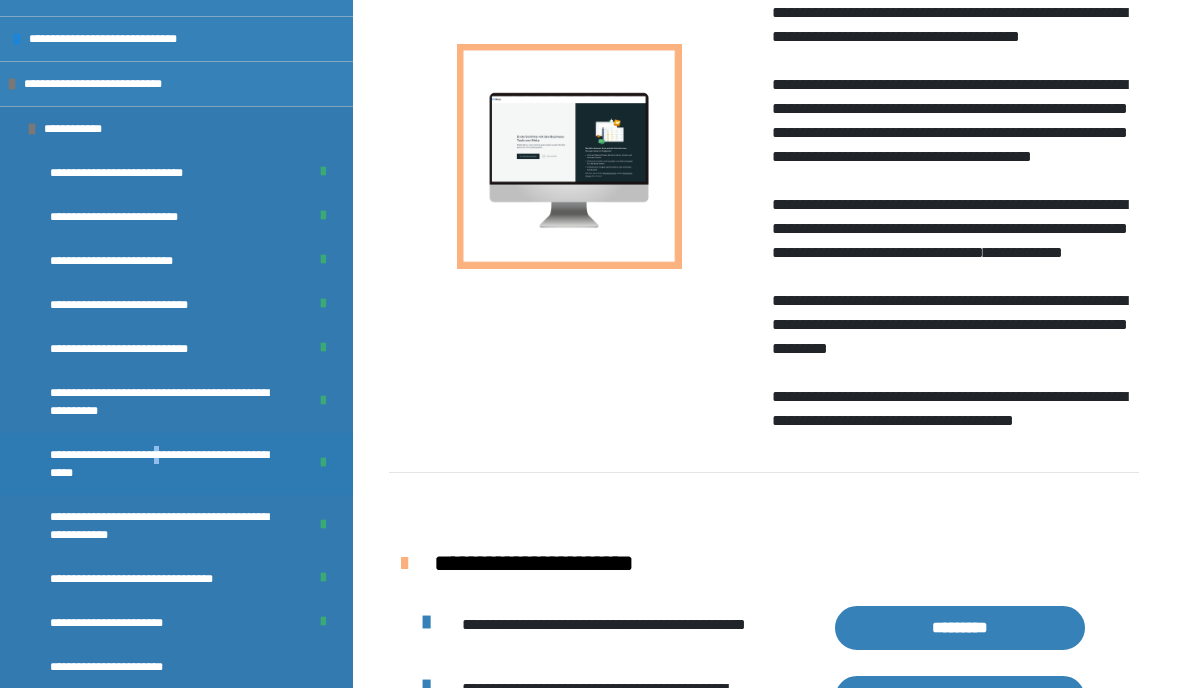 click on "**********" at bounding box center [163, 464] 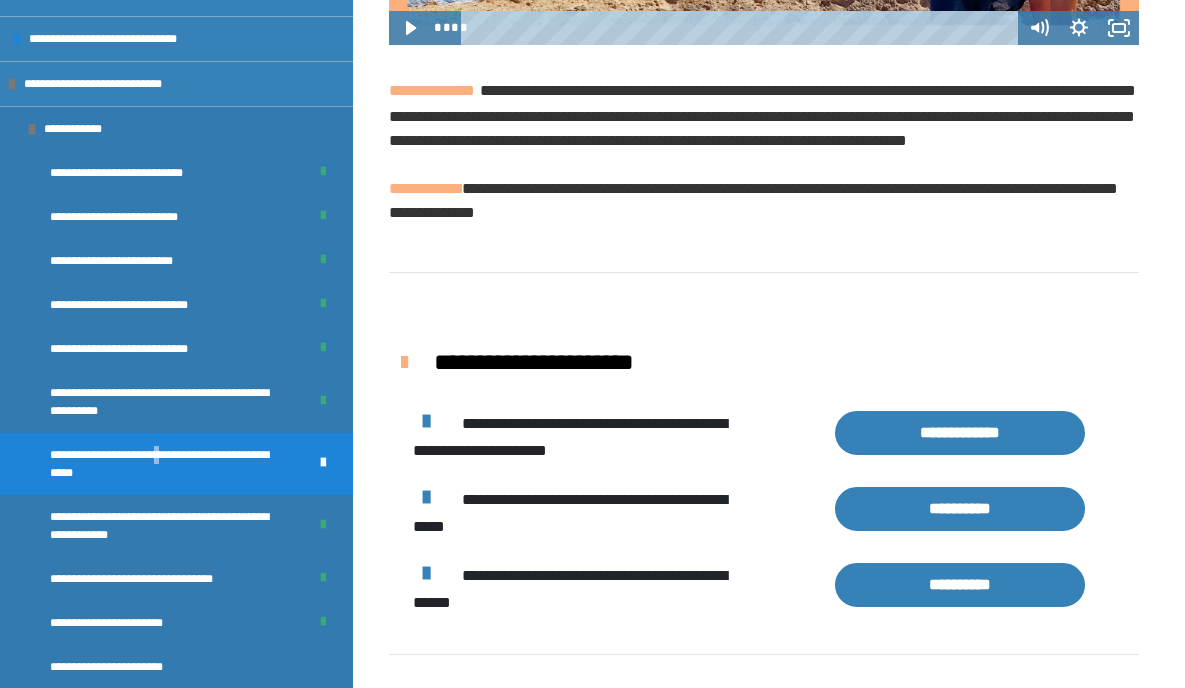 scroll, scrollTop: 2397, scrollLeft: 0, axis: vertical 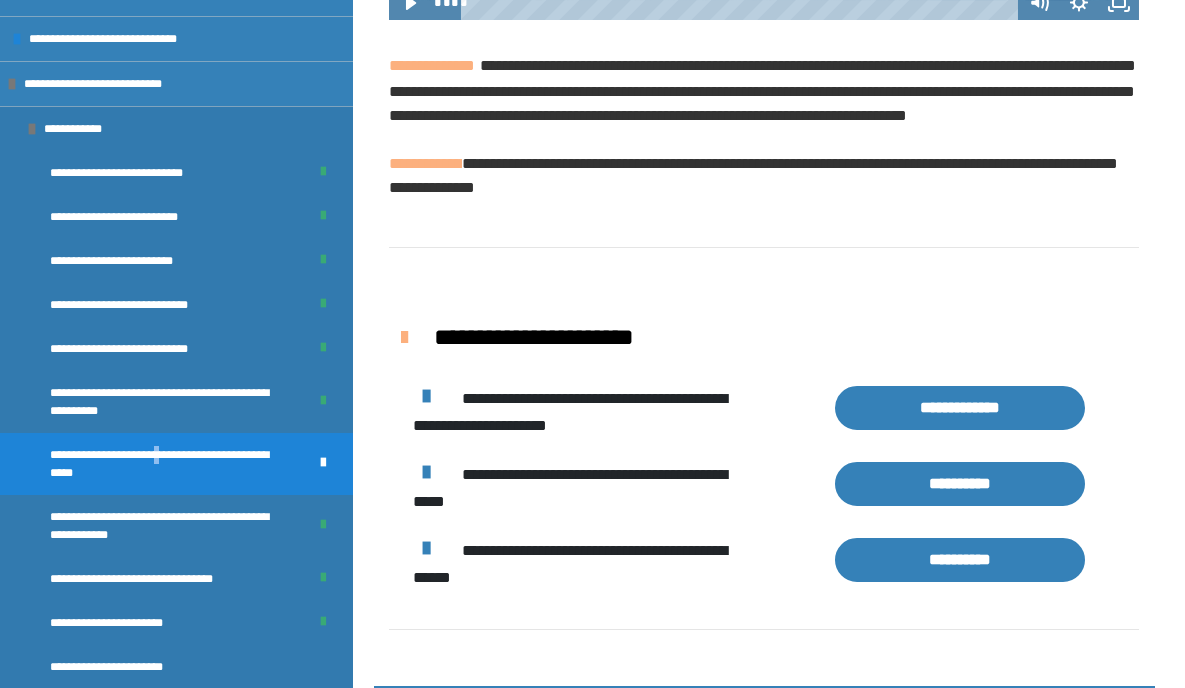 click 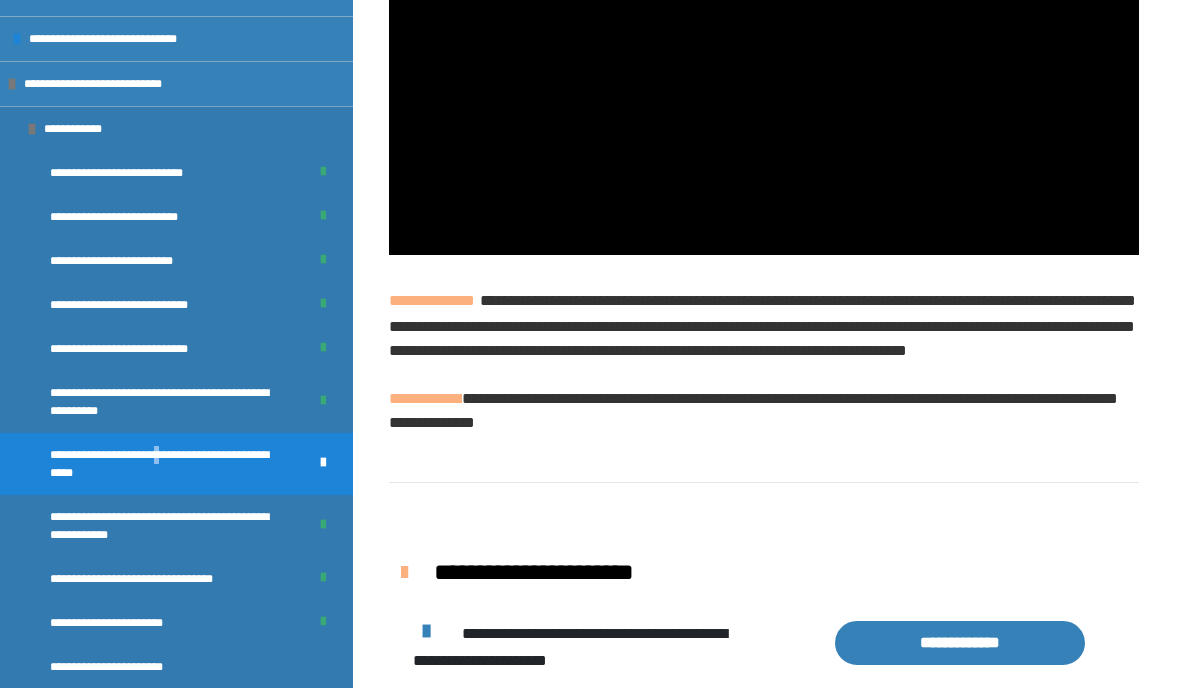 scroll, scrollTop: 2149, scrollLeft: 0, axis: vertical 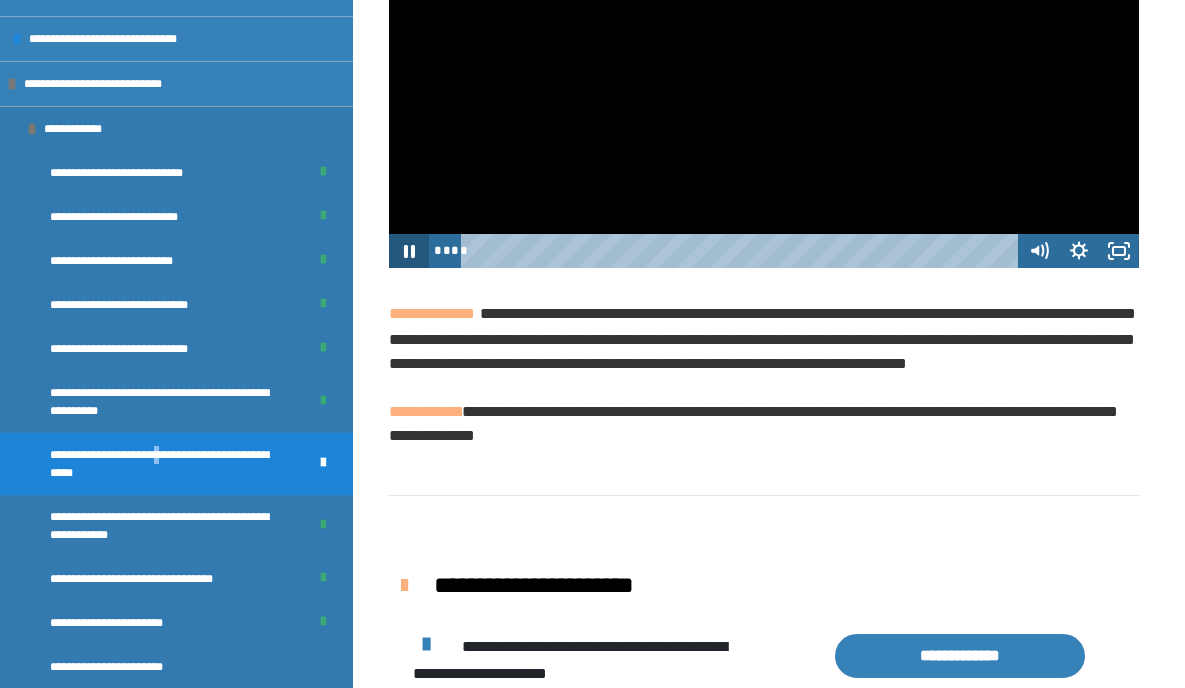 click 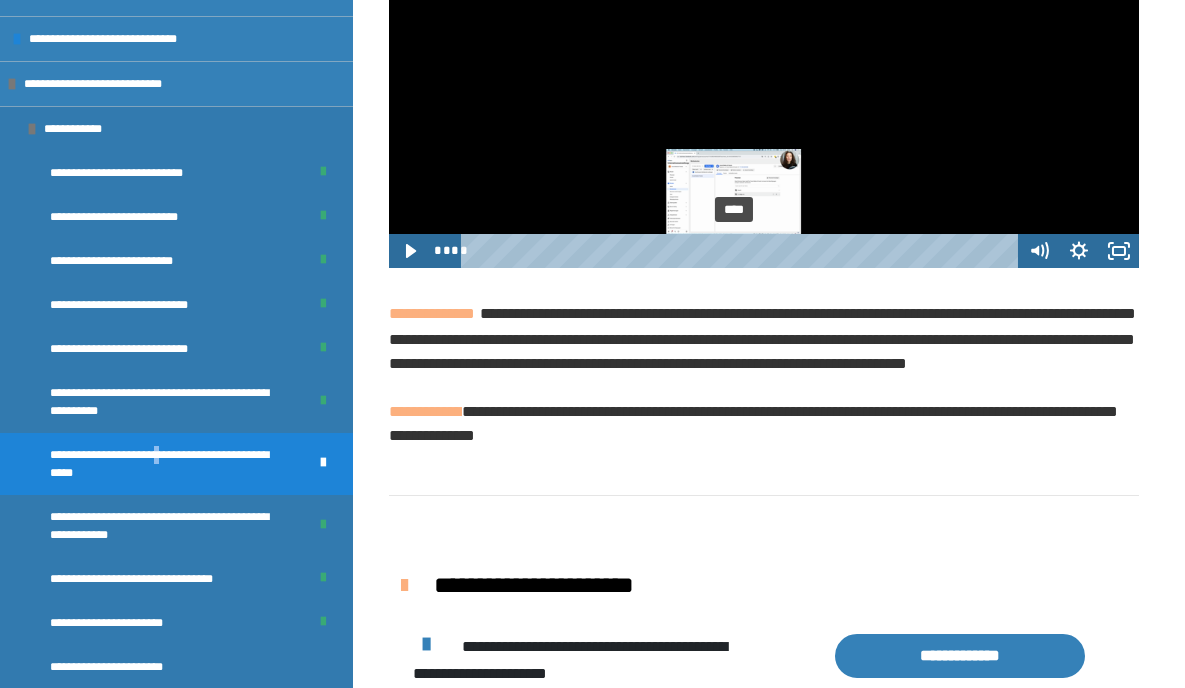 drag, startPoint x: 846, startPoint y: 497, endPoint x: 701, endPoint y: 479, distance: 146.11298 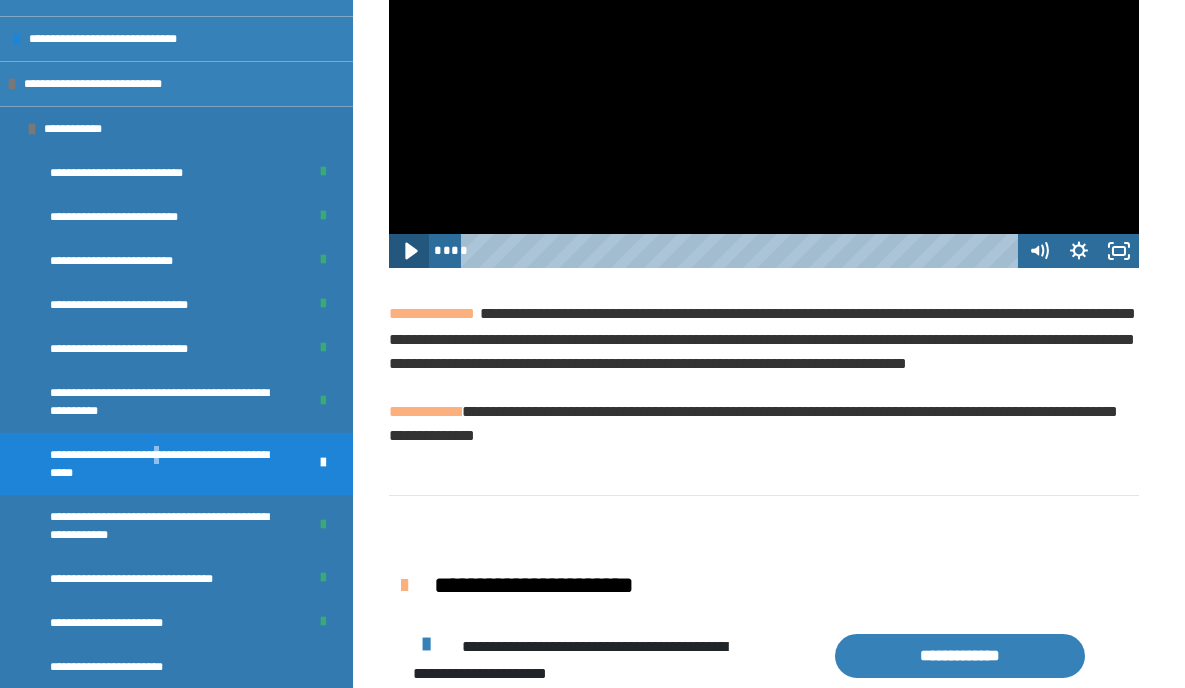 click 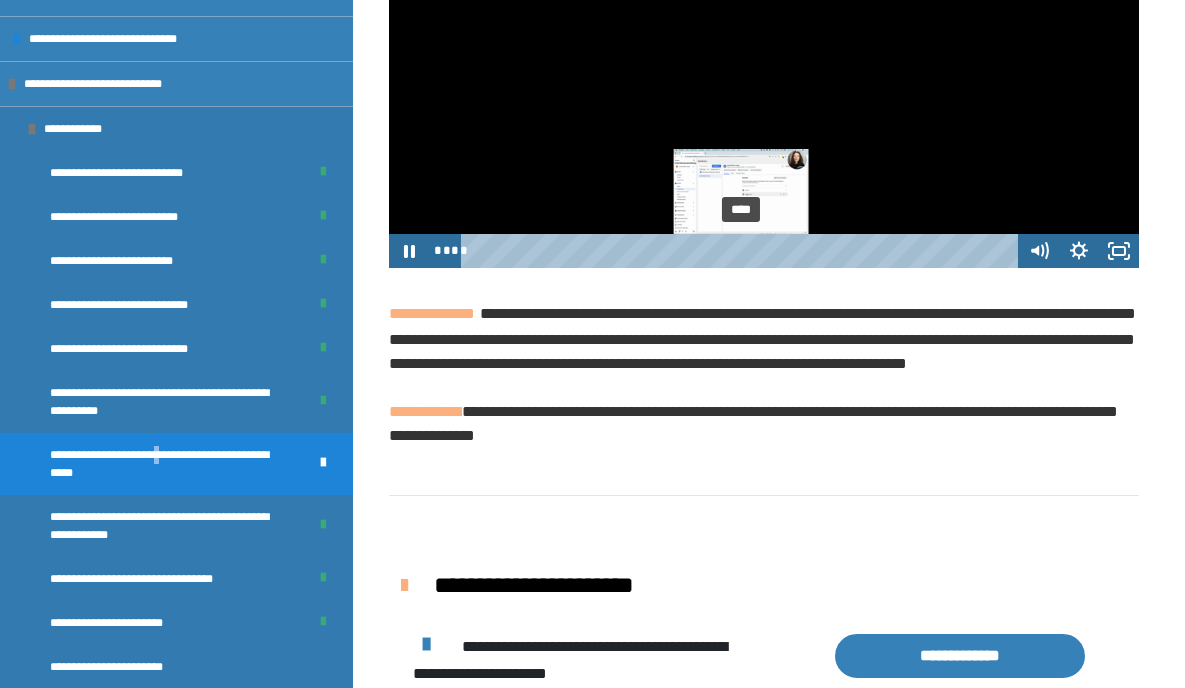 drag, startPoint x: 725, startPoint y: 497, endPoint x: 742, endPoint y: 493, distance: 17.464249 